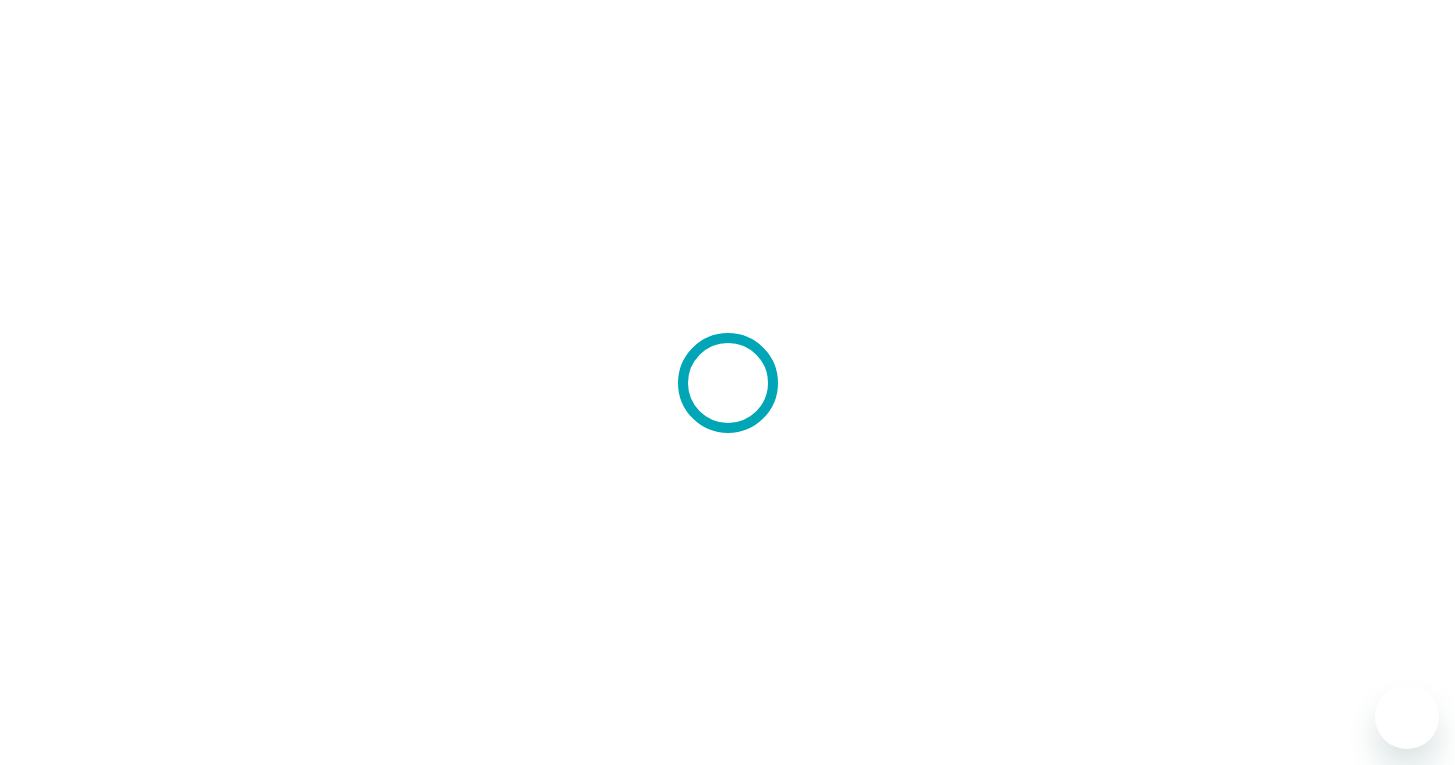 scroll, scrollTop: 0, scrollLeft: 0, axis: both 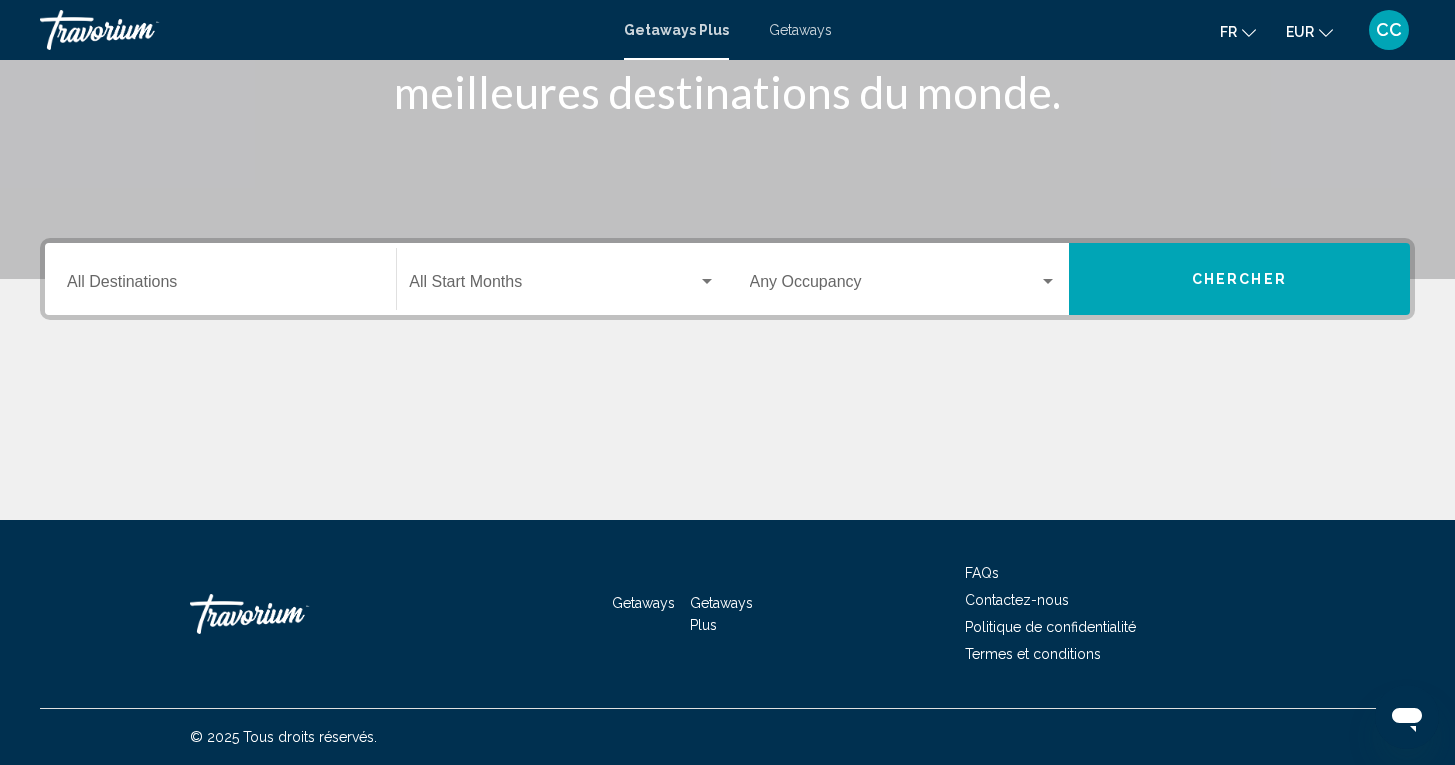 click on "Destination All Destinations" at bounding box center [220, 286] 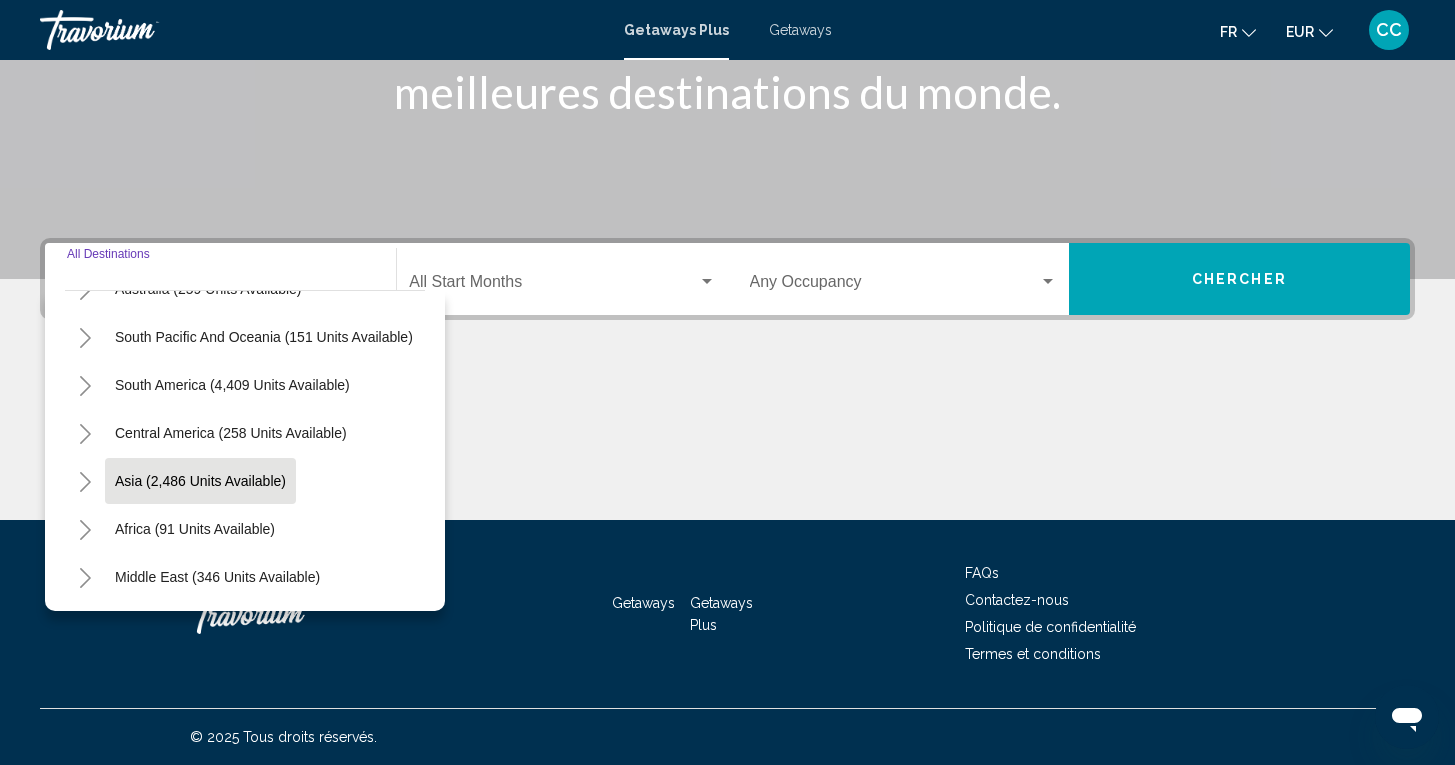 scroll, scrollTop: 324, scrollLeft: 0, axis: vertical 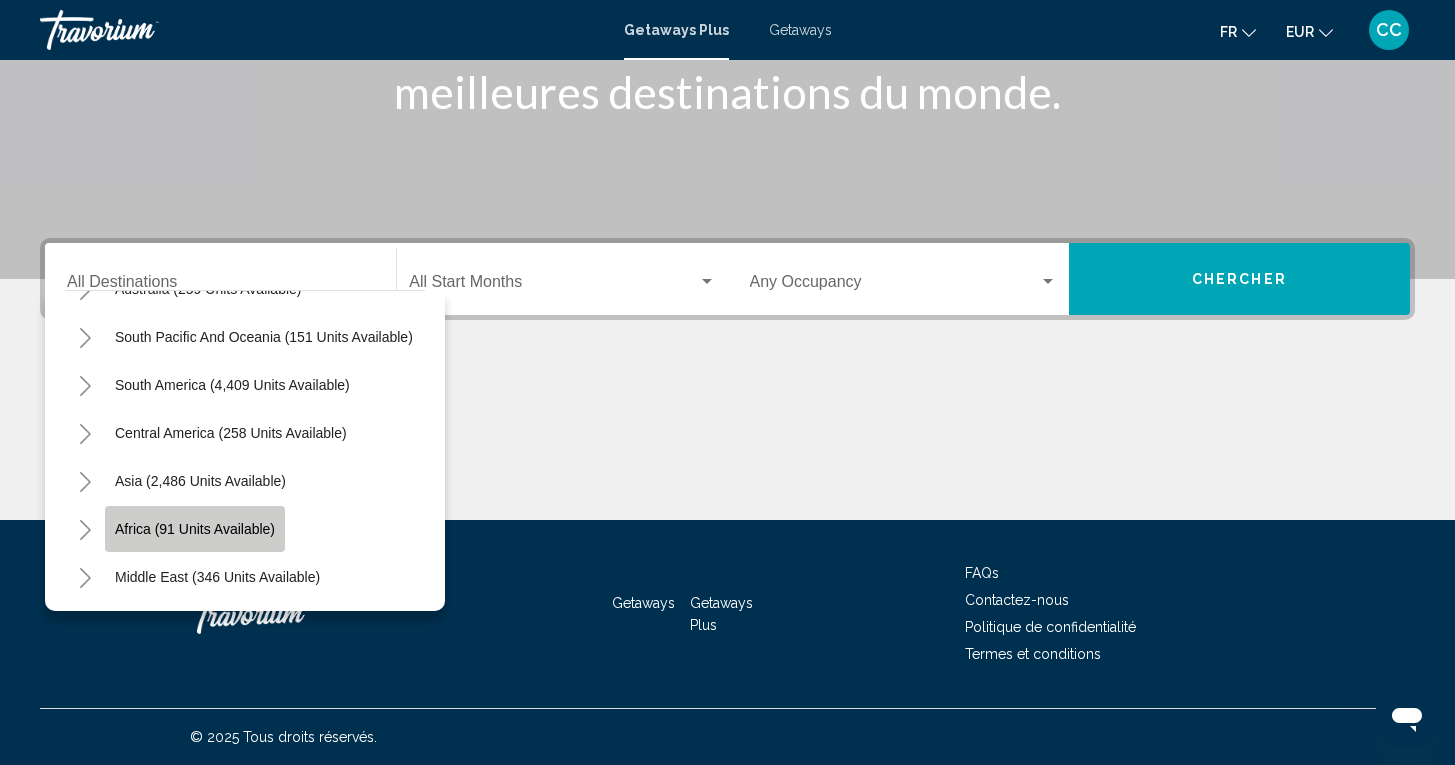 click on "Africa (91 units available)" at bounding box center (217, 577) 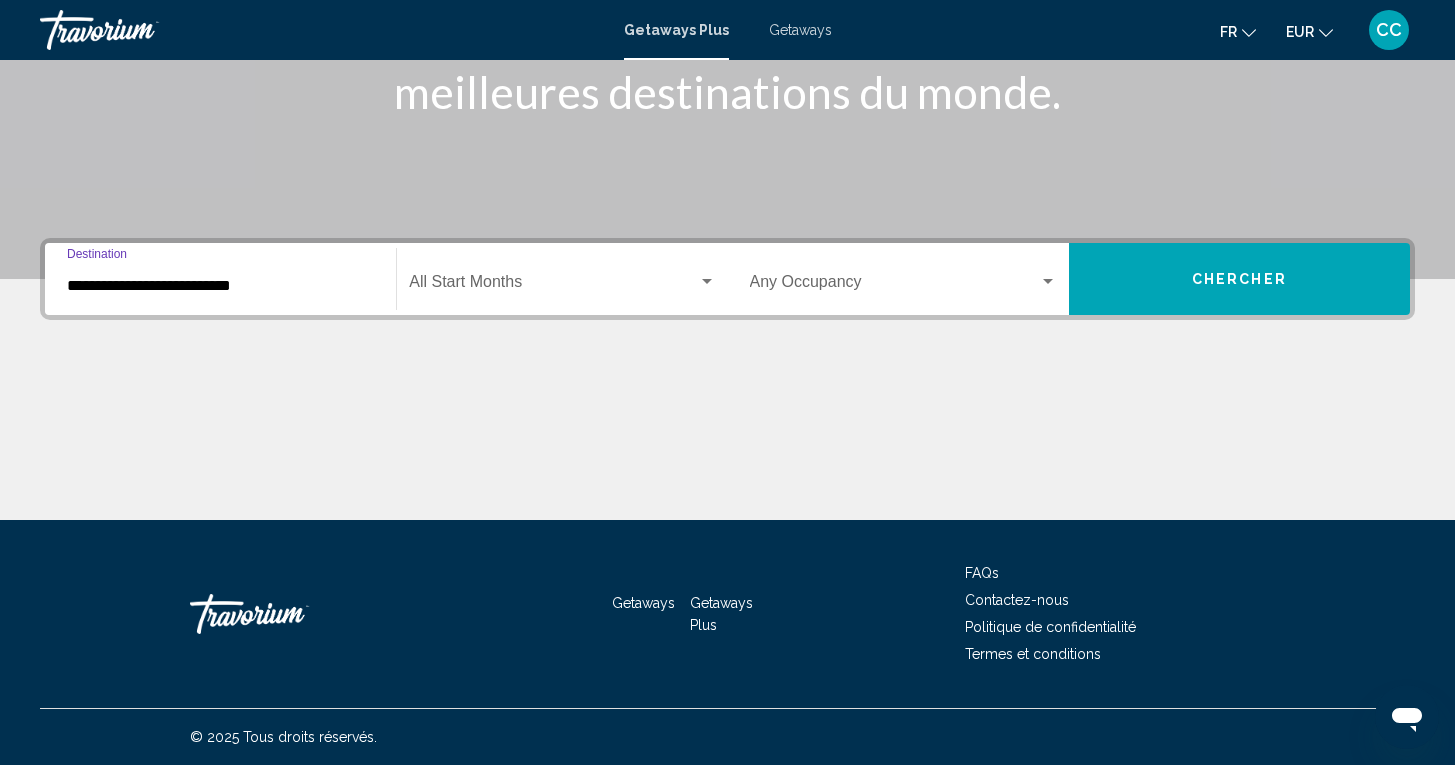 click on "Chercher" at bounding box center (1239, 280) 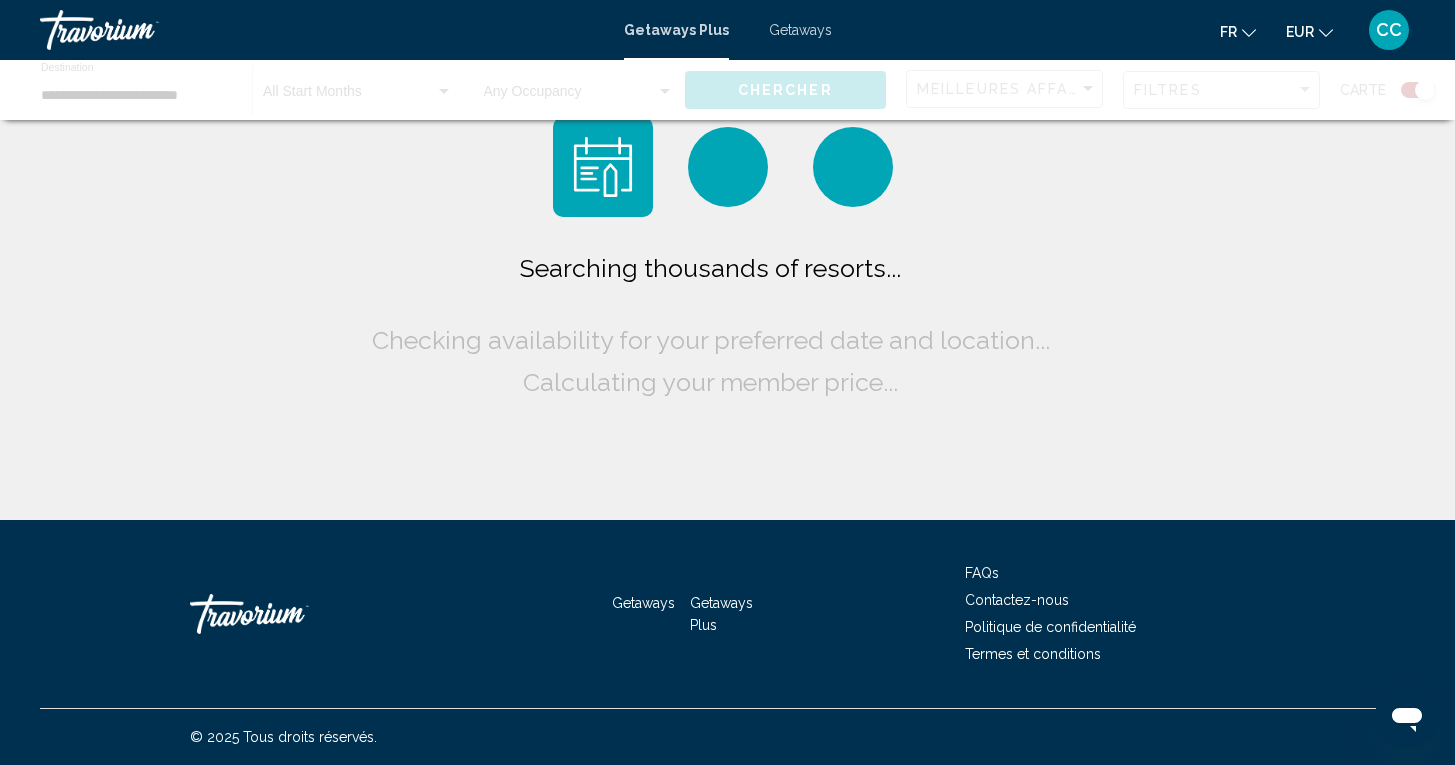 scroll, scrollTop: 0, scrollLeft: 0, axis: both 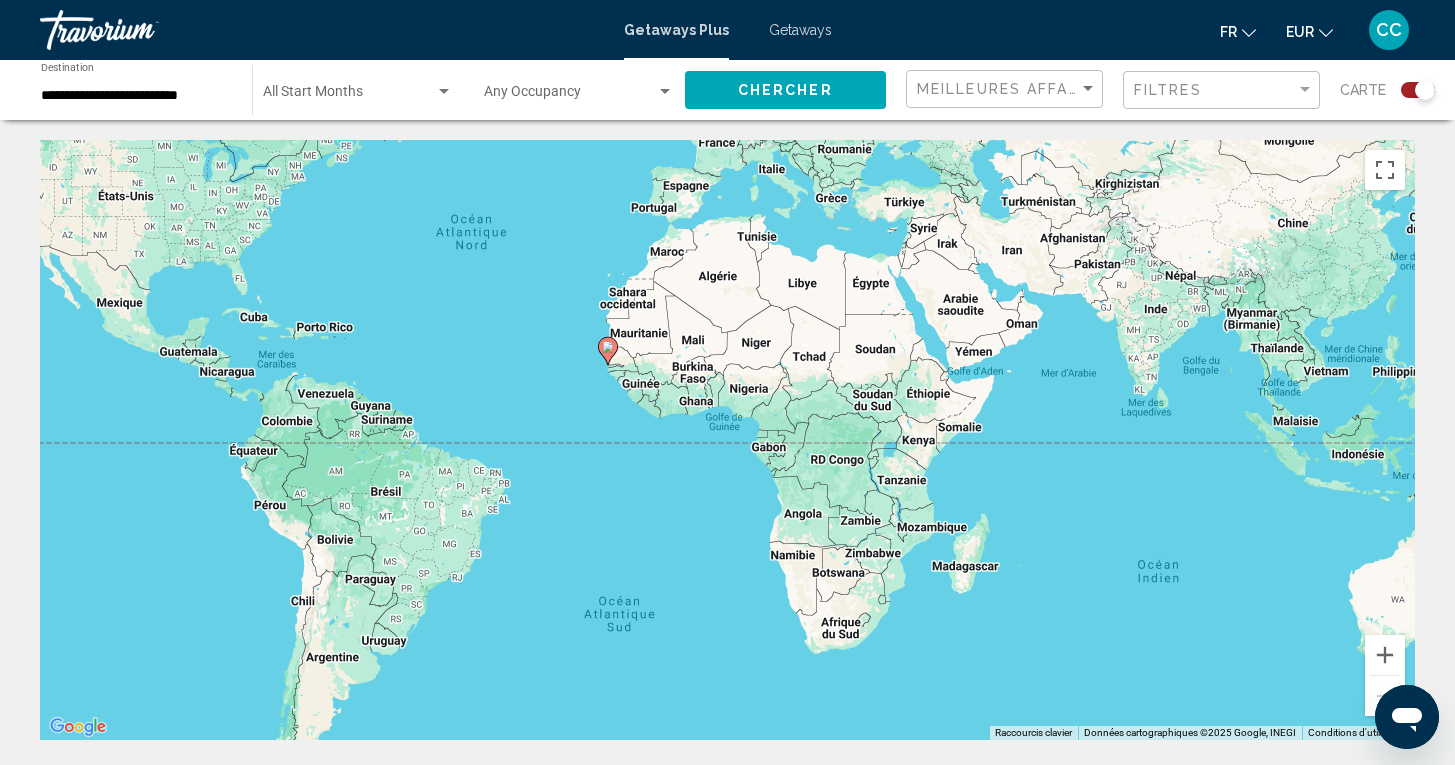 drag, startPoint x: 810, startPoint y: 624, endPoint x: 613, endPoint y: 449, distance: 263.50333 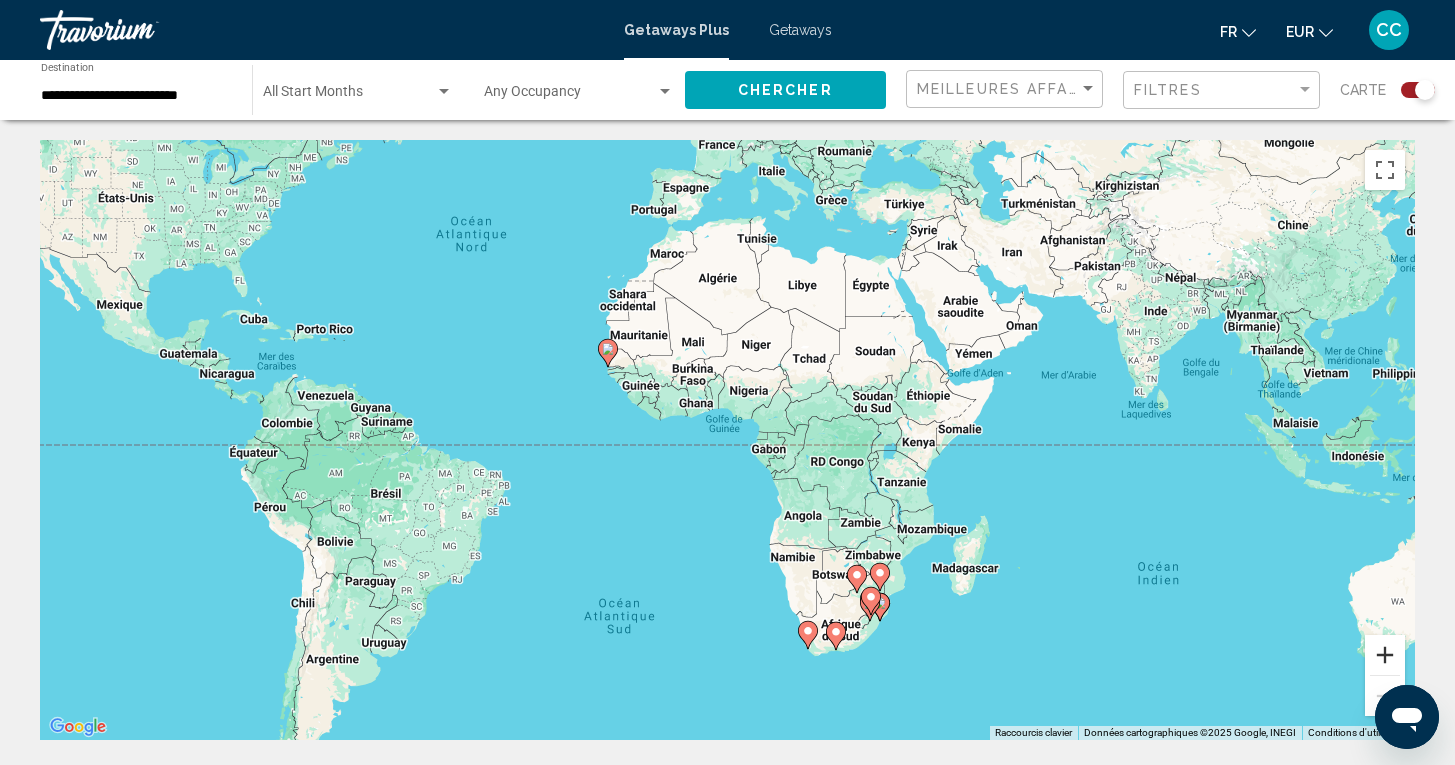 click at bounding box center (1385, 655) 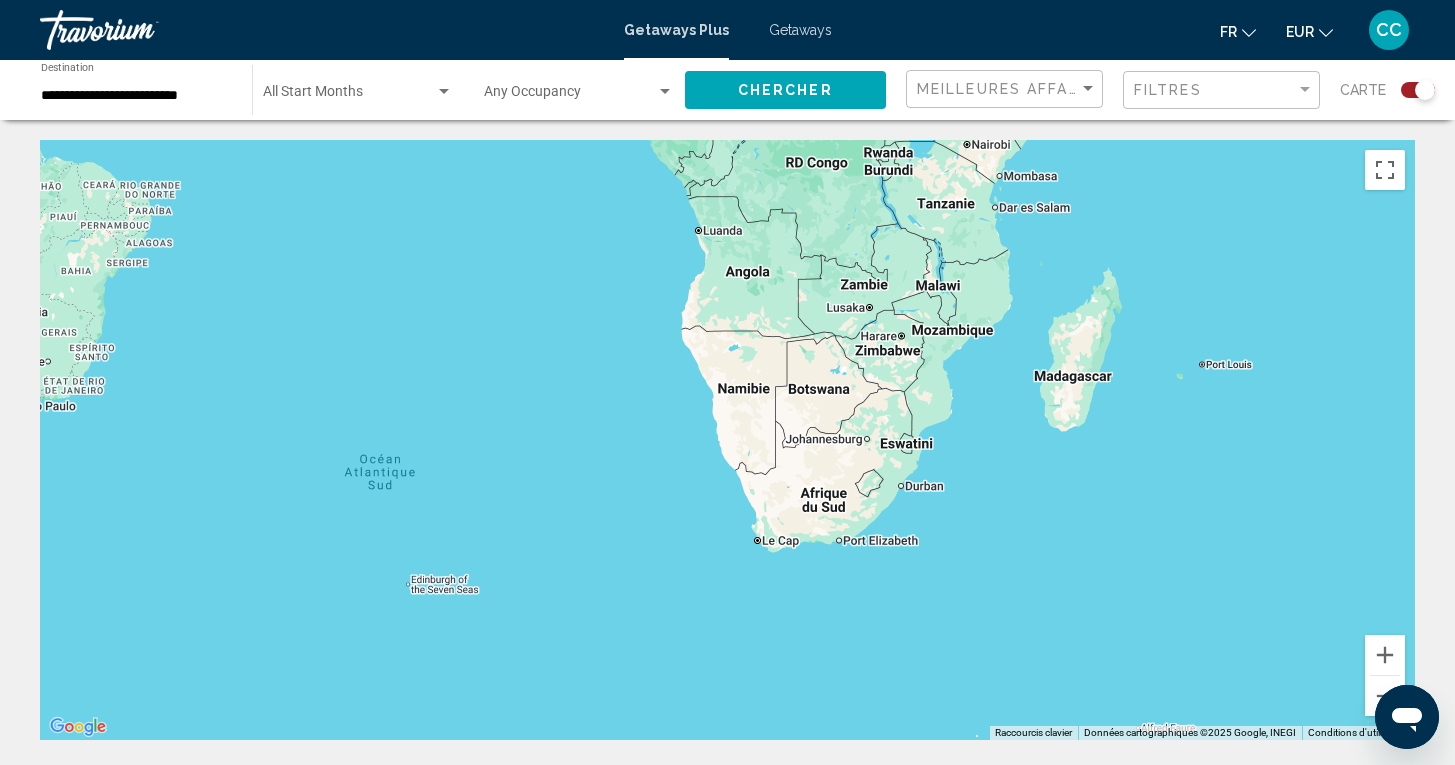 drag, startPoint x: 1296, startPoint y: 570, endPoint x: 1167, endPoint y: 248, distance: 346.87894 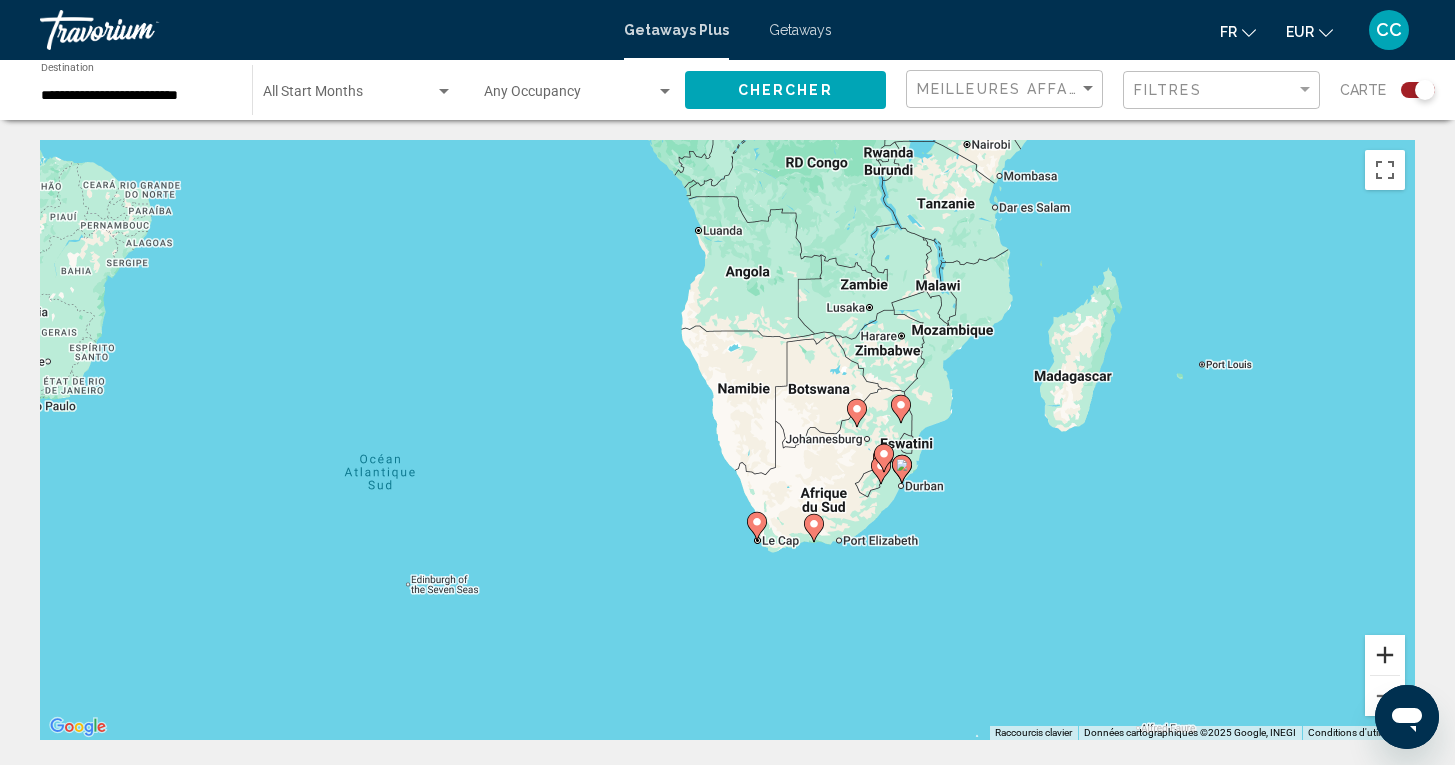 click at bounding box center (1385, 655) 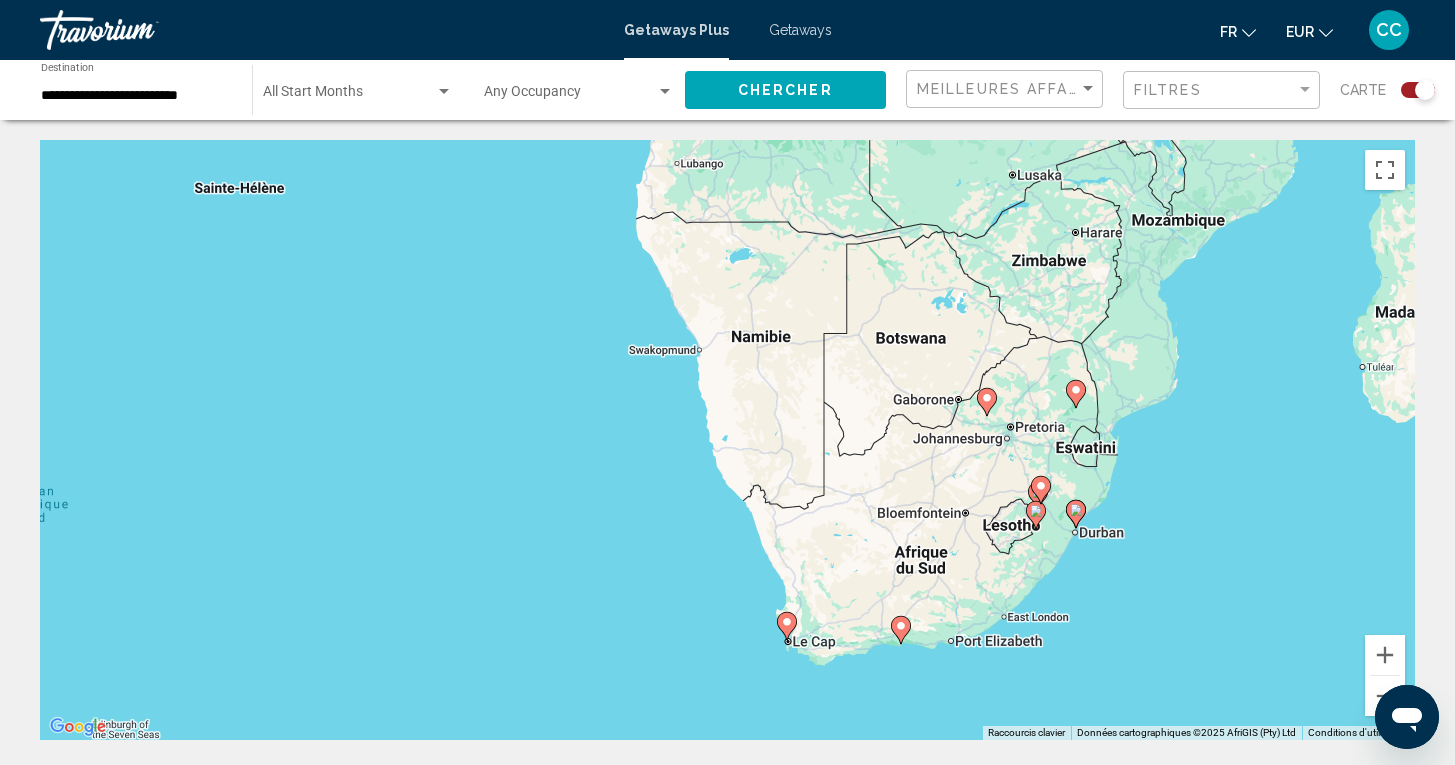 scroll, scrollTop: 0, scrollLeft: 0, axis: both 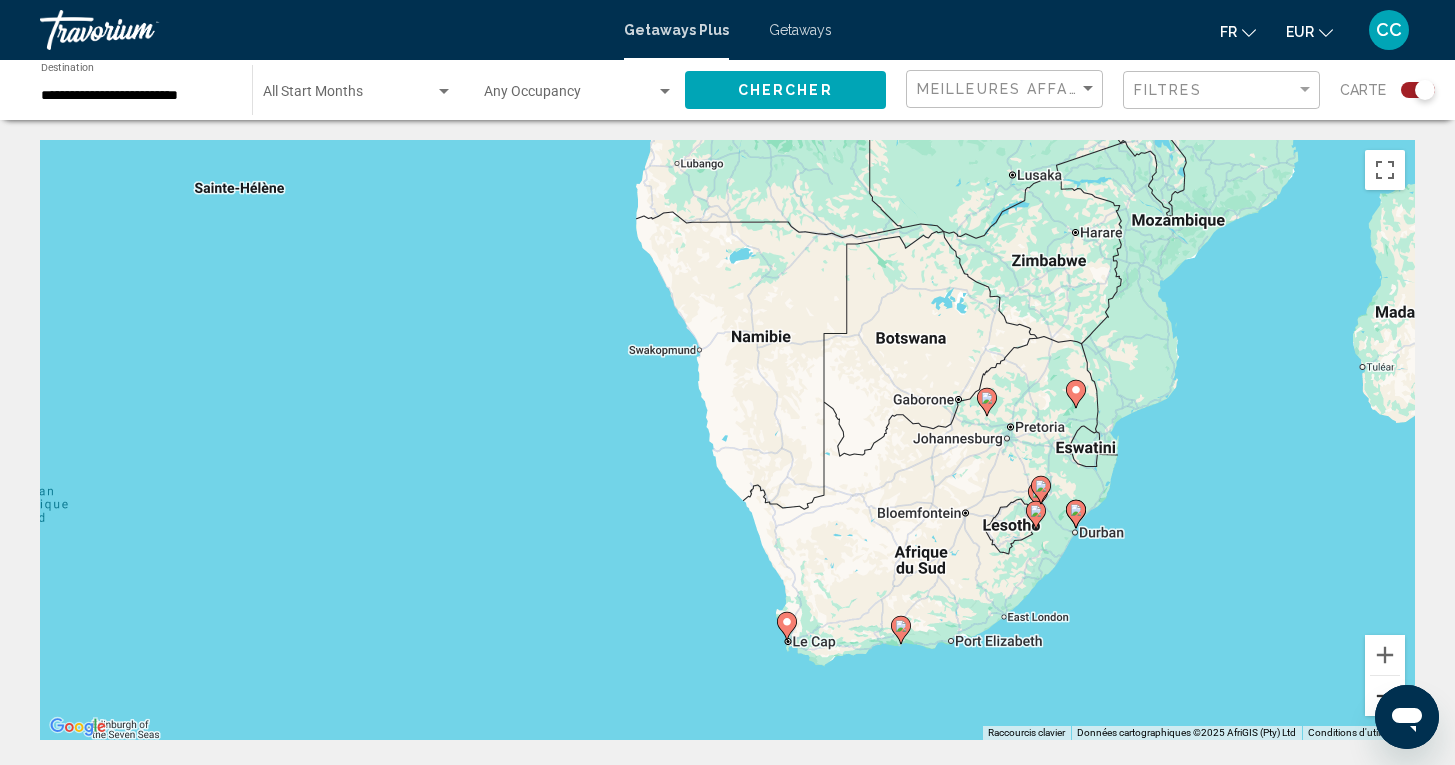 click at bounding box center (1385, 696) 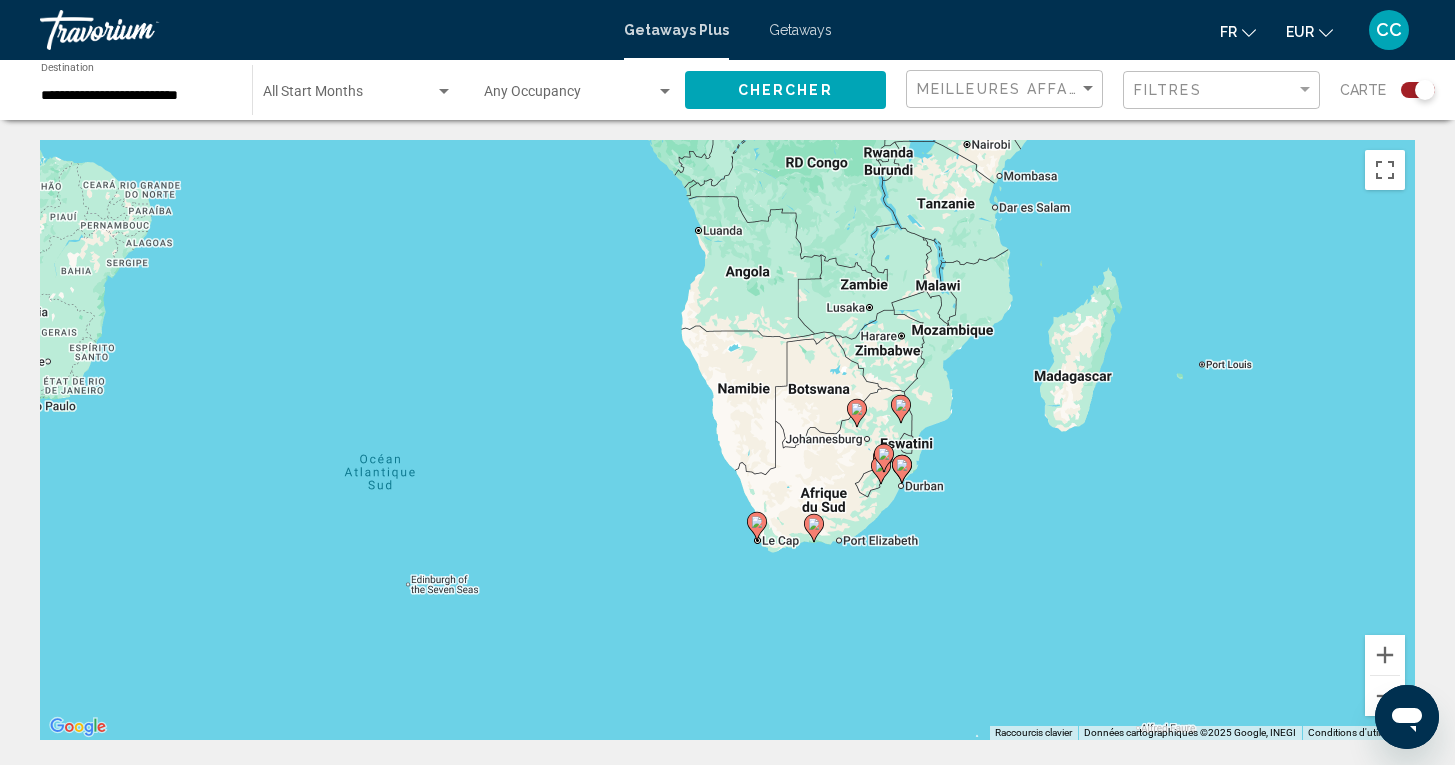 click 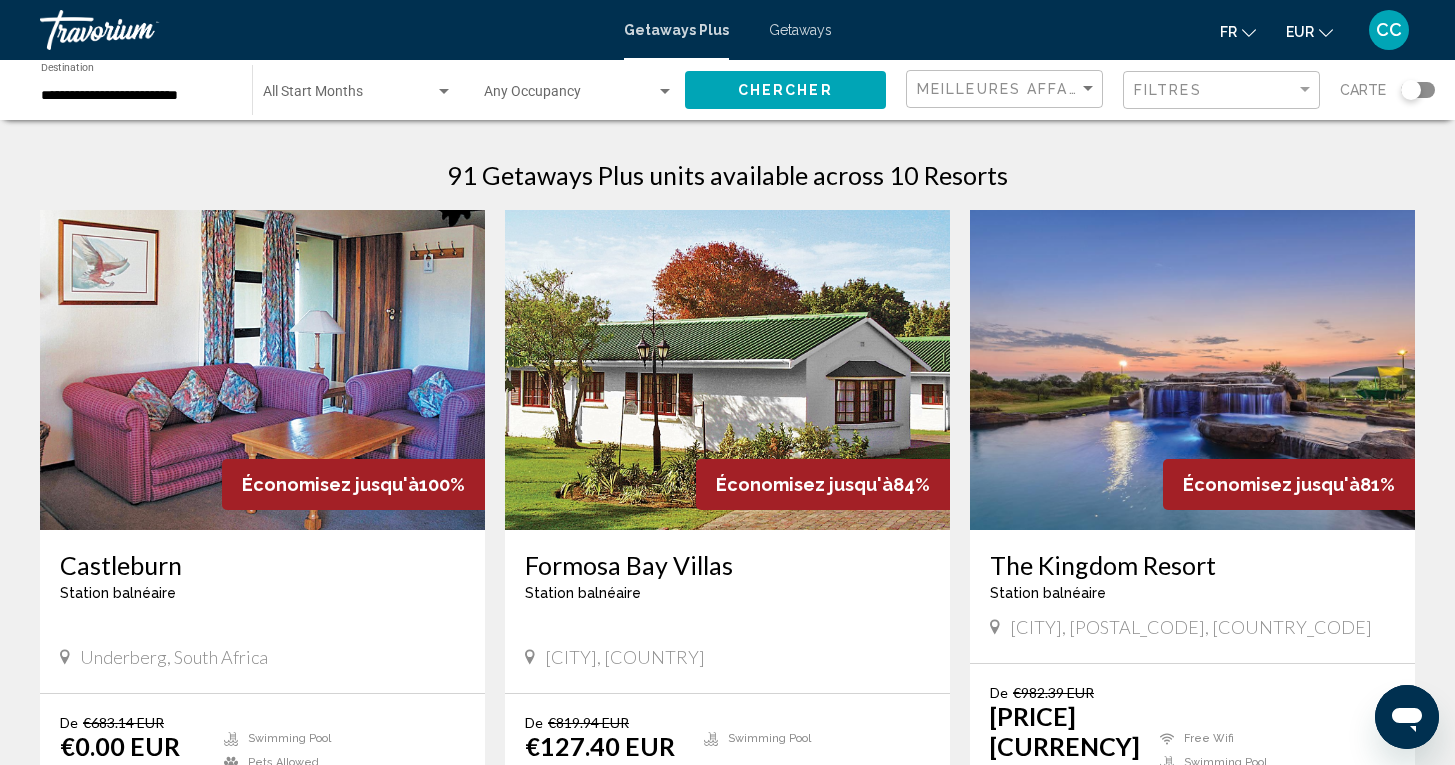 click on "**********" 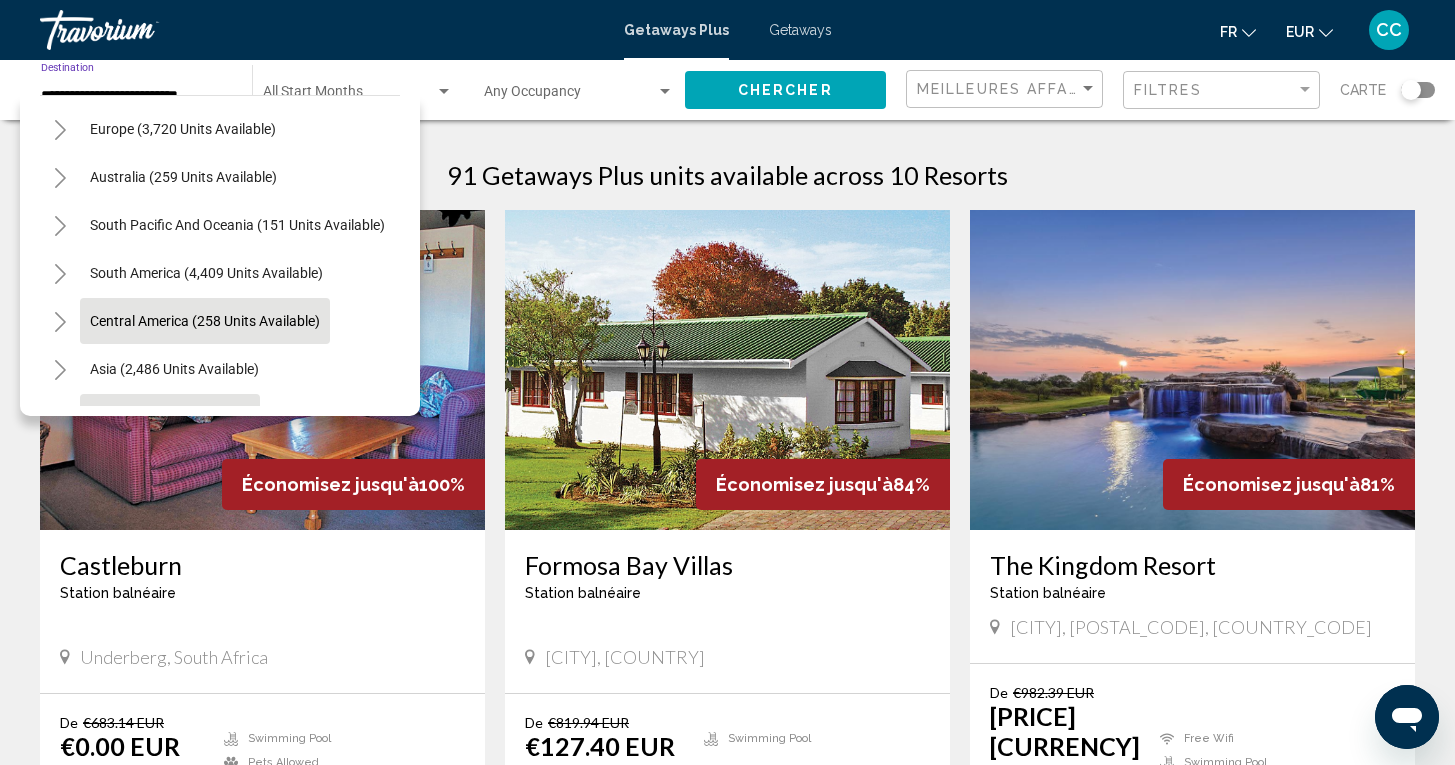 scroll, scrollTop: 228, scrollLeft: 0, axis: vertical 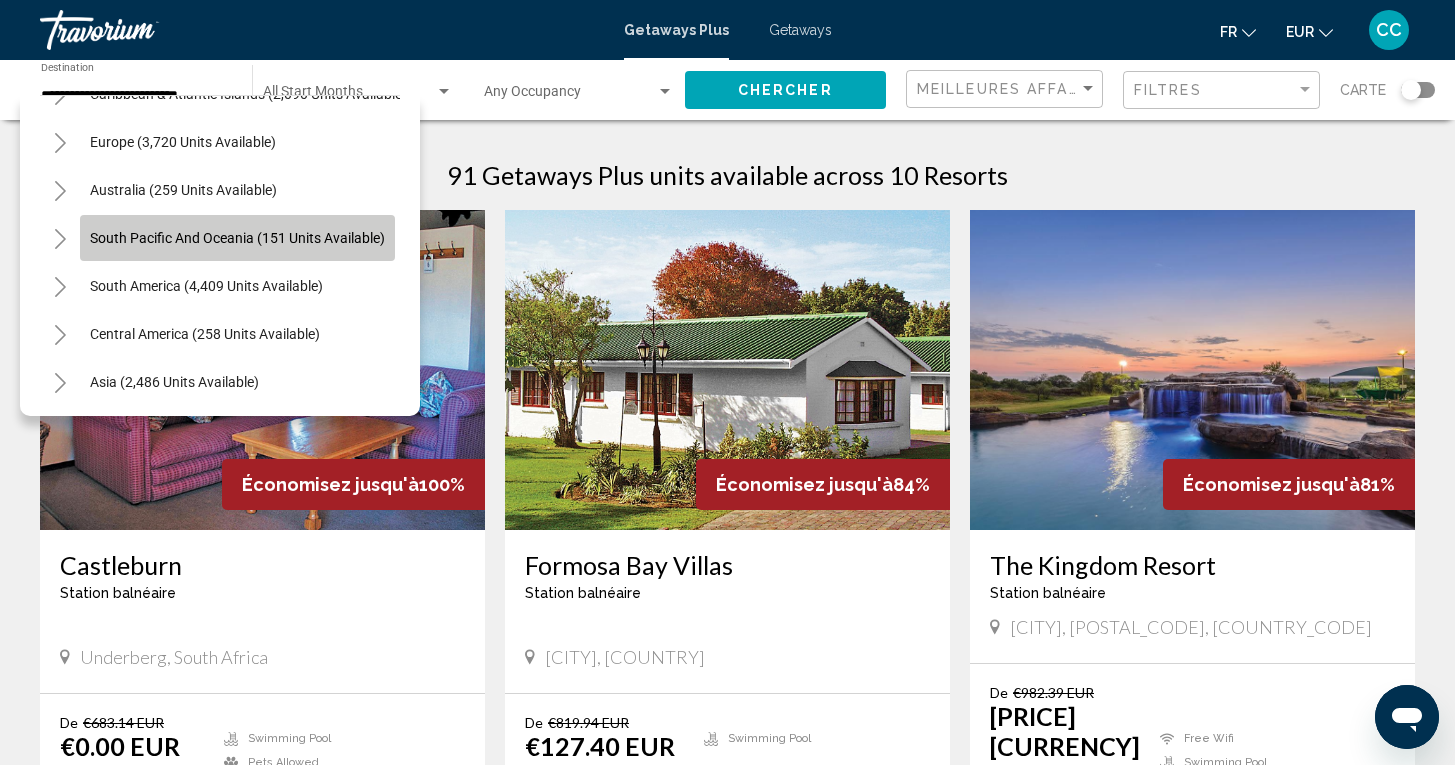 click on "South Pacific and Oceania (151 units available)" at bounding box center [206, 286] 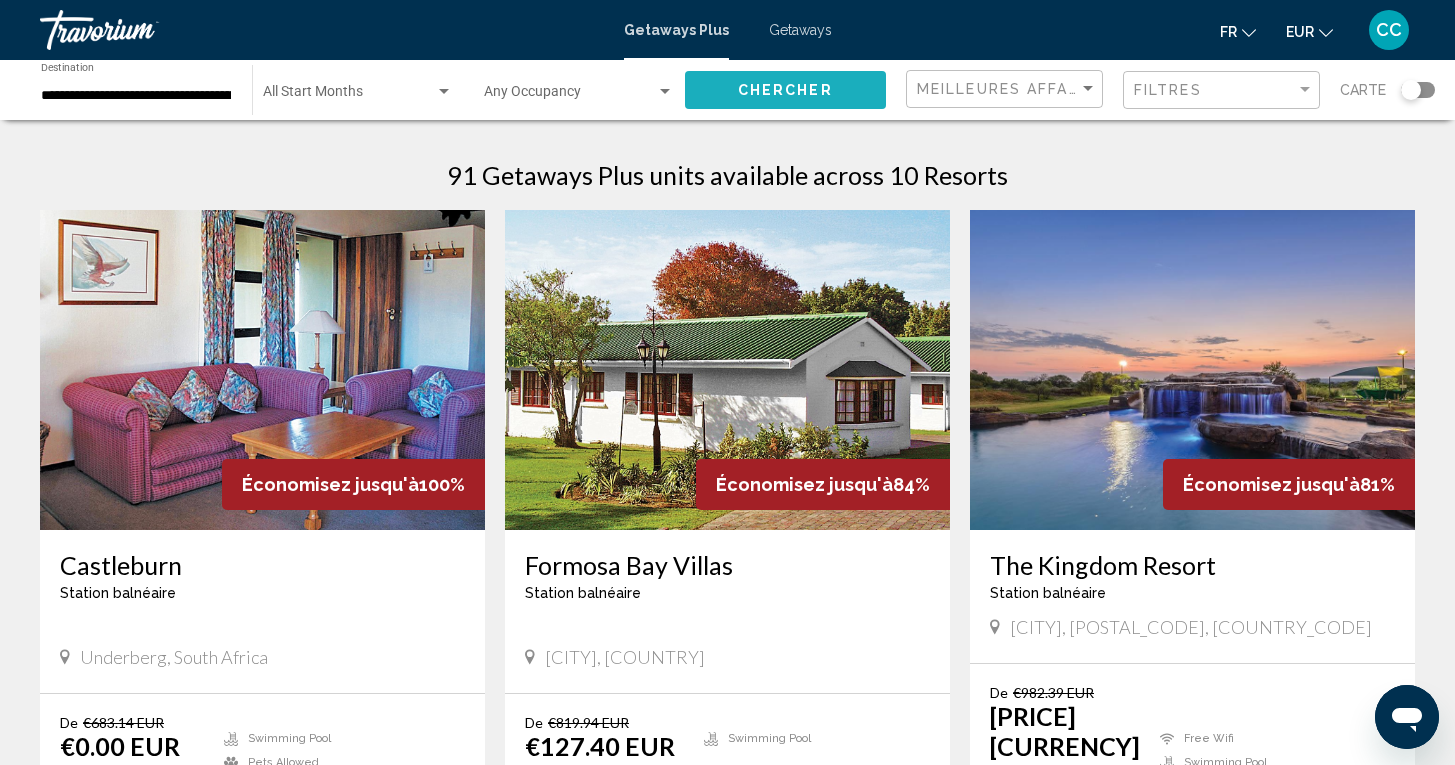click on "Chercher" 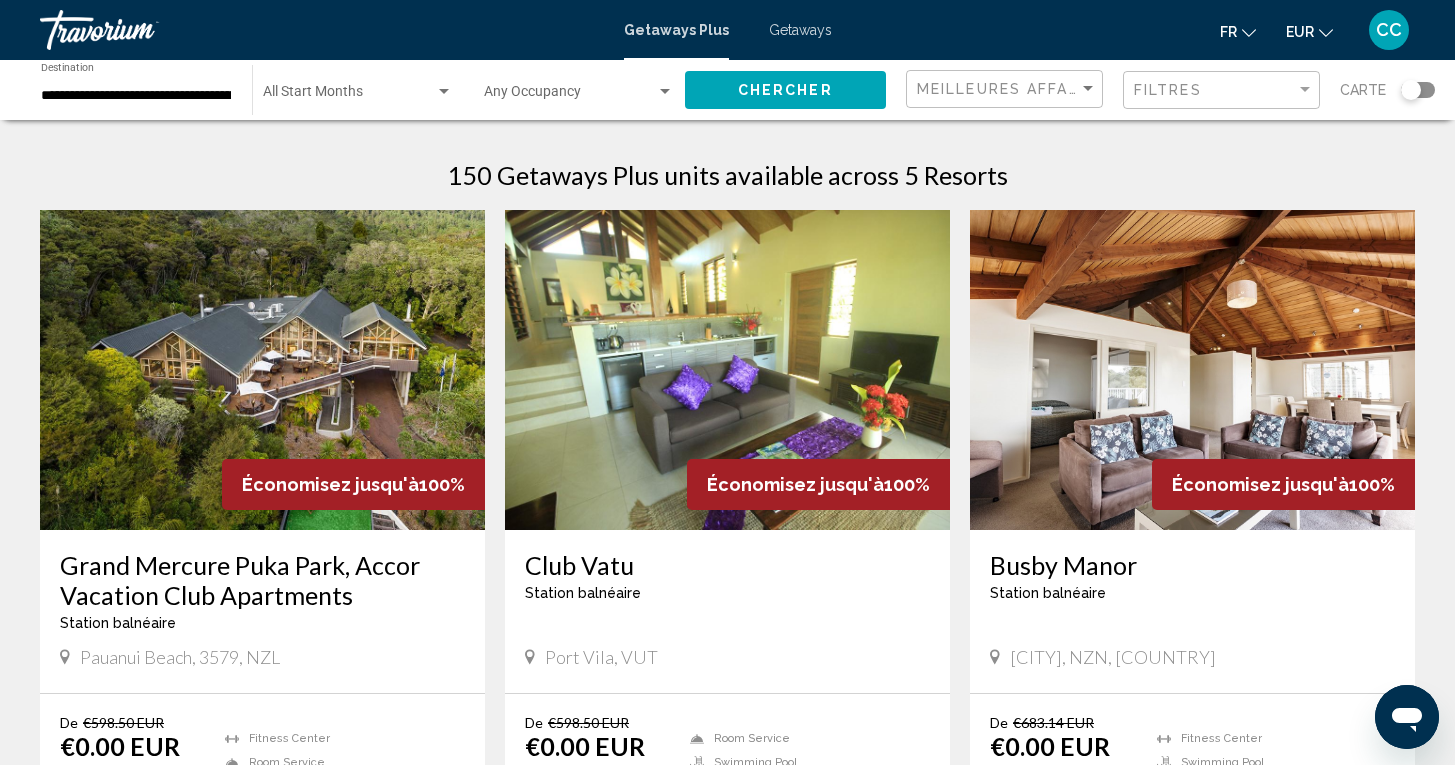 click 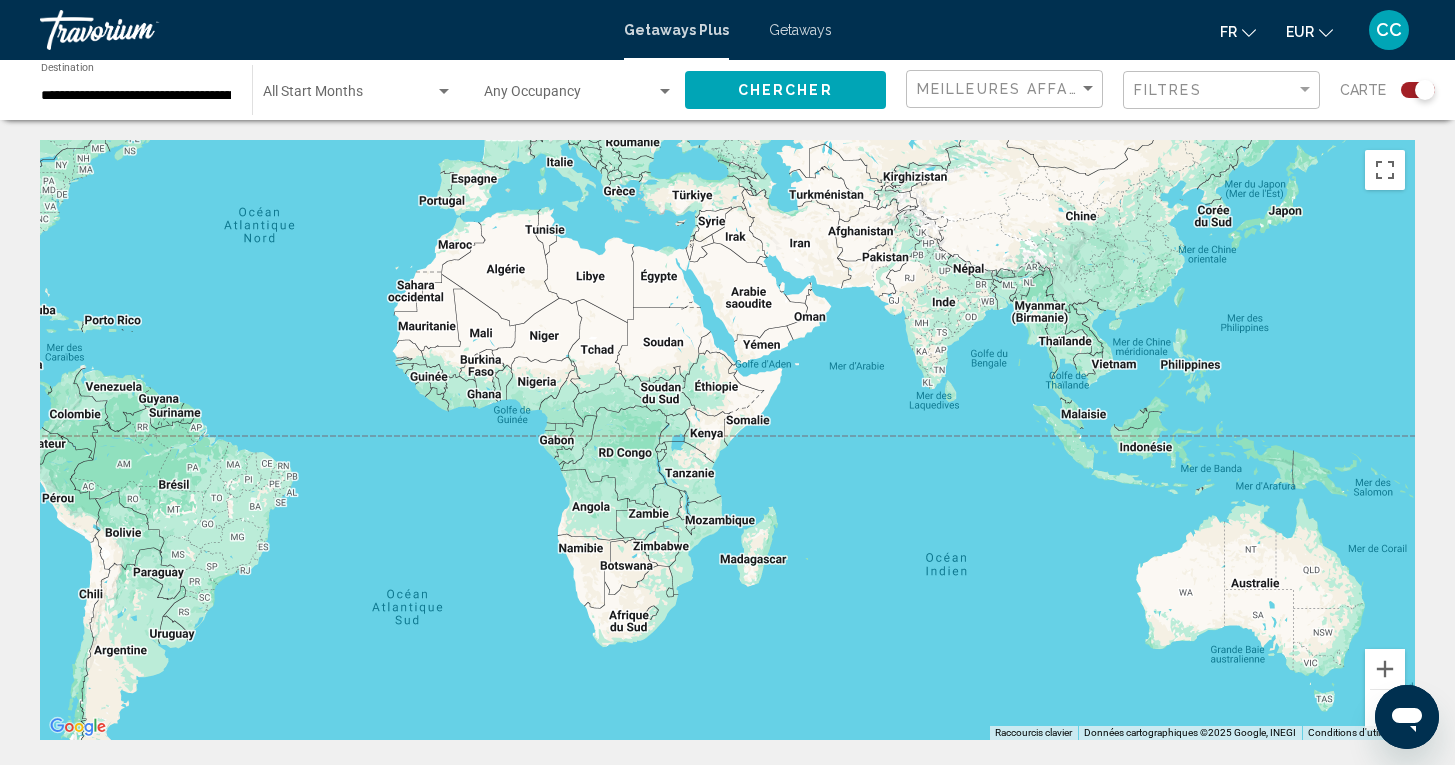 drag, startPoint x: 1179, startPoint y: 302, endPoint x: 1028, endPoint y: 455, distance: 214.96512 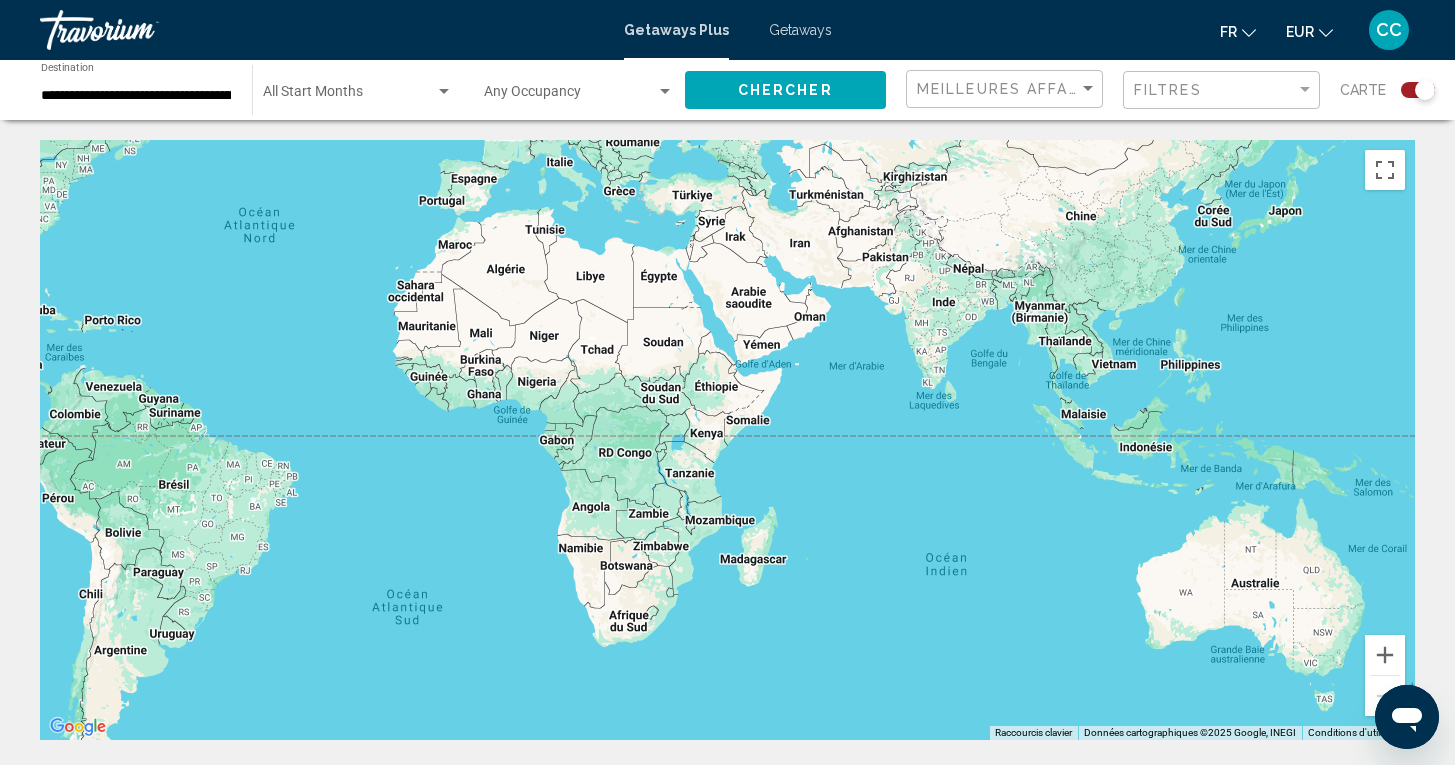 click 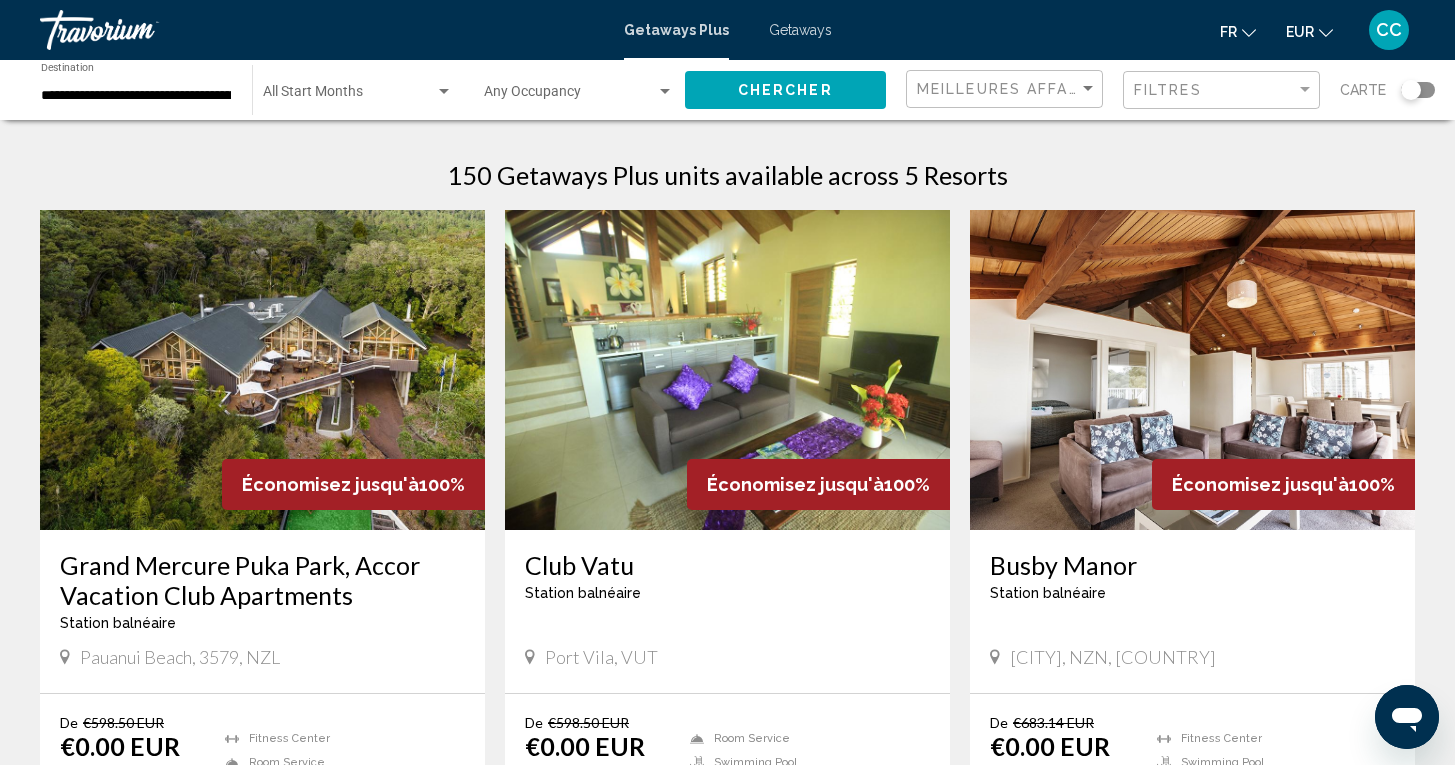 scroll, scrollTop: 0, scrollLeft: 0, axis: both 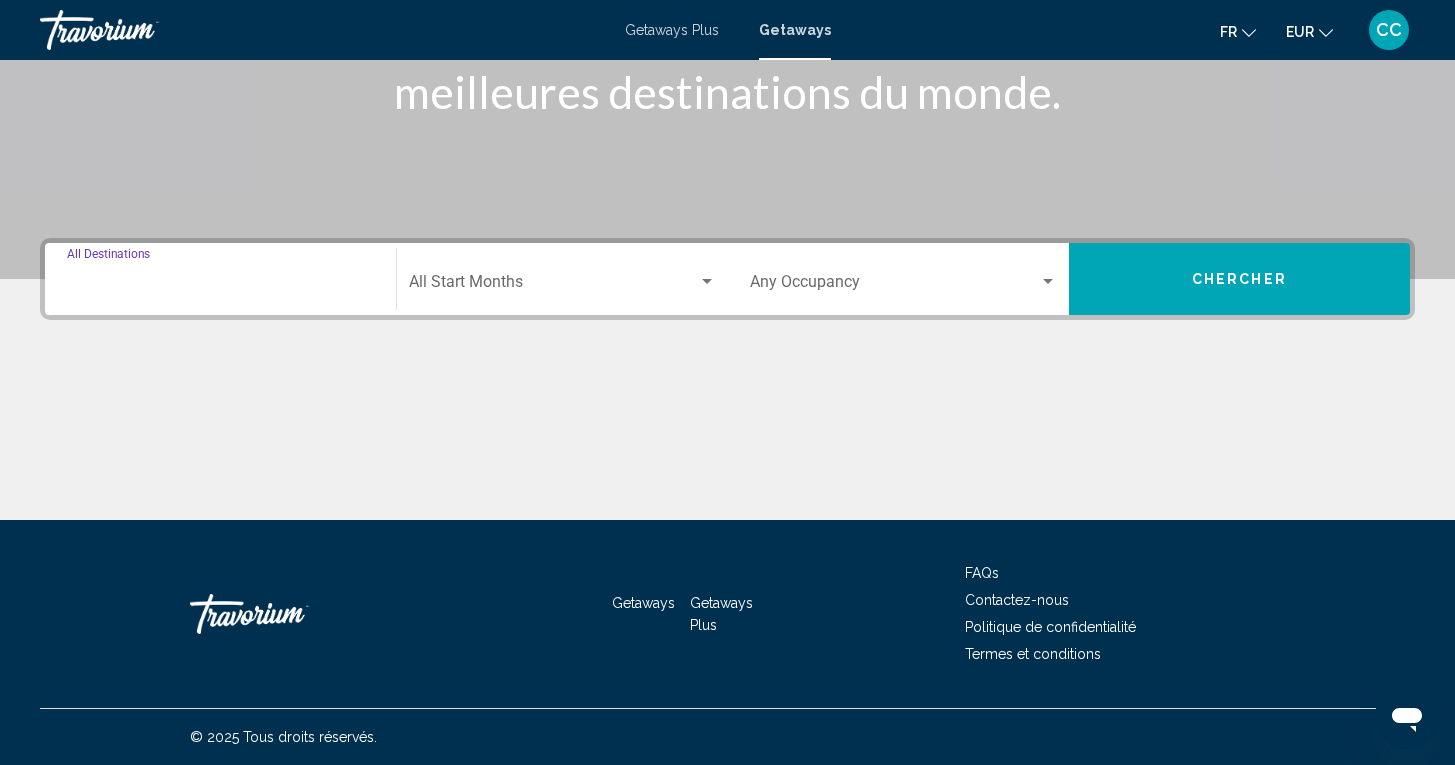 click on "Destination All Destinations" at bounding box center [220, 286] 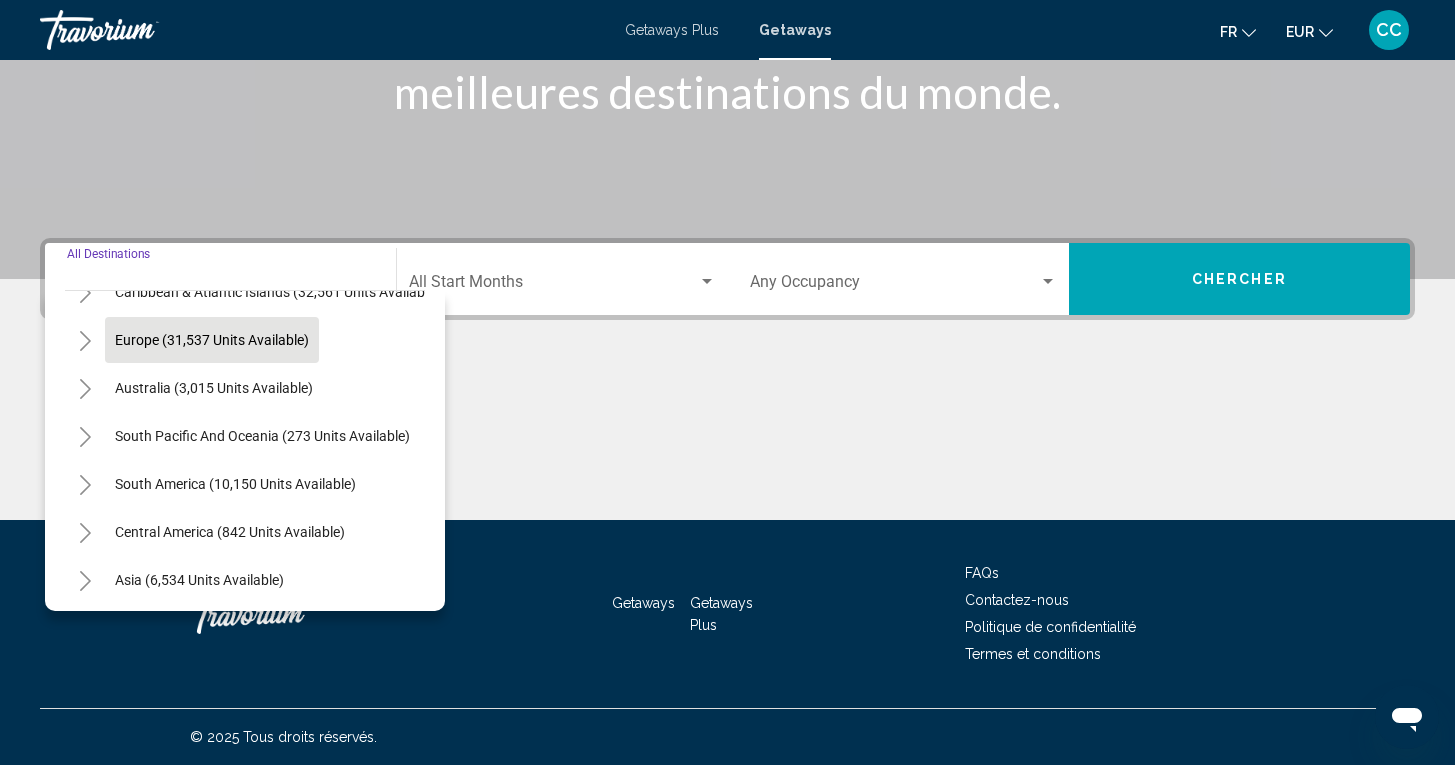 scroll, scrollTop: 227, scrollLeft: 0, axis: vertical 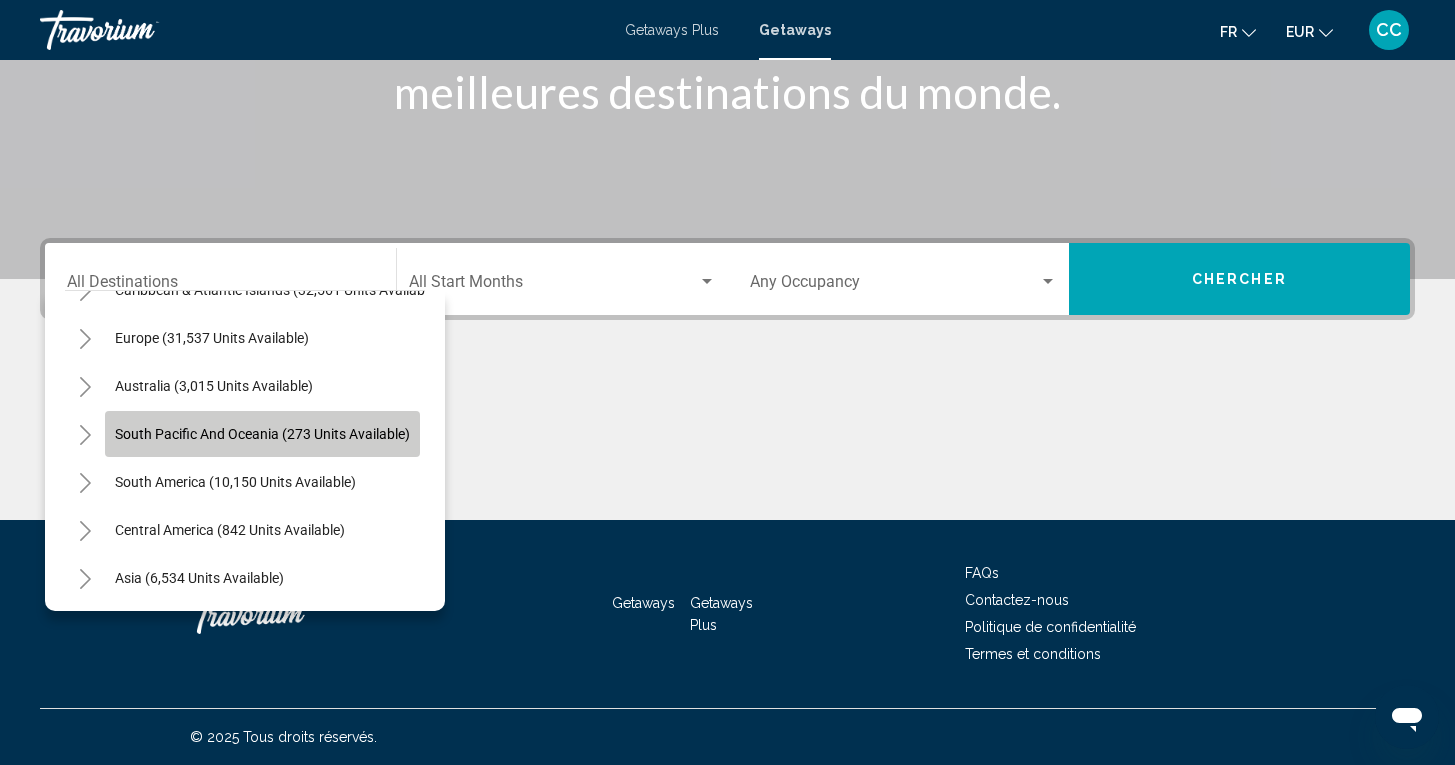 click on "South Pacific and Oceania (273 units available)" at bounding box center (235, 482) 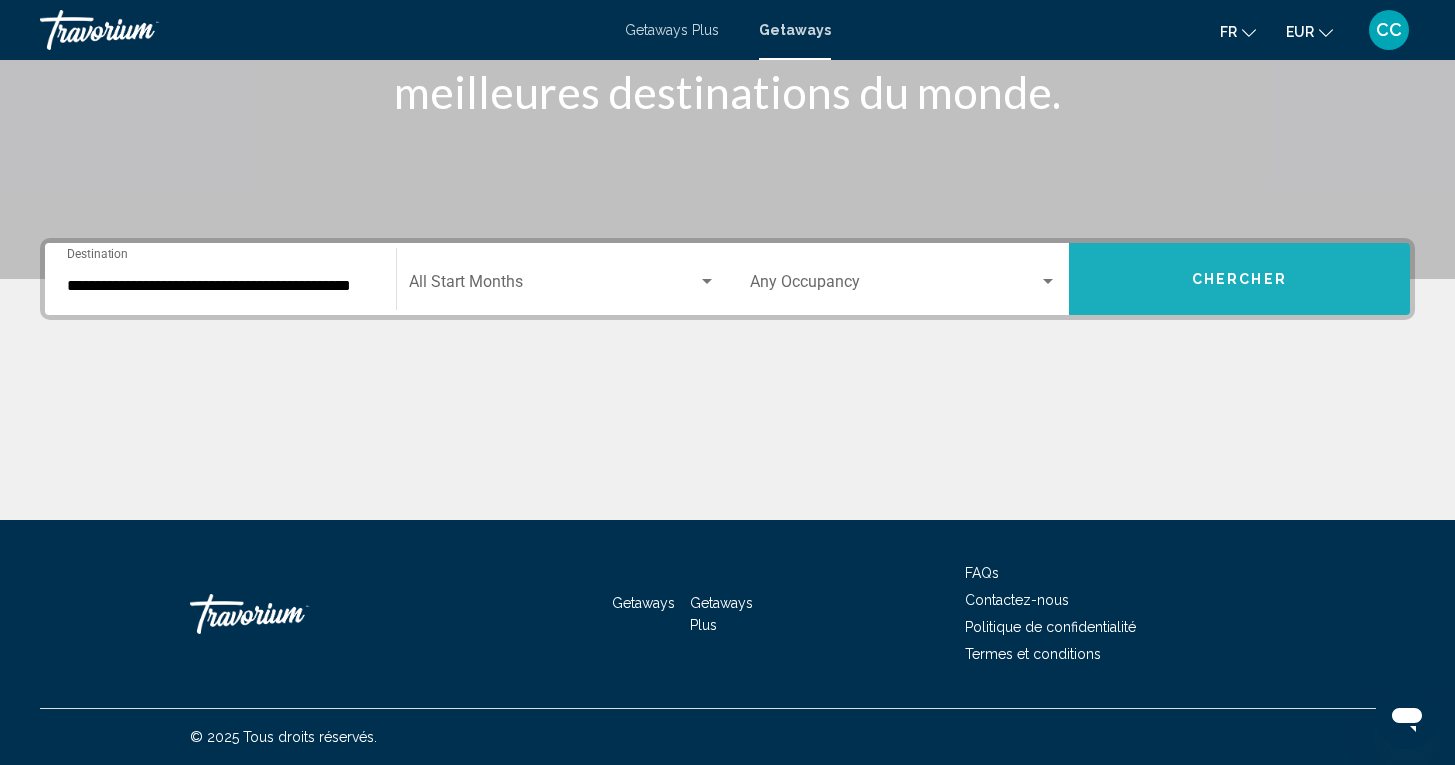 click on "Chercher" at bounding box center [1239, 279] 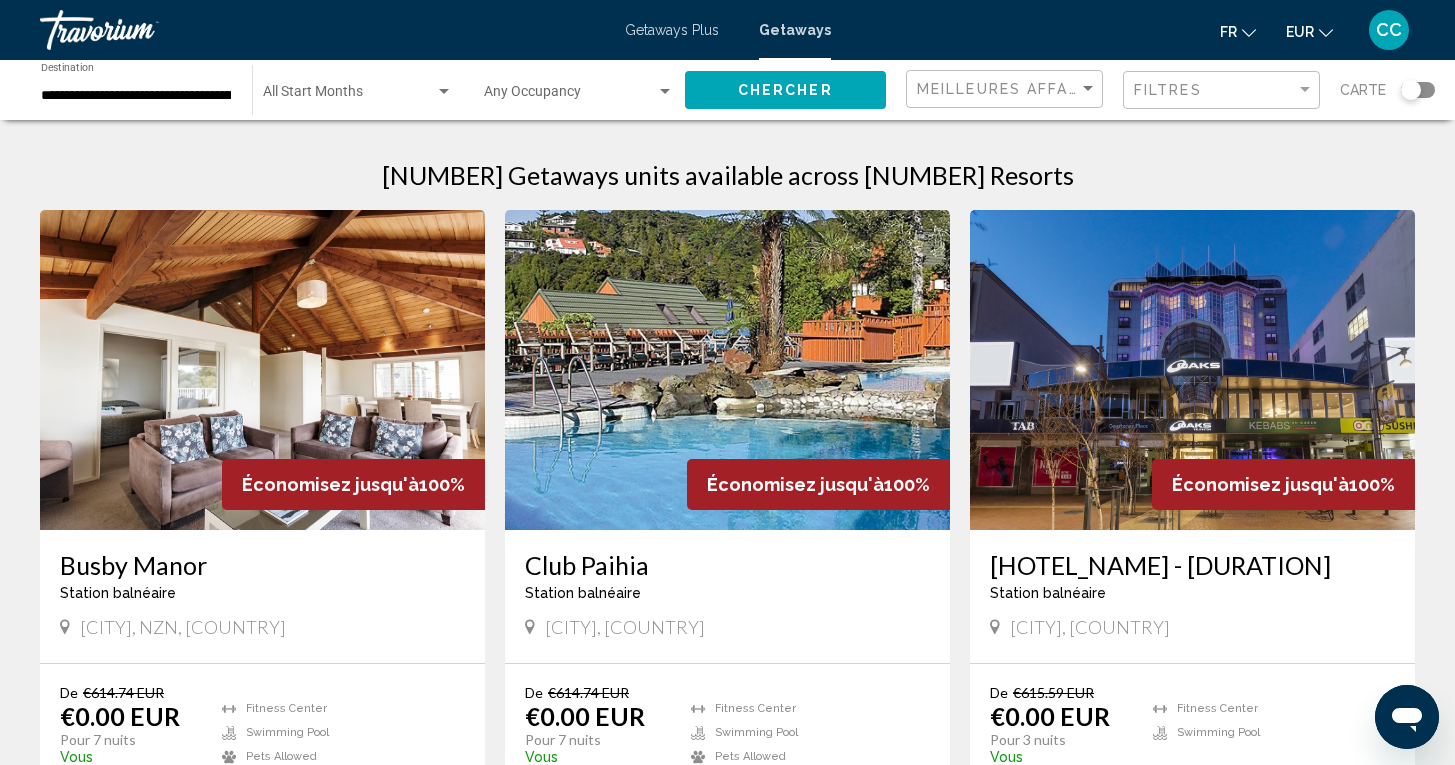 scroll, scrollTop: 0, scrollLeft: 0, axis: both 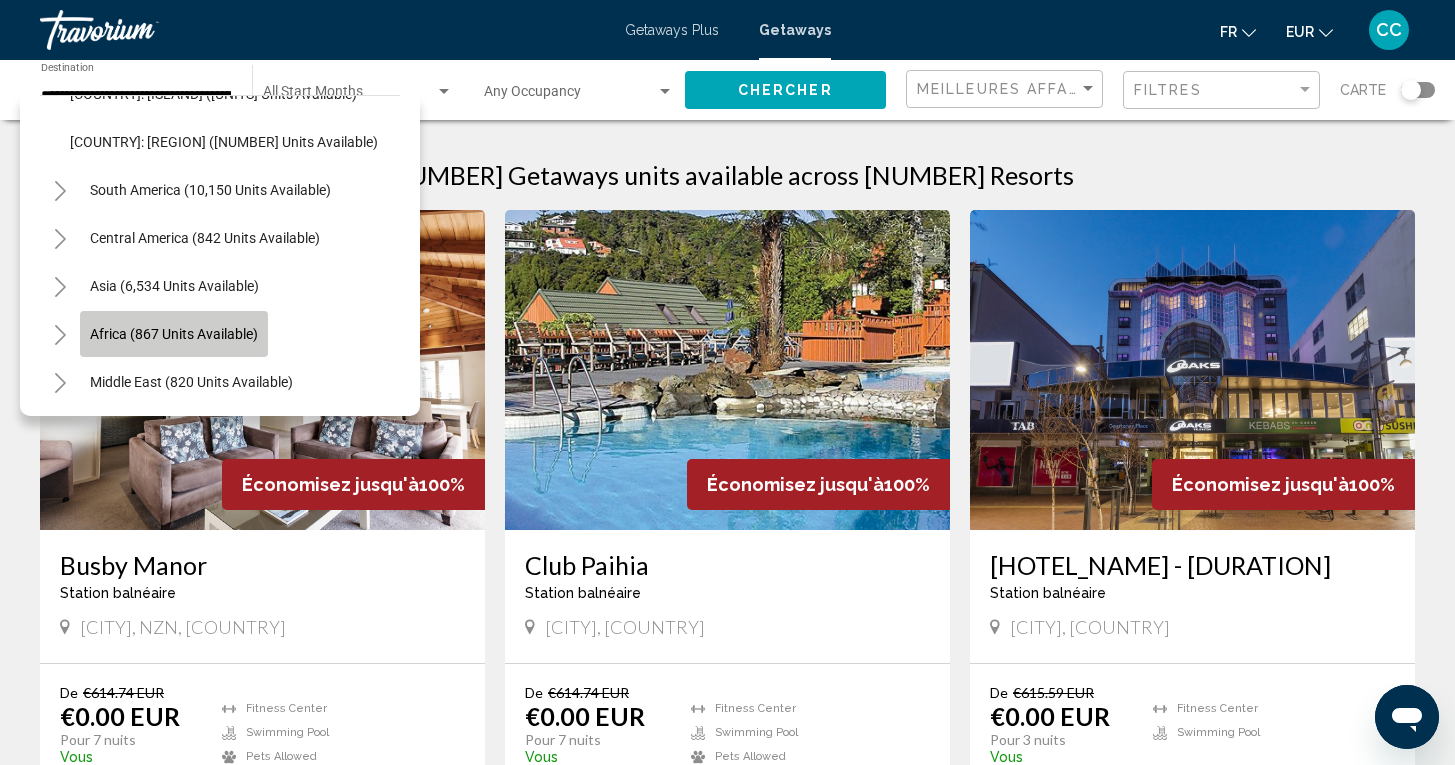 click on "Africa (867 units available)" at bounding box center [191, 382] 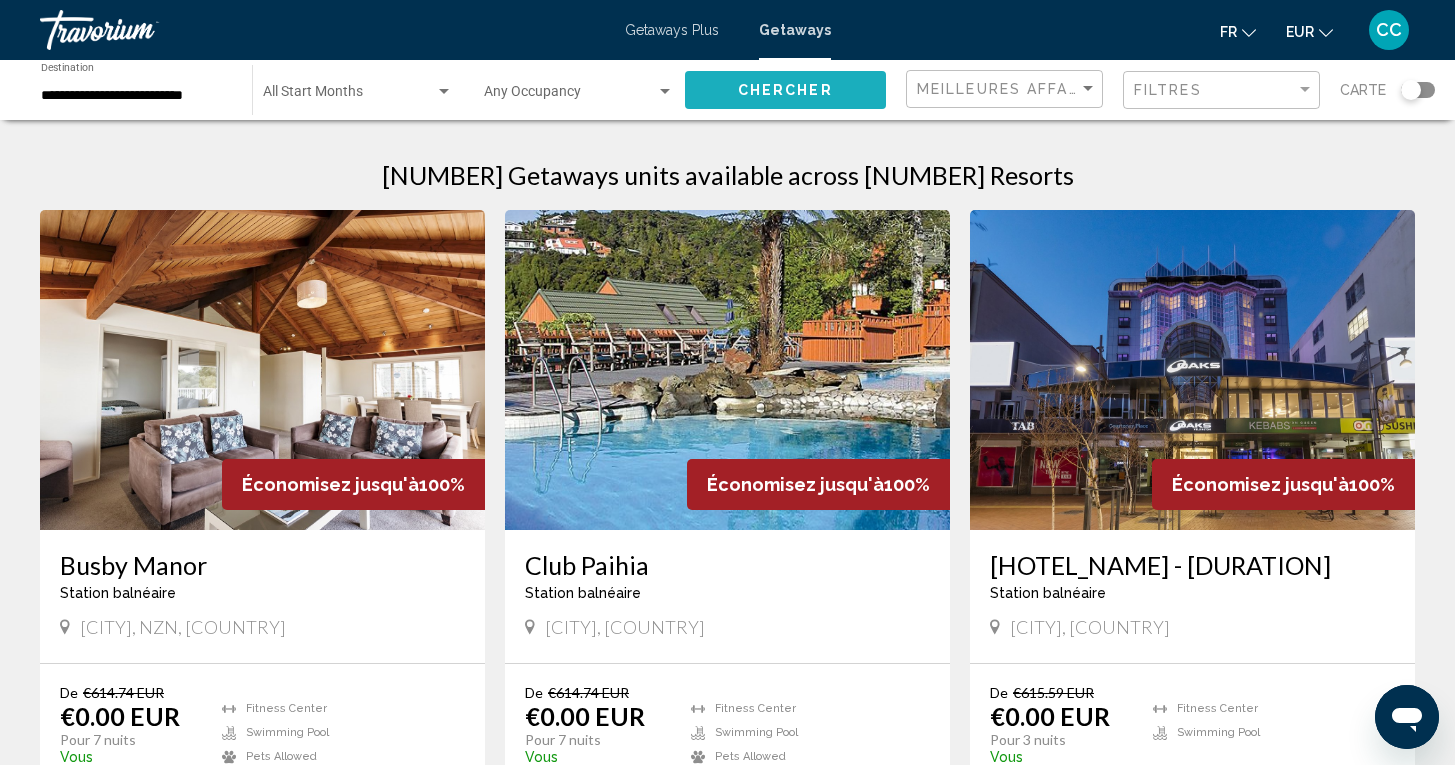 click on "Chercher" 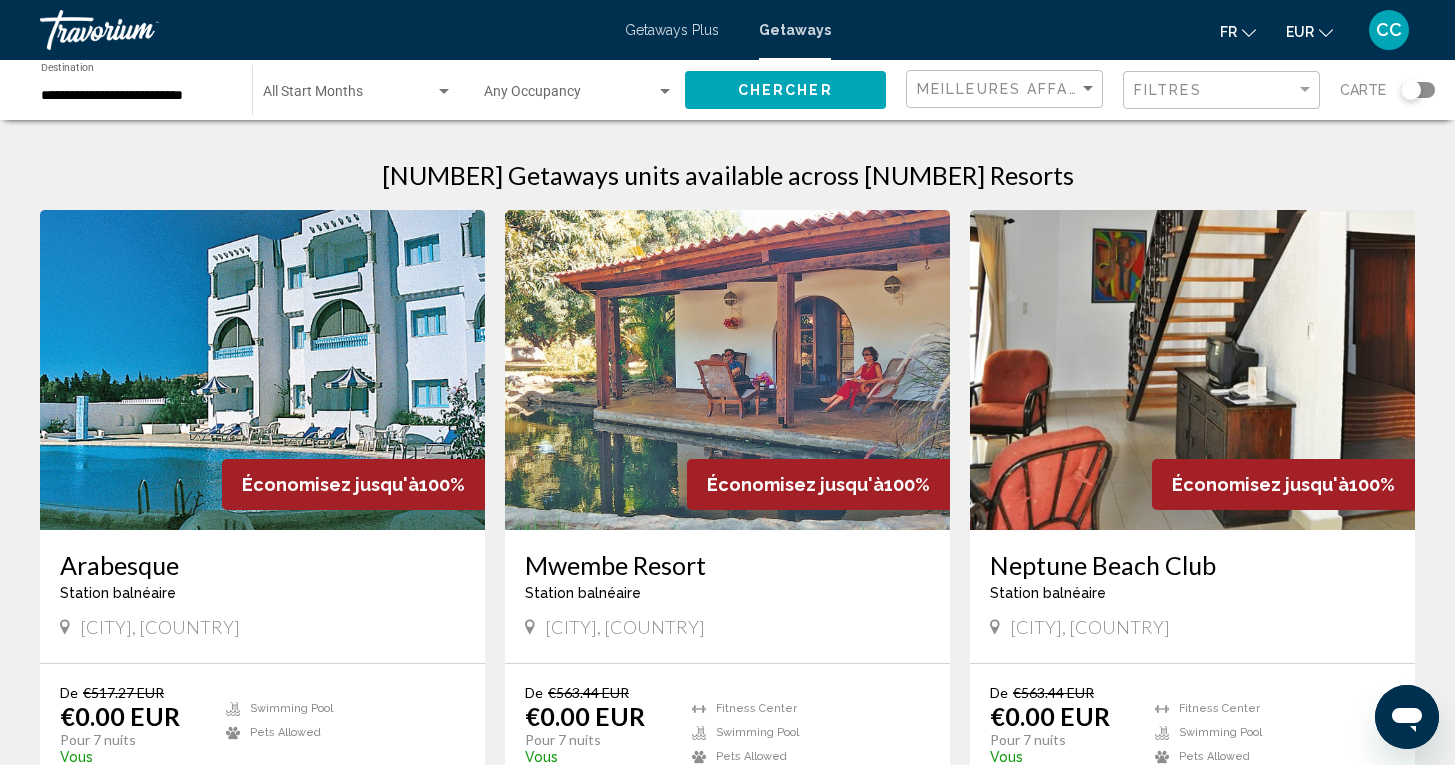 click 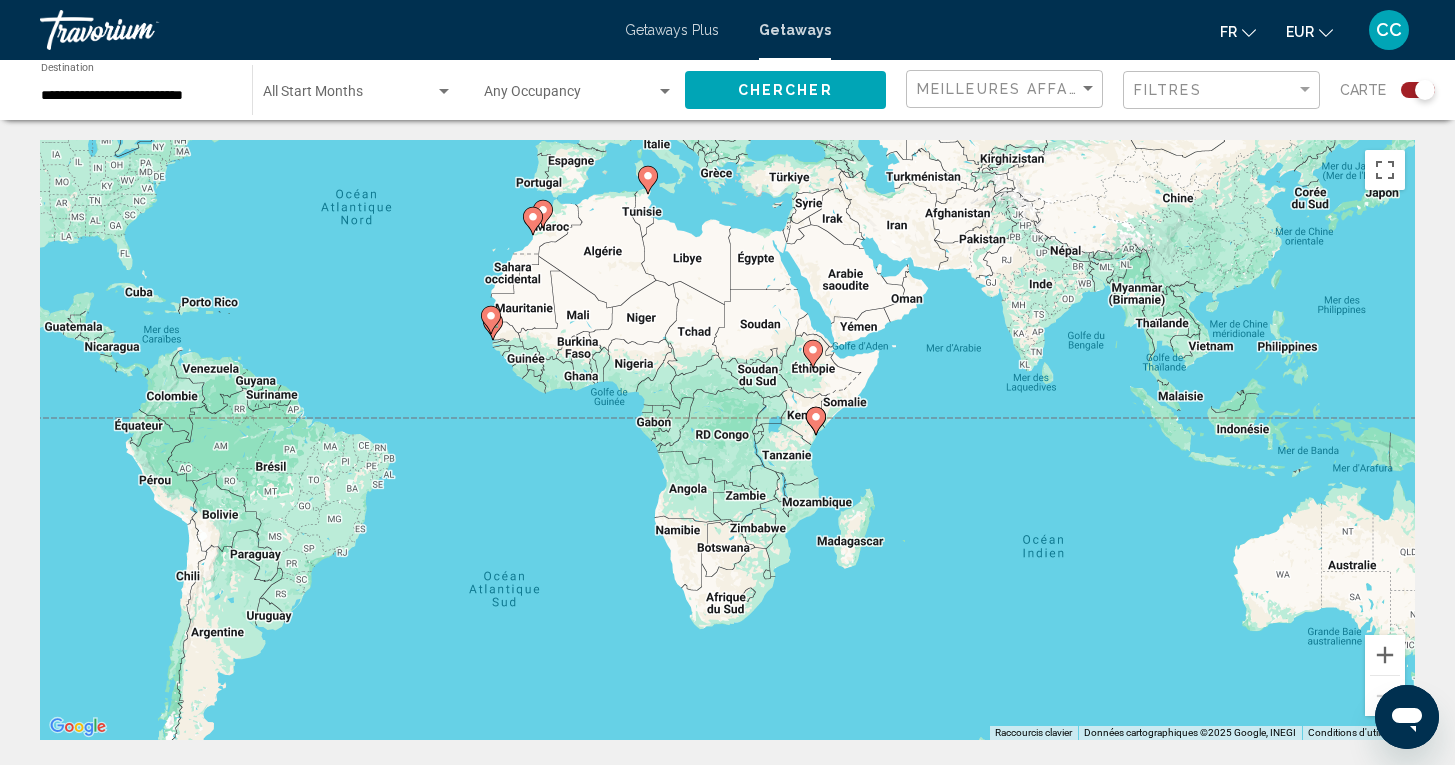 drag, startPoint x: 1259, startPoint y: 603, endPoint x: 945, endPoint y: 402, distance: 372.82303 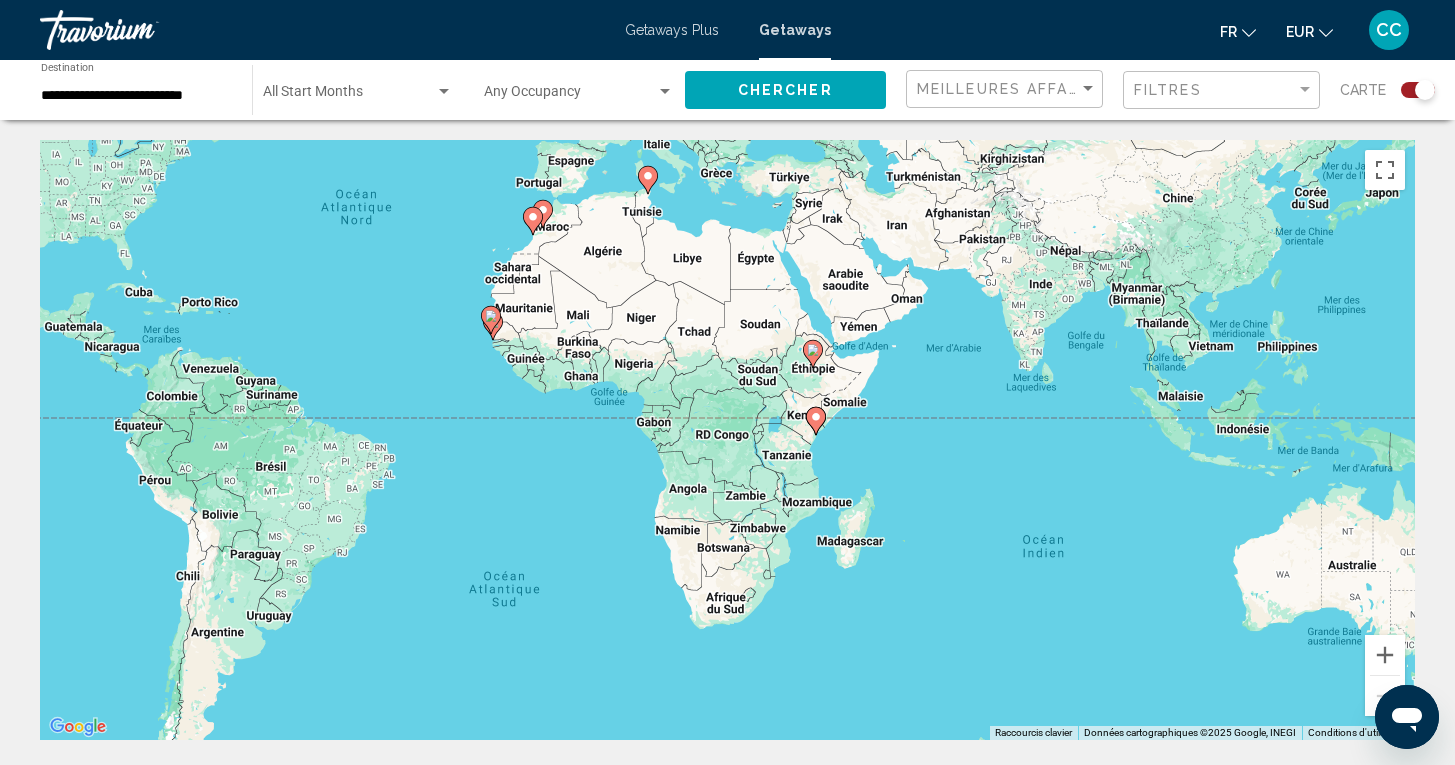 click on "Pour activer le glissement avec le clavier, appuyez sur Alt+Entrée. Une fois ce mode activé, utilisez les touches fléchées pour déplacer le repère. Pour valider le déplacement, appuyez sur Entrée. Pour annuler, appuyez sur Échap." at bounding box center (727, 440) 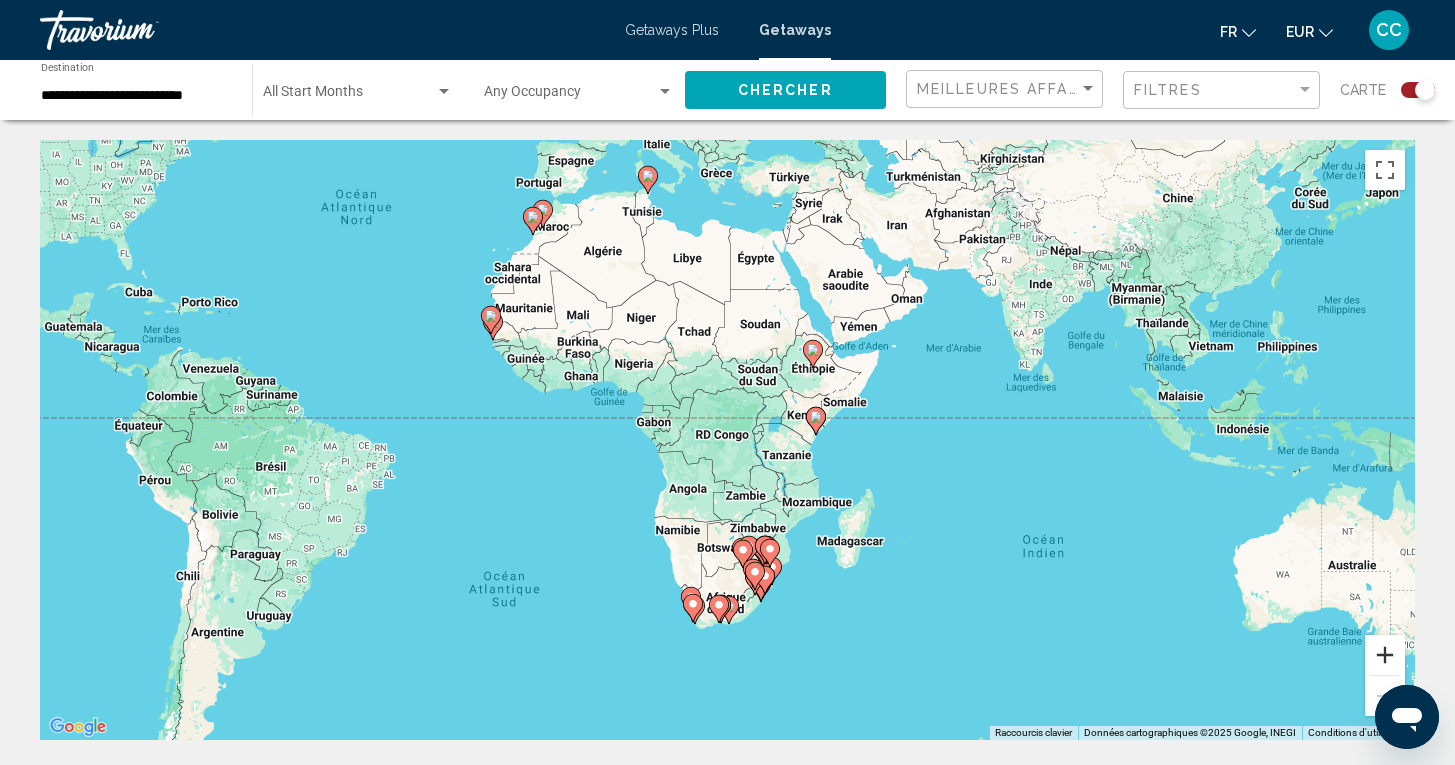 click at bounding box center [1385, 655] 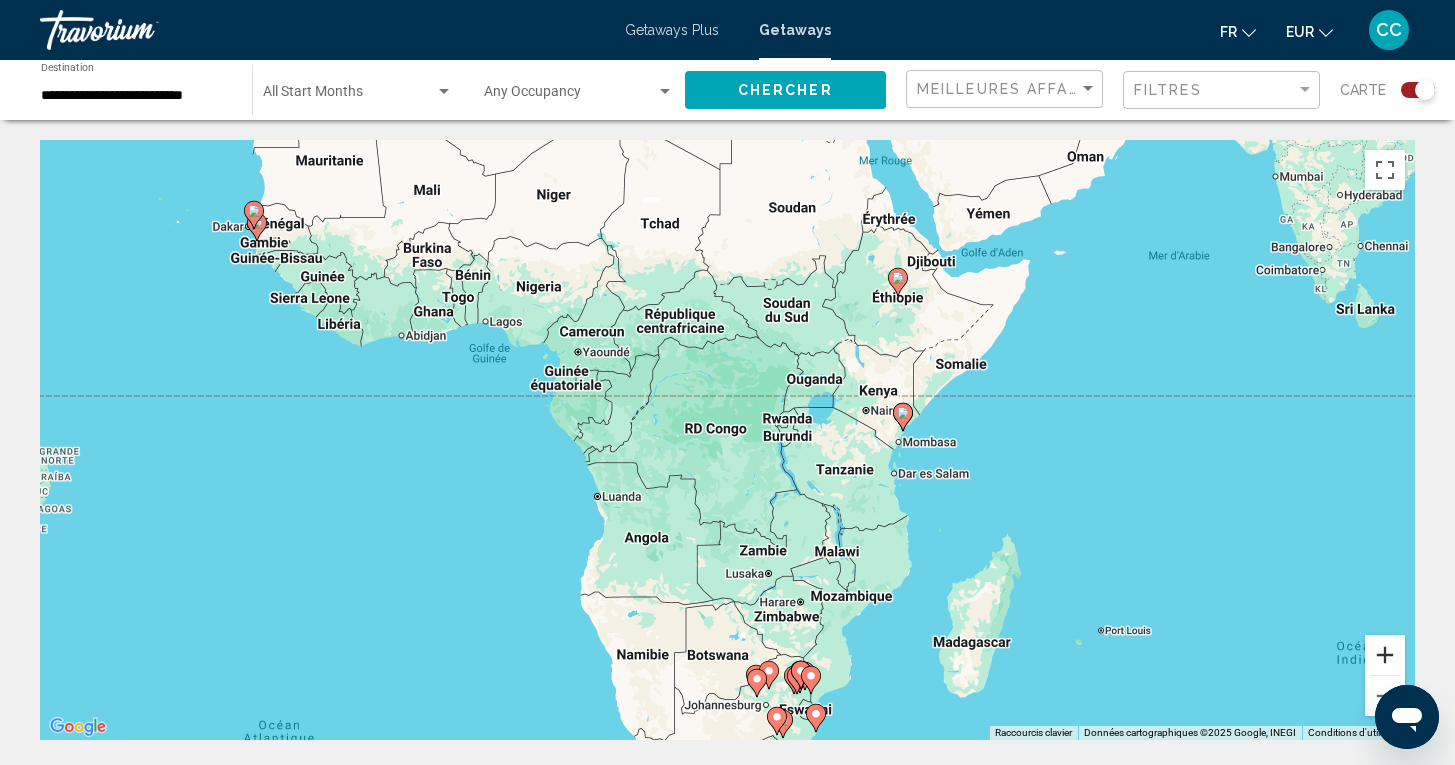 click at bounding box center (1385, 655) 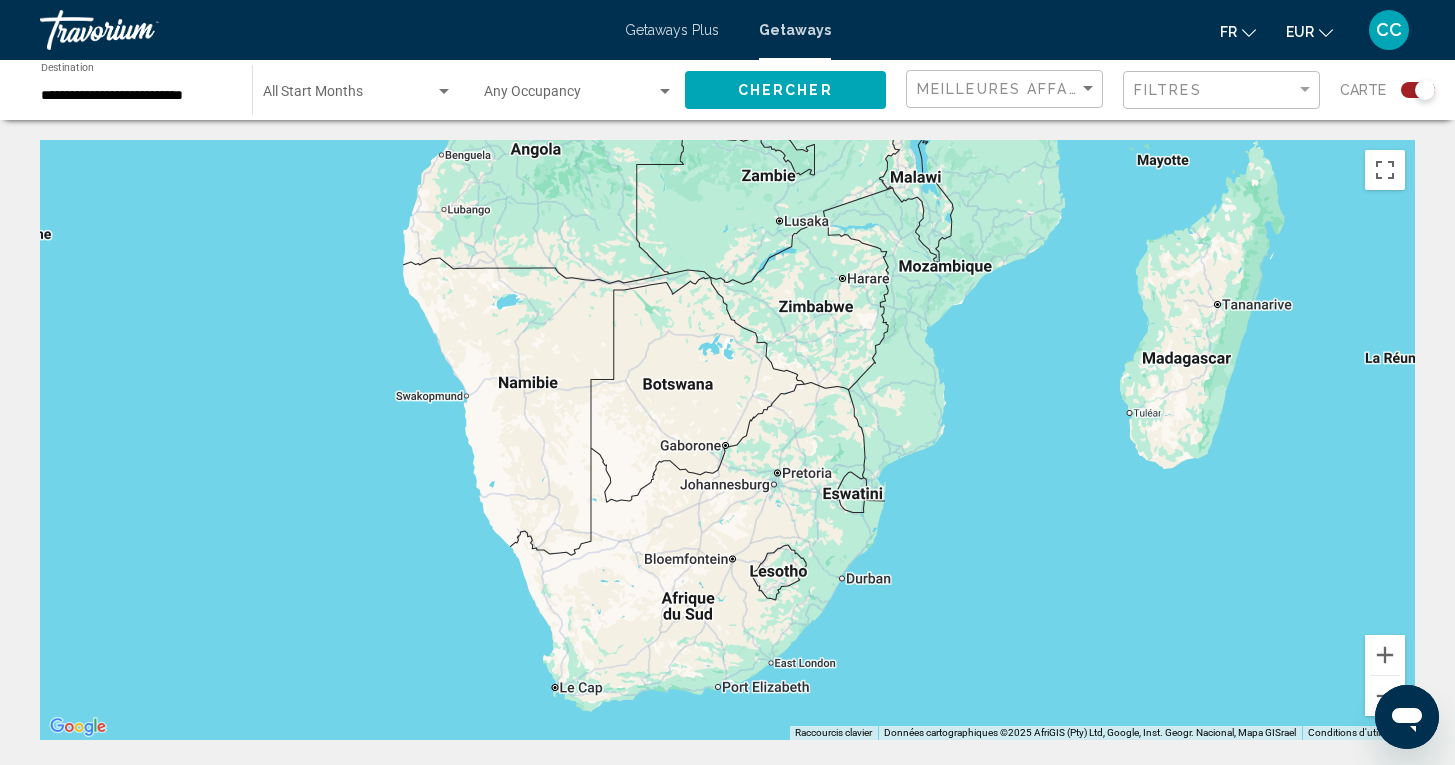 drag, startPoint x: 1148, startPoint y: 674, endPoint x: 1117, endPoint y: 180, distance: 494.9717 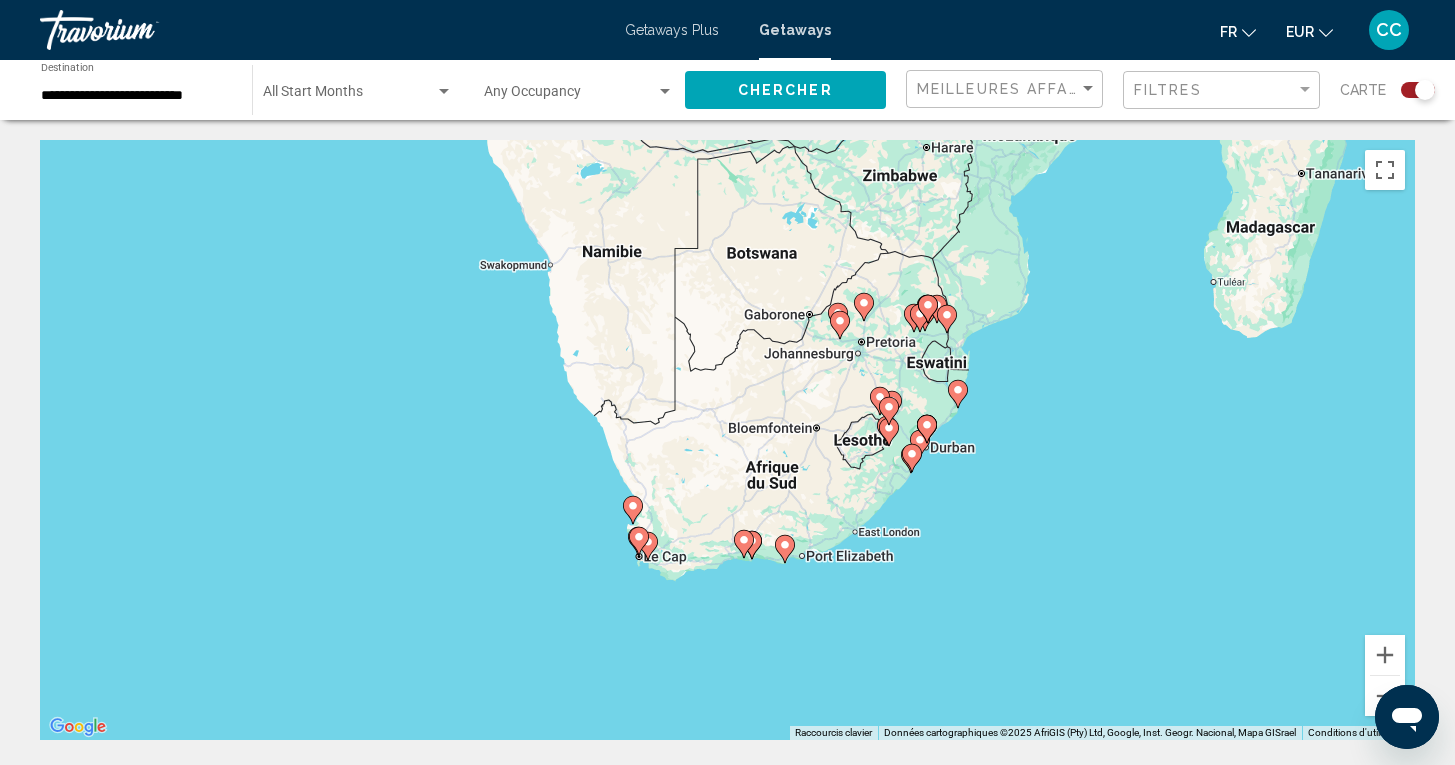 drag, startPoint x: 961, startPoint y: 576, endPoint x: 1044, endPoint y: 442, distance: 157.62297 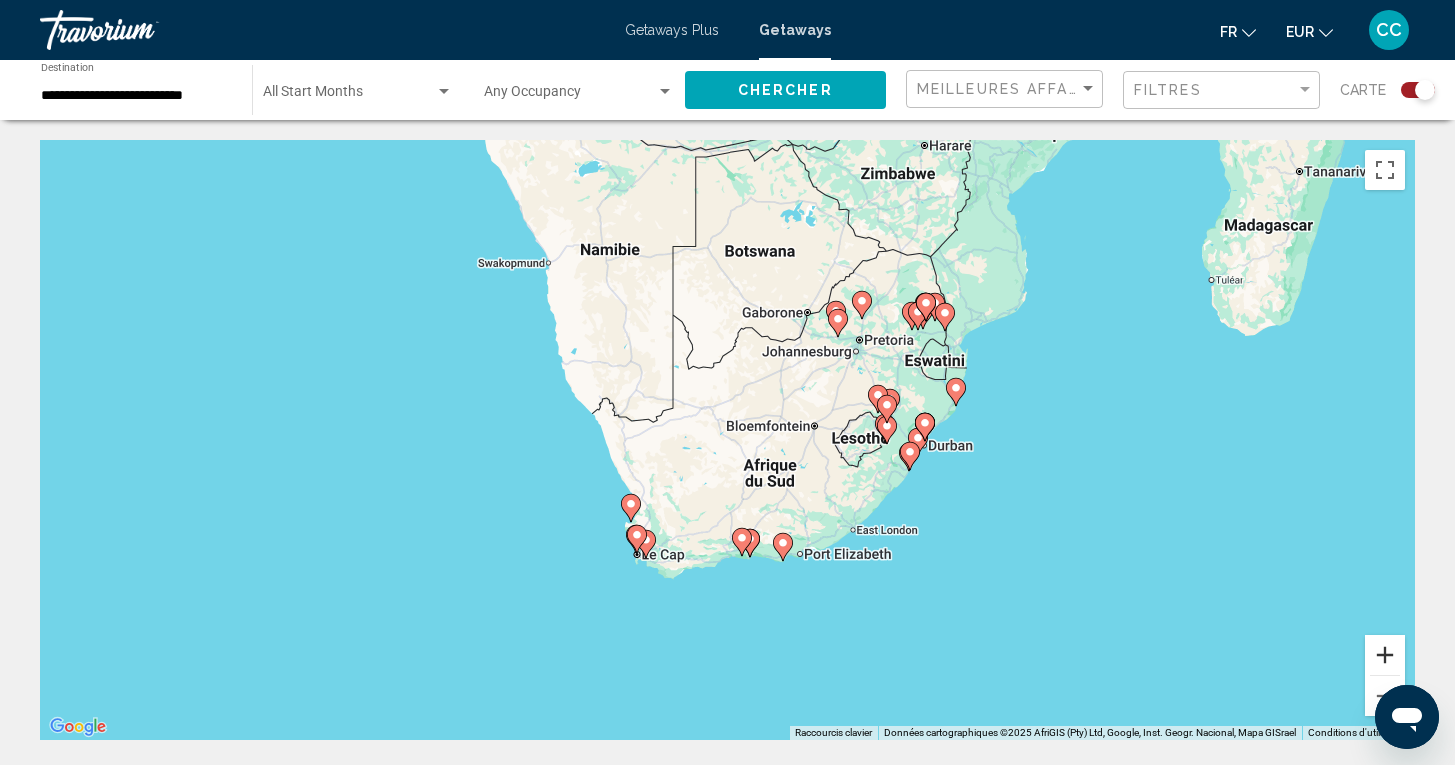 click at bounding box center (1385, 655) 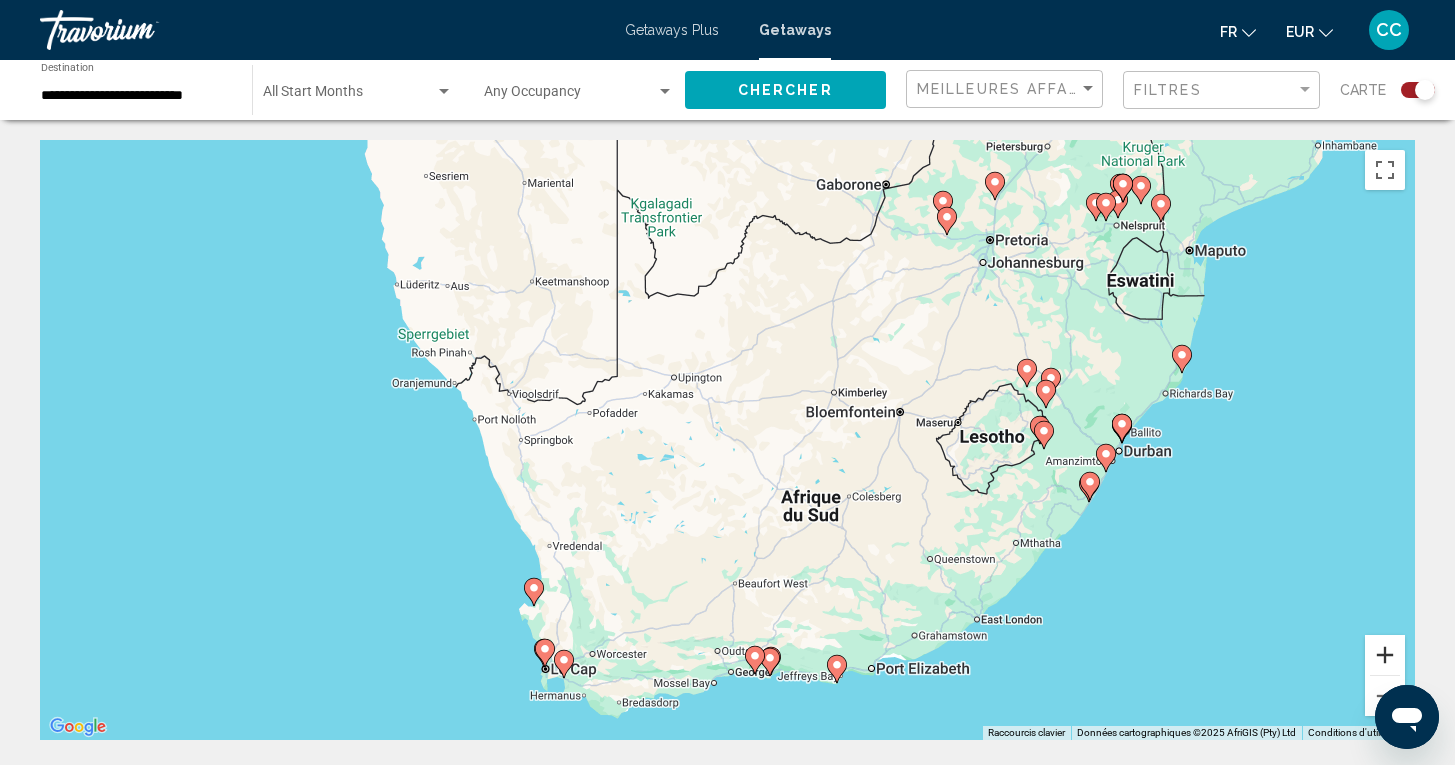click at bounding box center (1385, 655) 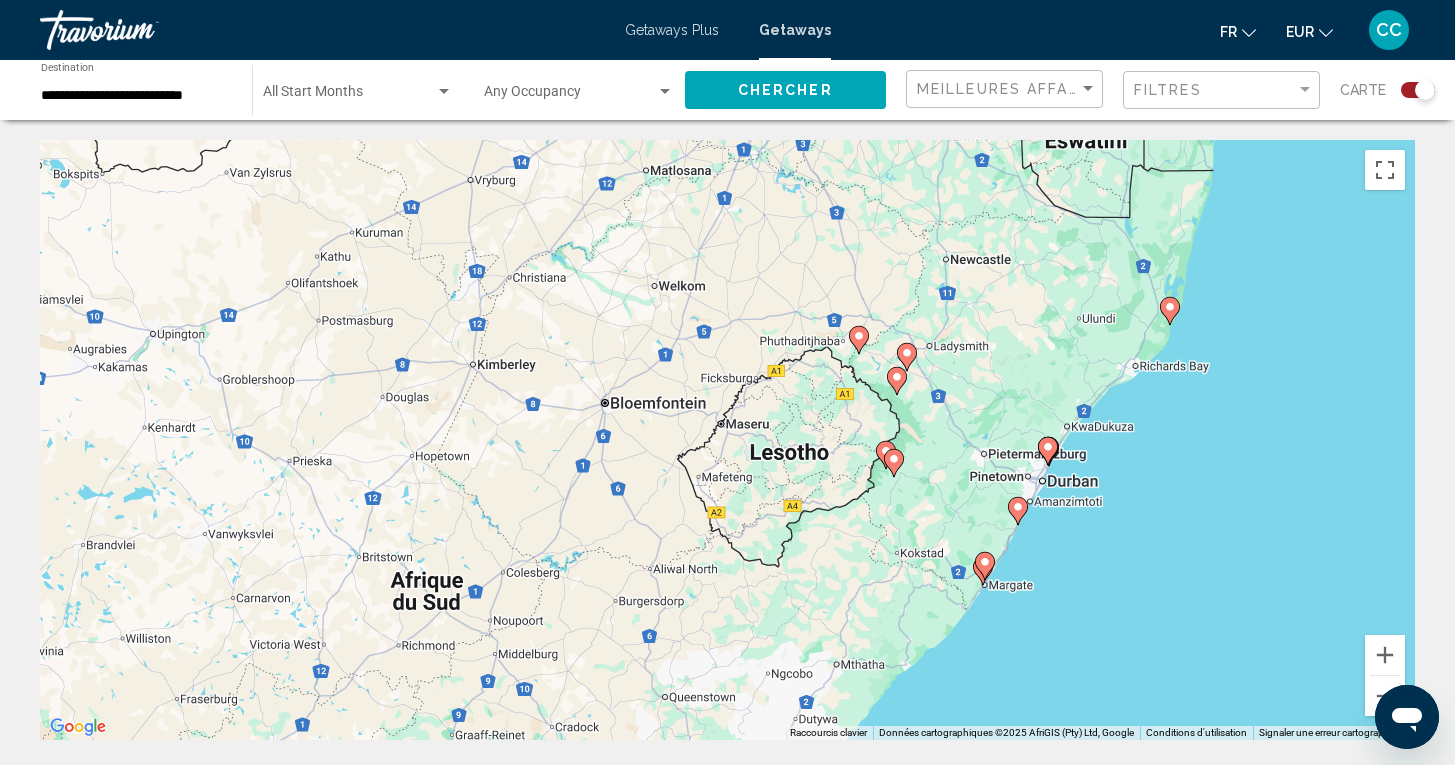 drag, startPoint x: 1326, startPoint y: 589, endPoint x: 853, endPoint y: 603, distance: 473.20715 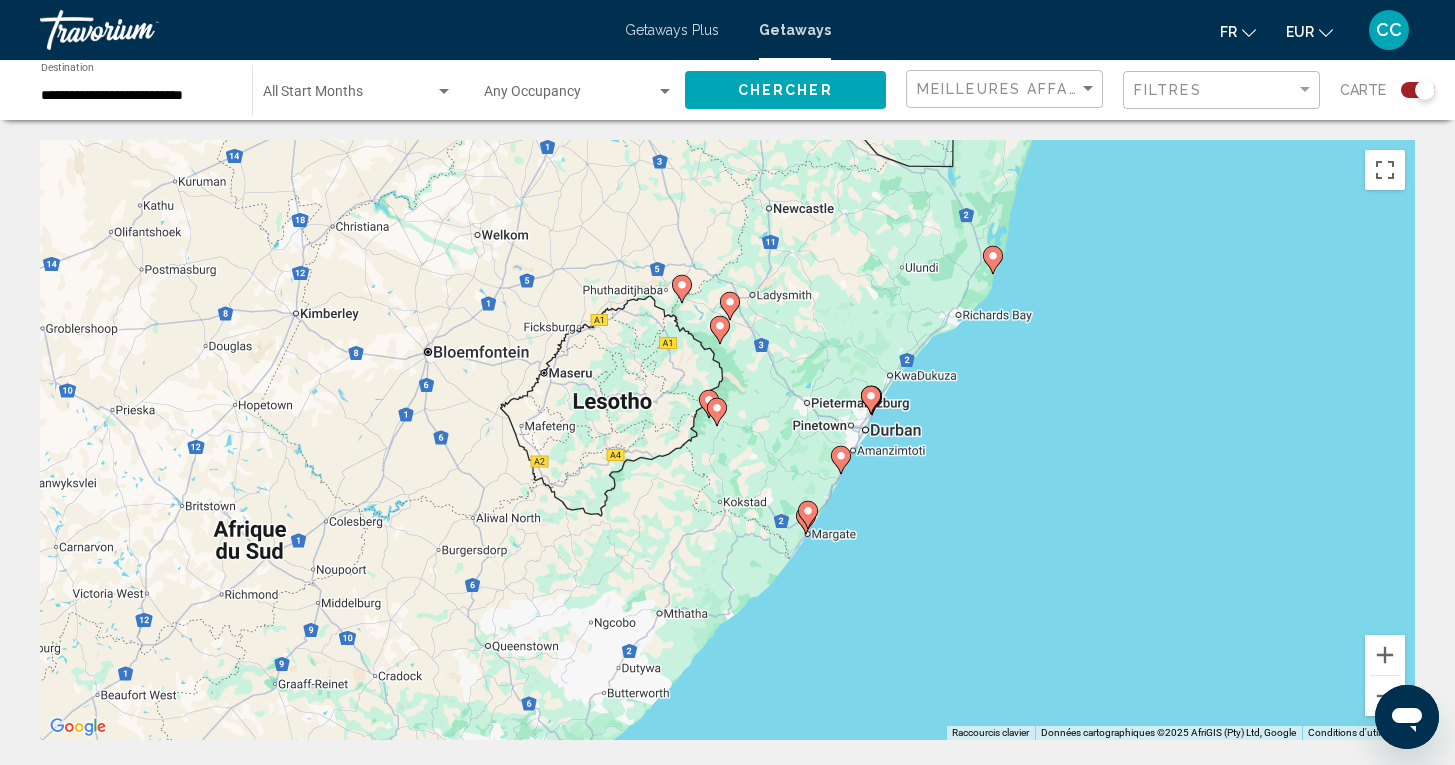 drag, startPoint x: 1079, startPoint y: 610, endPoint x: 905, endPoint y: 565, distance: 179.7248 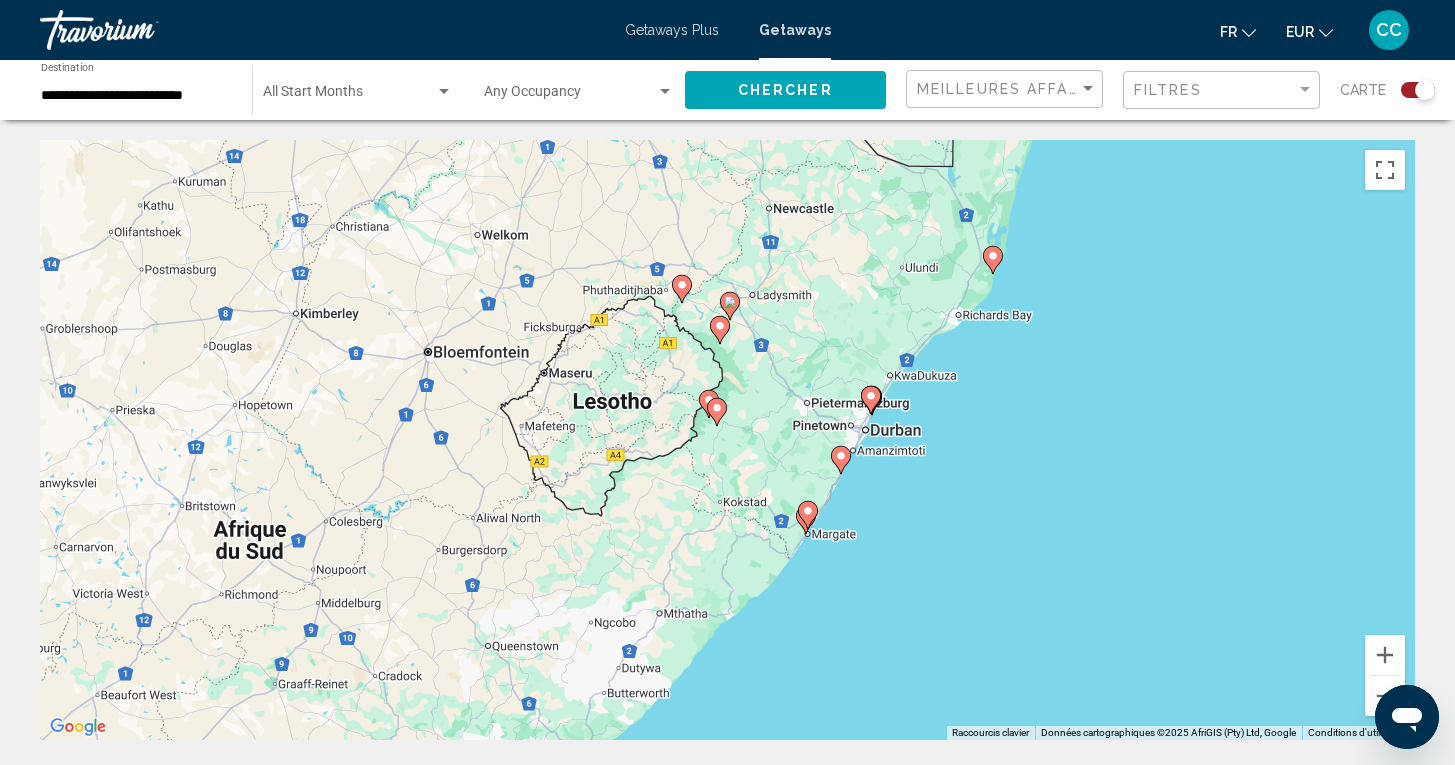 click on "Pour activer le glissement avec le clavier, appuyez sur Alt+Entrée. Une fois ce mode activé, utilisez les touches fléchées pour déplacer le repère. Pour valider le déplacement, appuyez sur Entrée. Pour annuler, appuyez sur Échap." at bounding box center (727, 440) 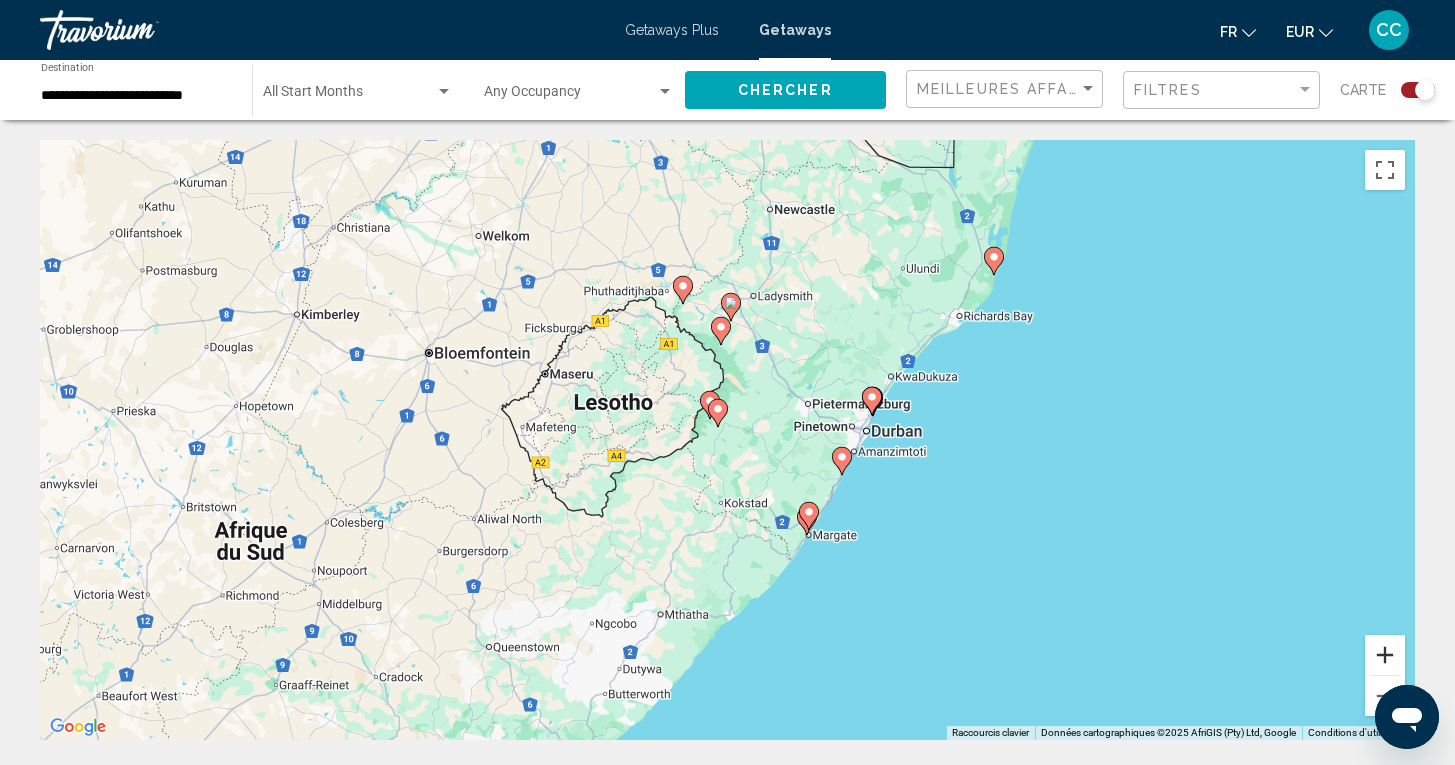 click at bounding box center [1385, 655] 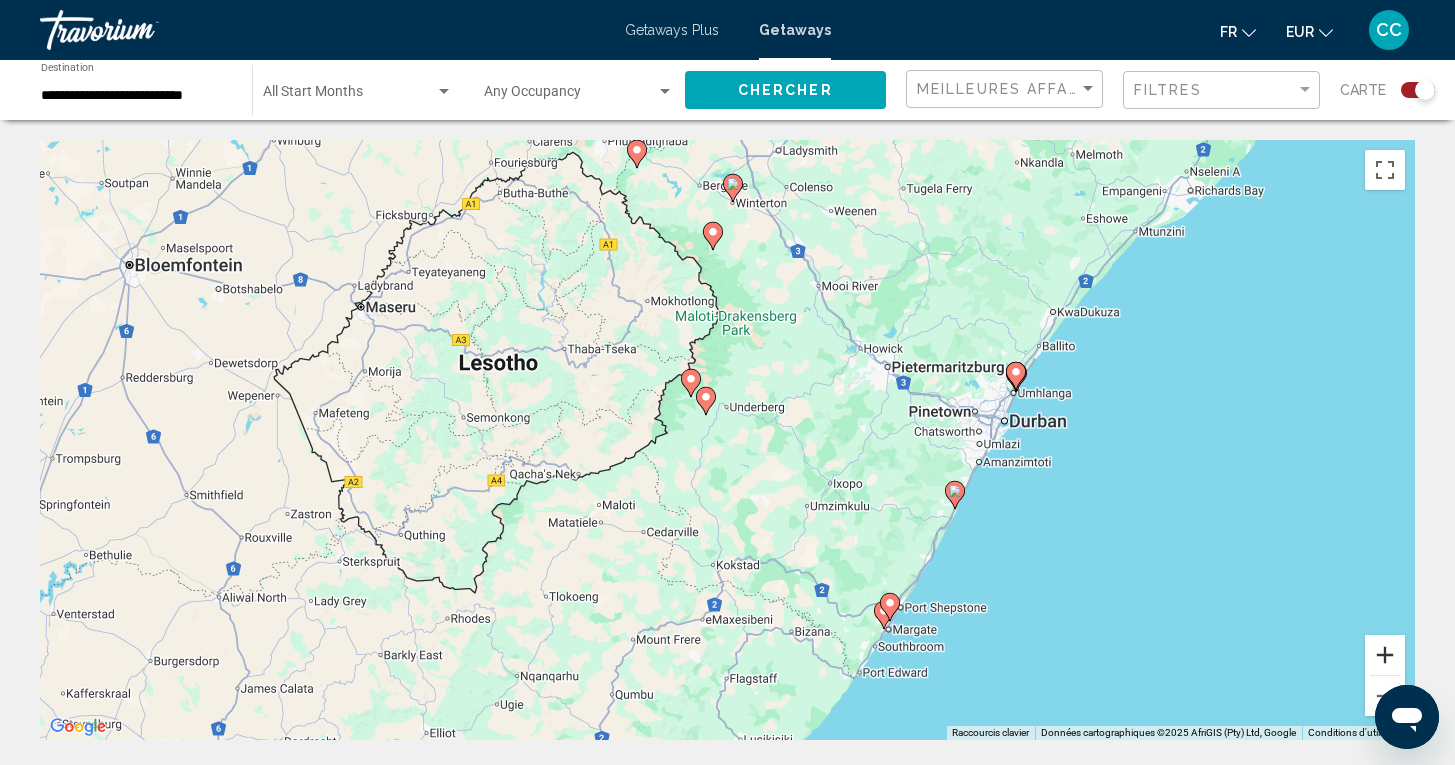 click at bounding box center [1385, 655] 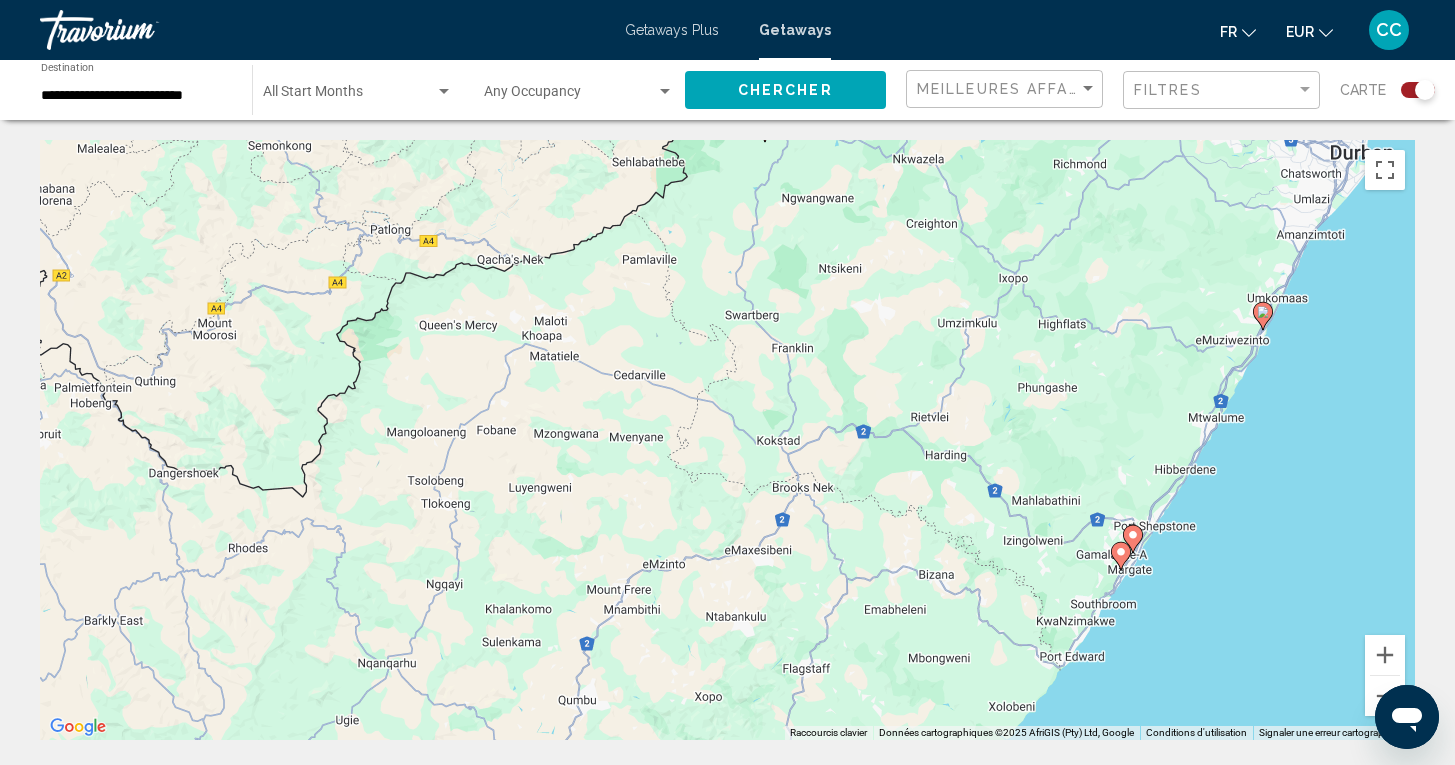 drag, startPoint x: 757, startPoint y: 534, endPoint x: 843, endPoint y: 280, distance: 268.16412 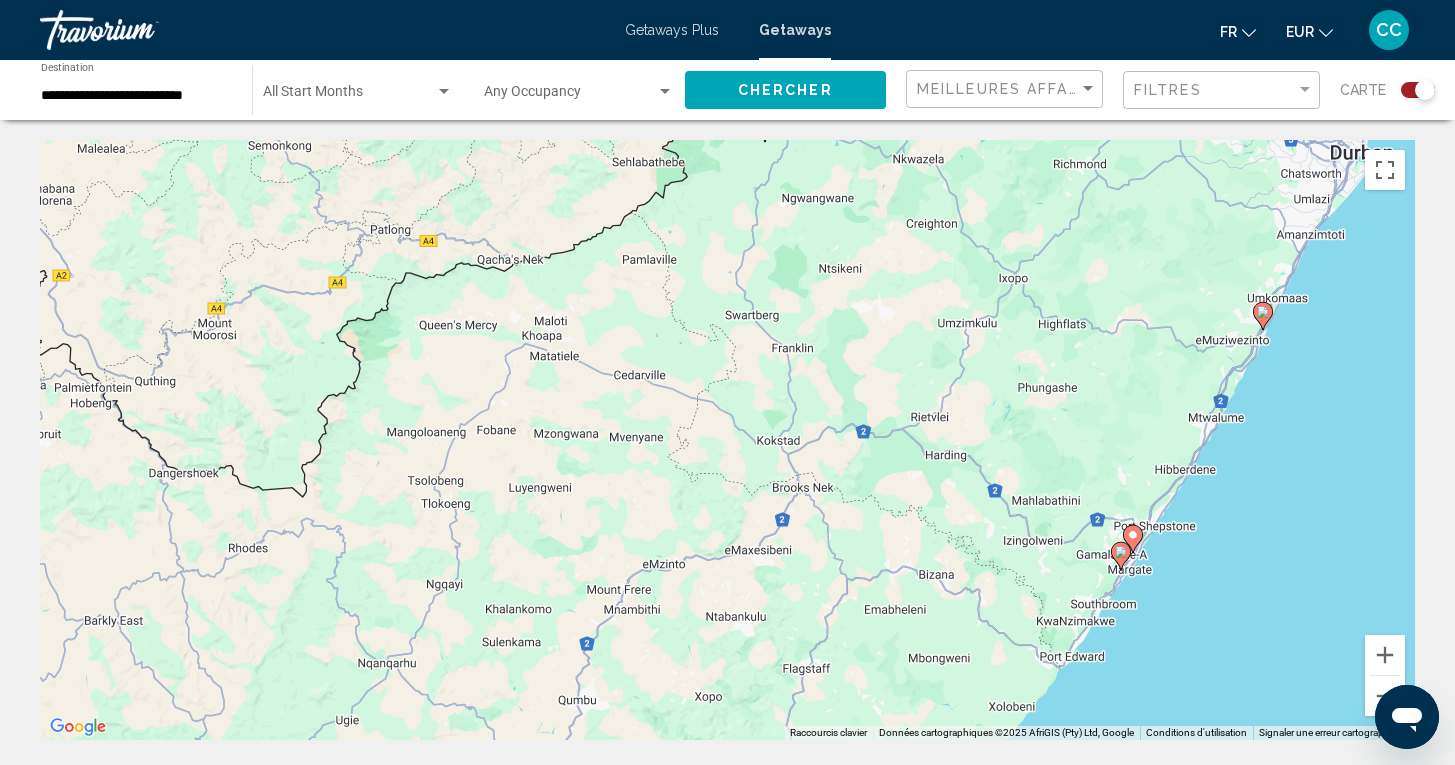 click on "Pour activer le glissement avec le clavier, appuyez sur Alt+Entrée. Une fois ce mode activé, utilisez les touches fléchées pour déplacer le repère. Pour valider le déplacement, appuyez sur Entrée. Pour annuler, appuyez sur Échap." at bounding box center [727, 440] 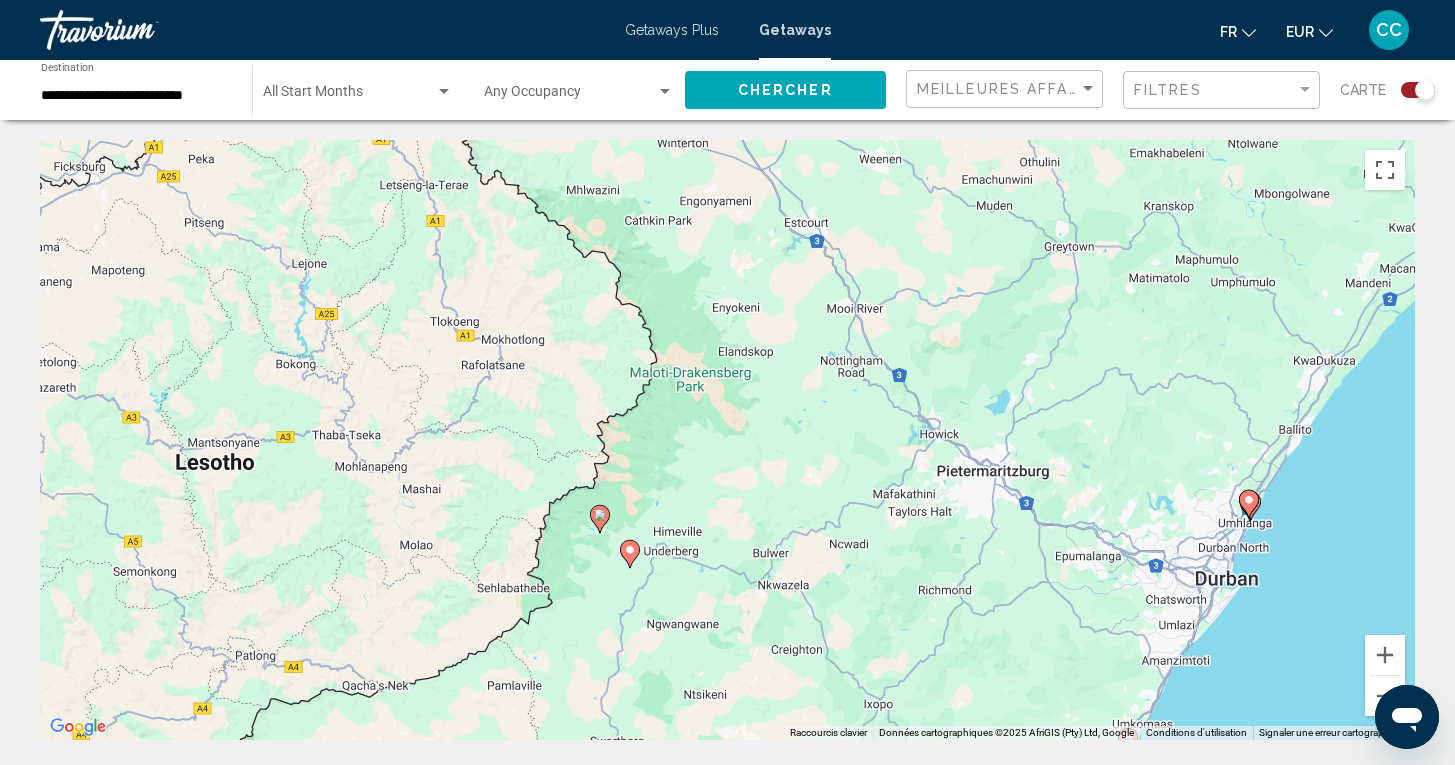 drag, startPoint x: 994, startPoint y: 291, endPoint x: 857, endPoint y: 722, distance: 452.24994 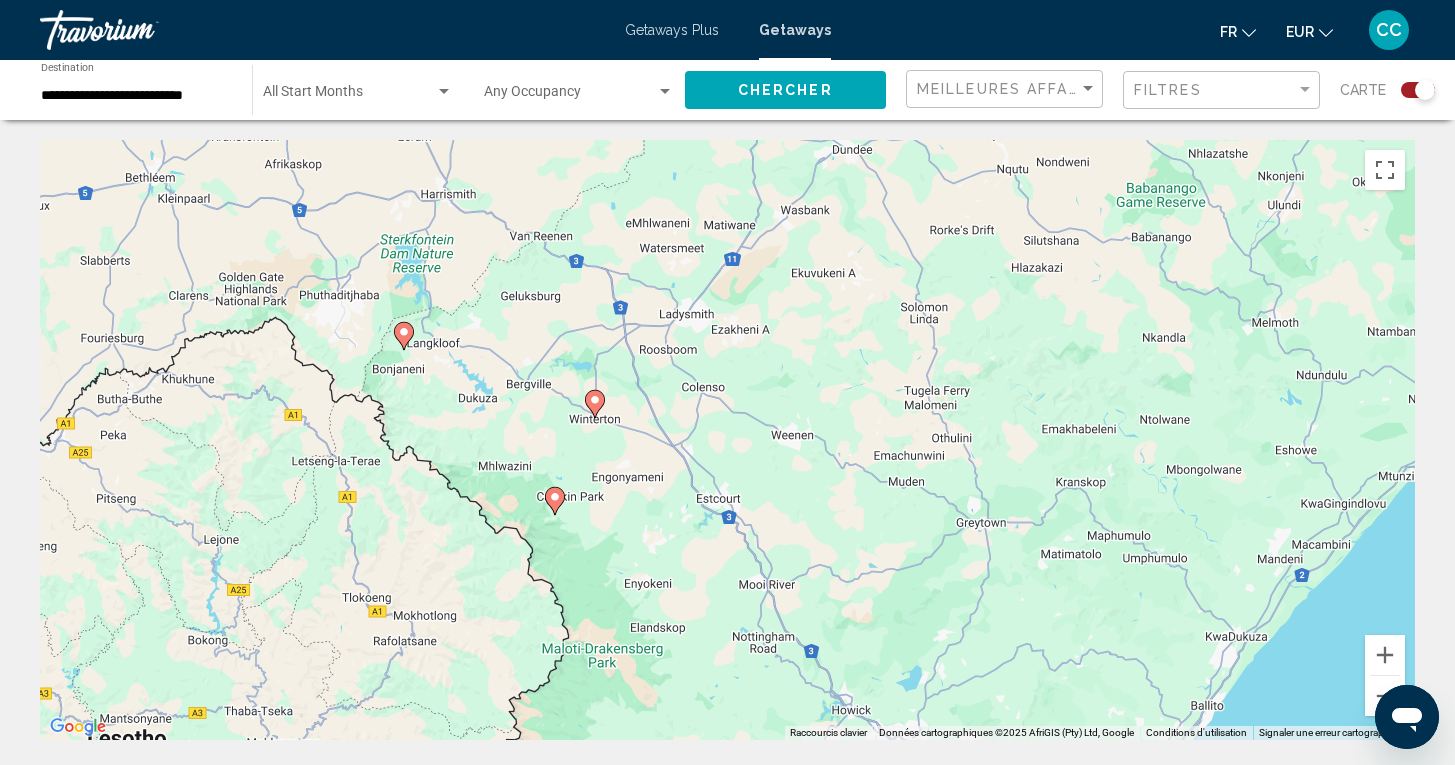 drag, startPoint x: 946, startPoint y: 516, endPoint x: 858, endPoint y: 794, distance: 291.5956 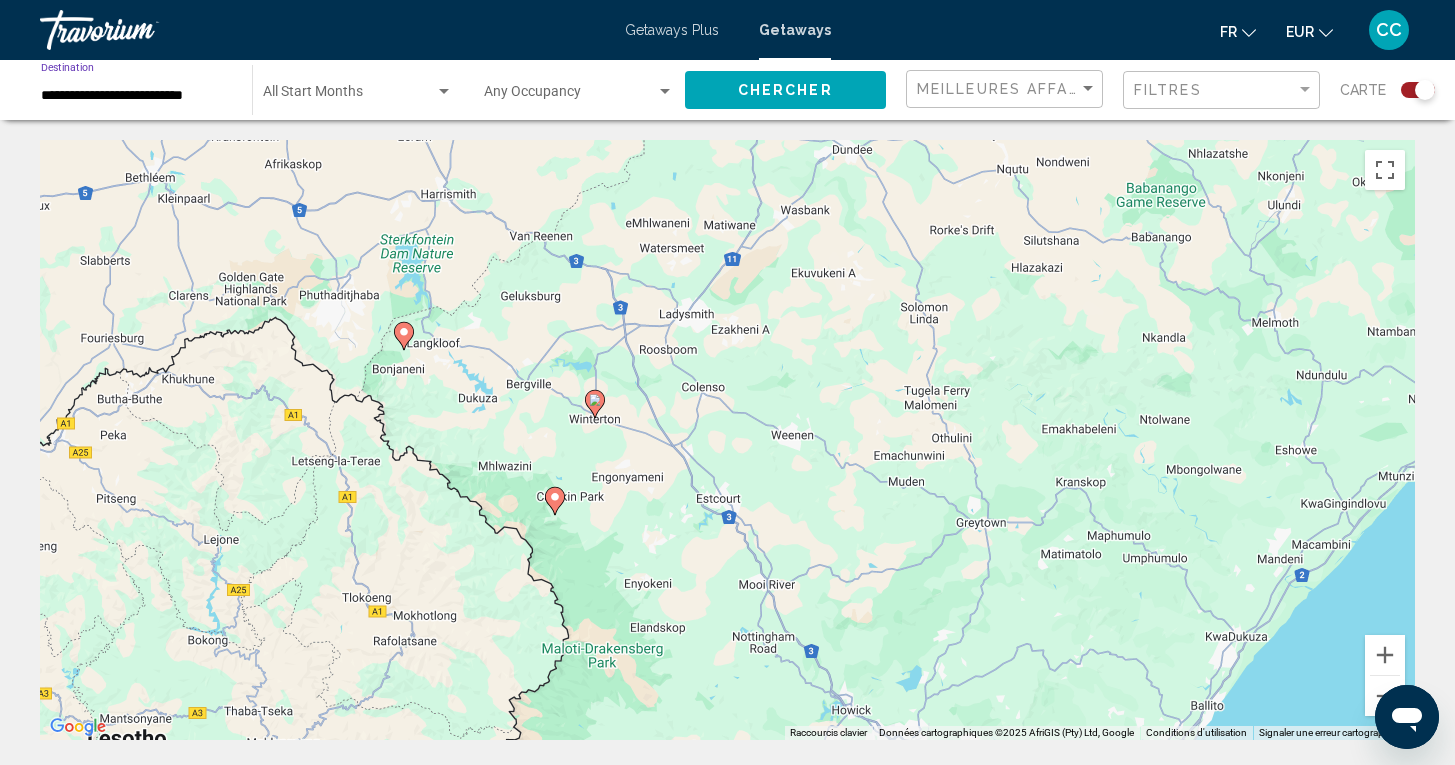 click on "**********" at bounding box center [136, 96] 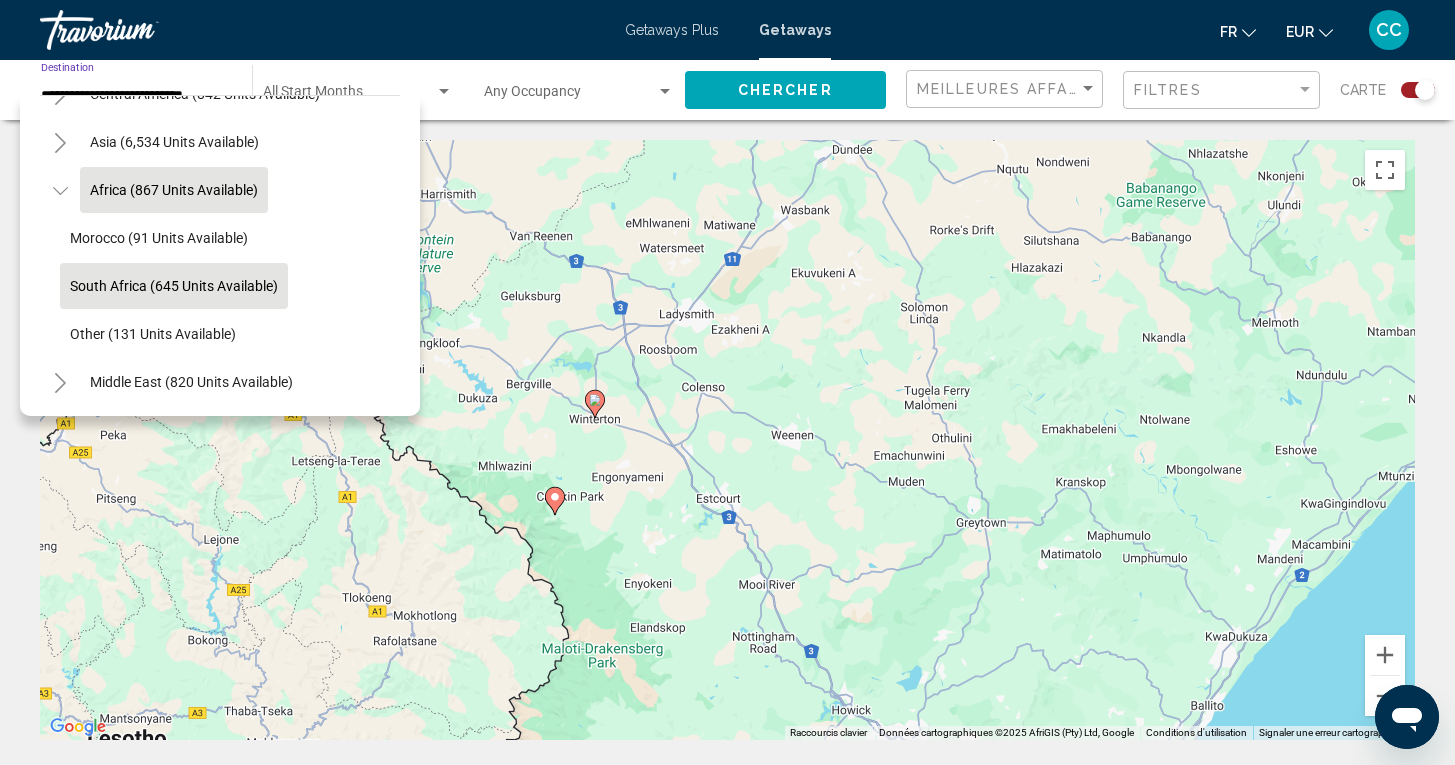 scroll, scrollTop: 468, scrollLeft: 0, axis: vertical 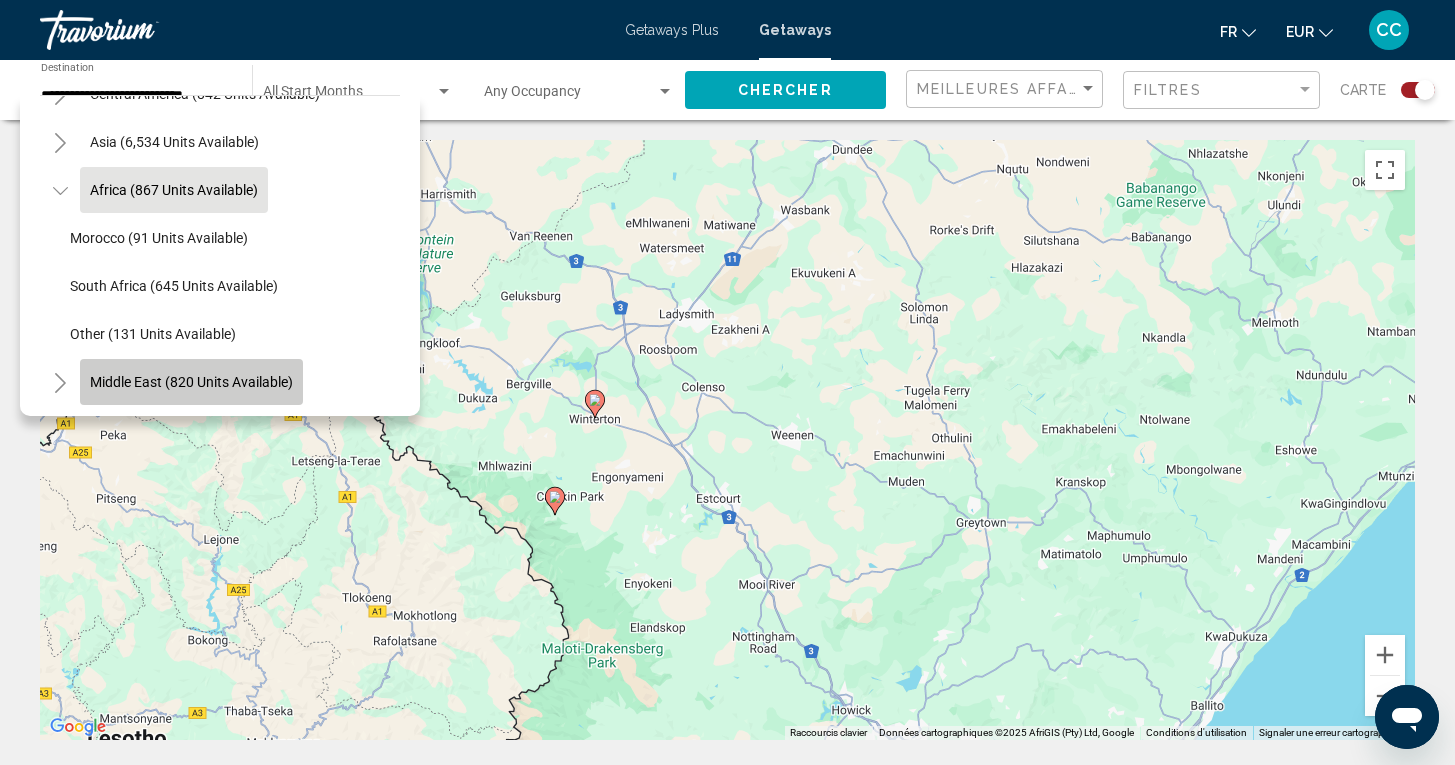 click on "Middle East (820 units available)" 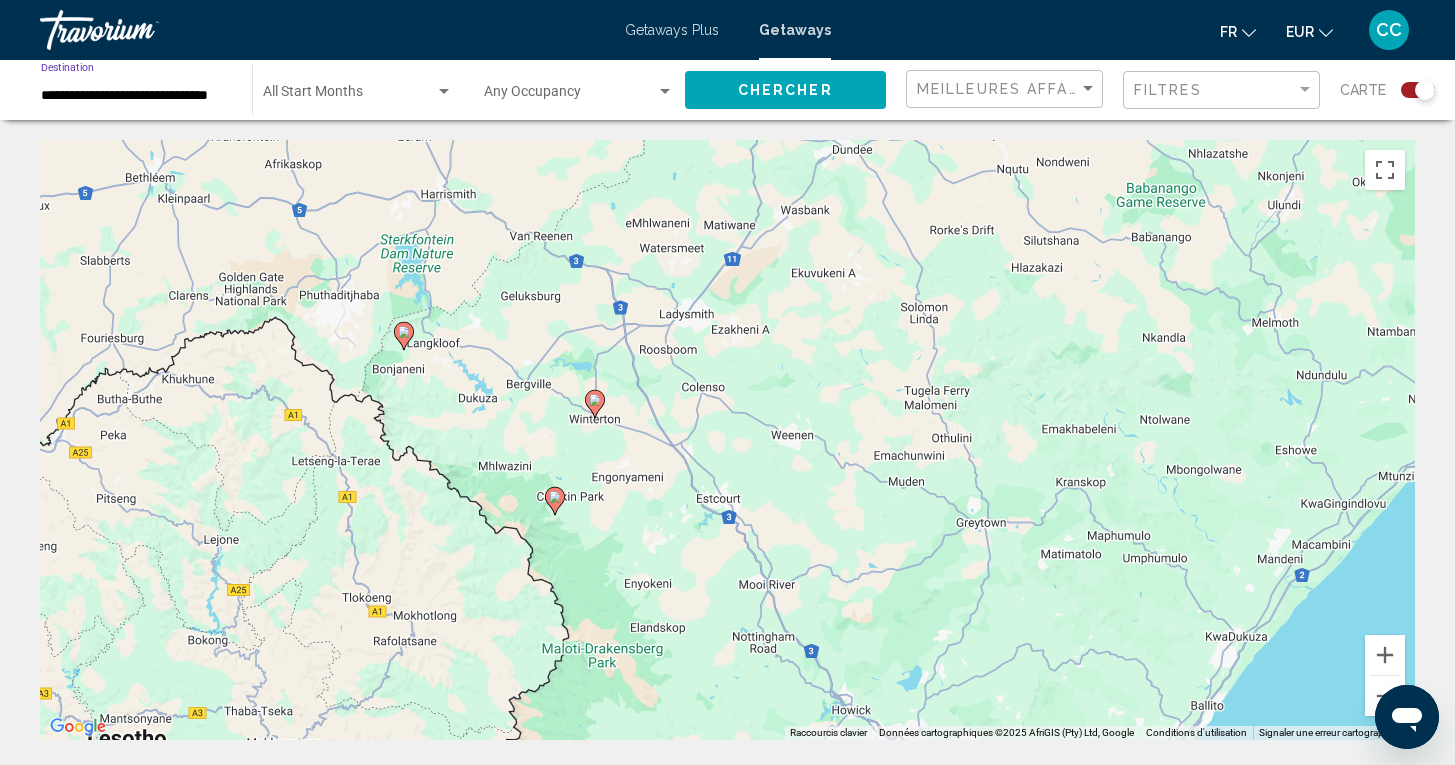 click on "Chercher" 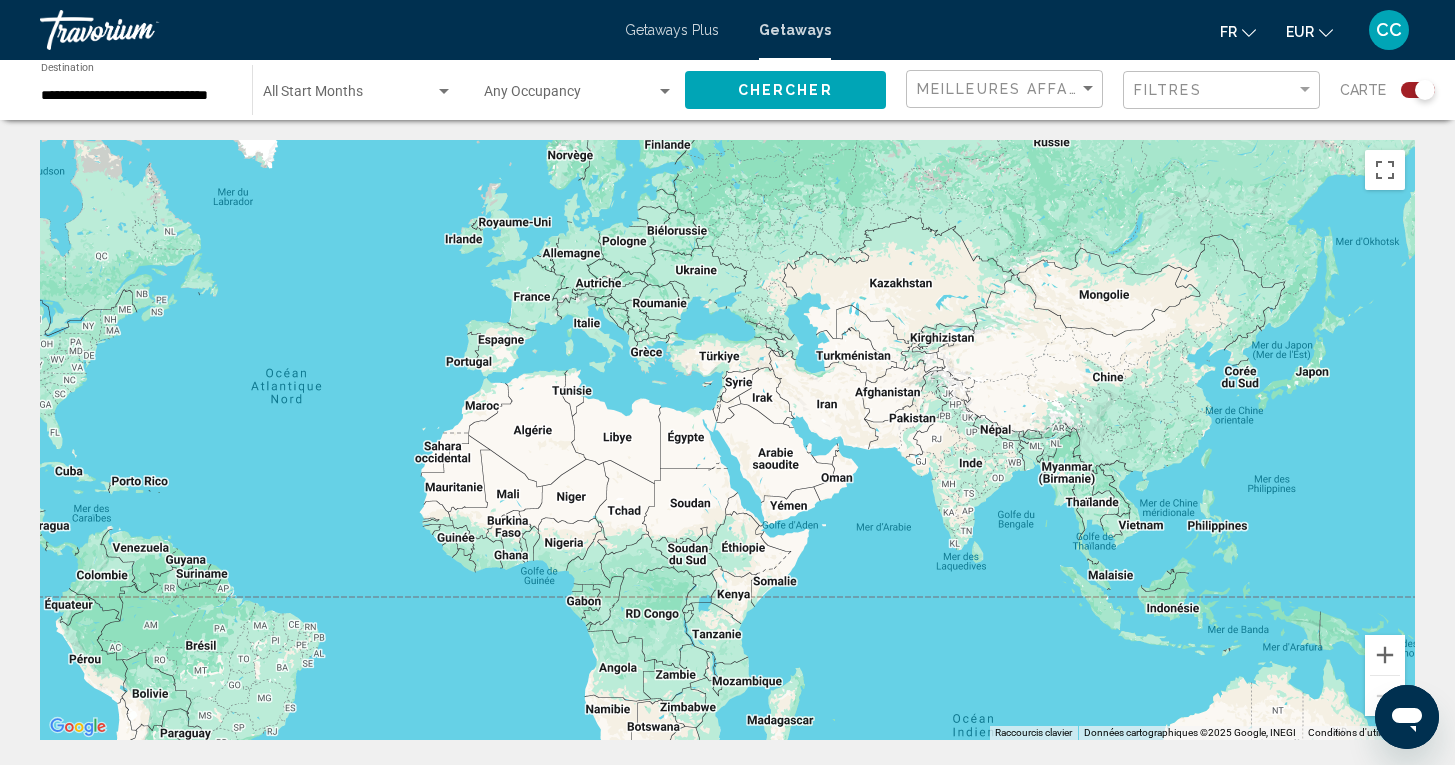 drag, startPoint x: 988, startPoint y: 359, endPoint x: 948, endPoint y: 693, distance: 336.3867 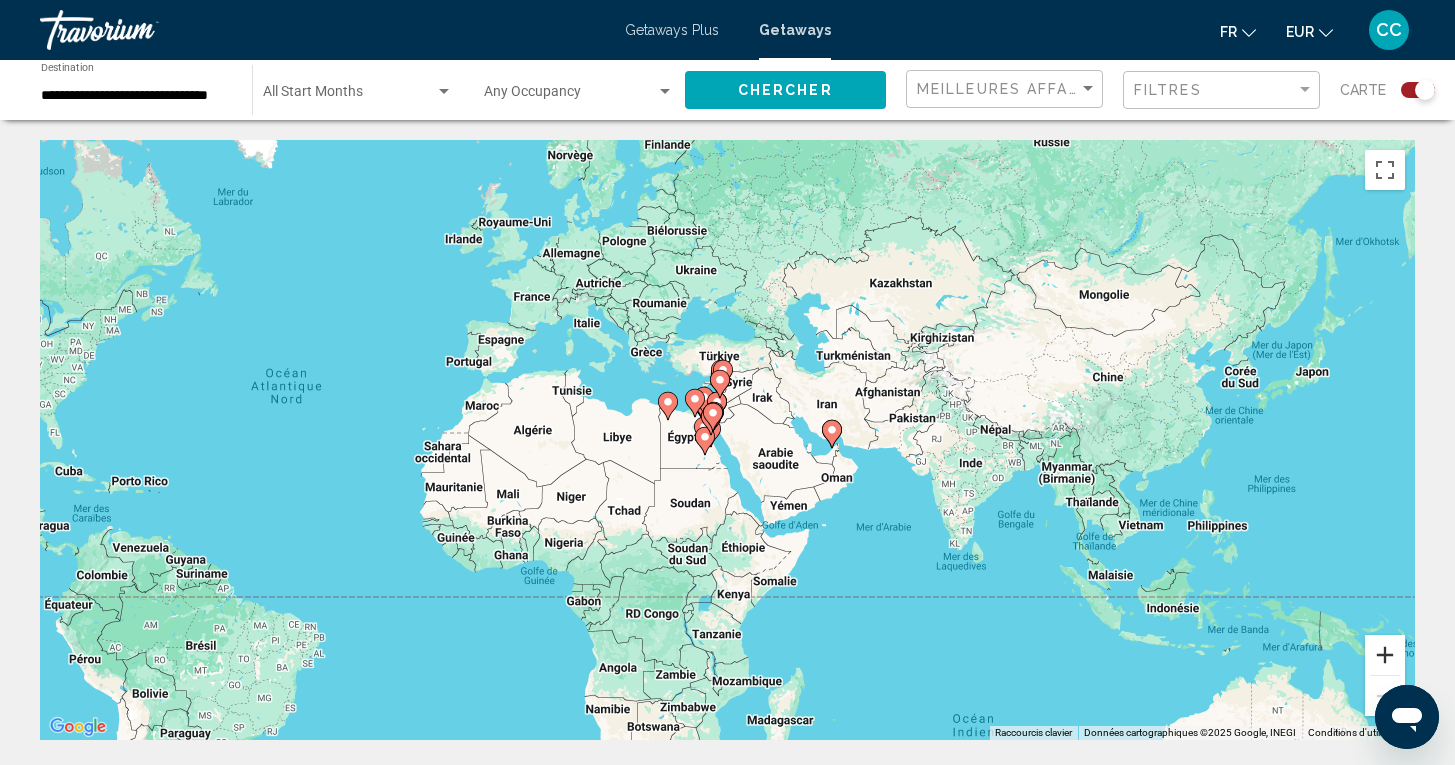 click at bounding box center [1385, 655] 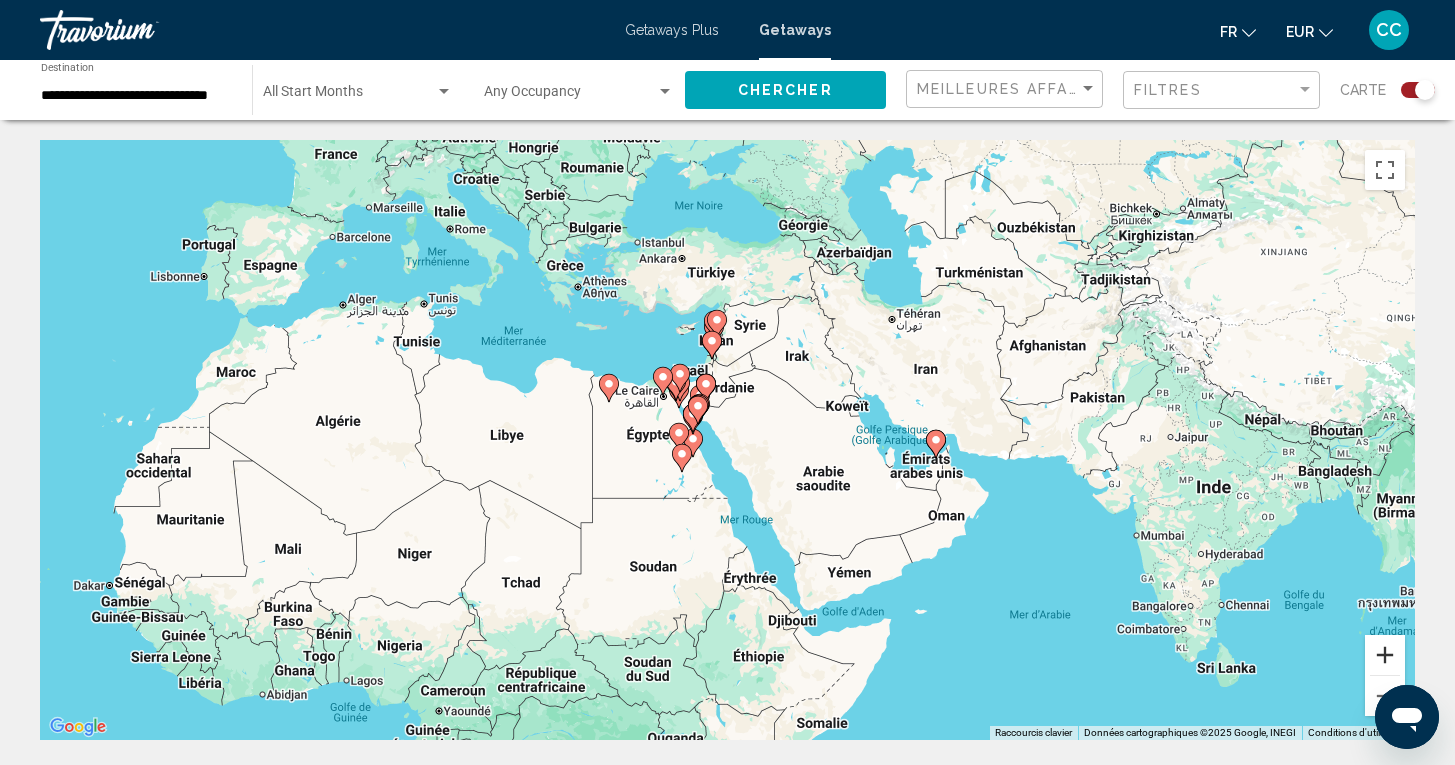 click at bounding box center (1385, 655) 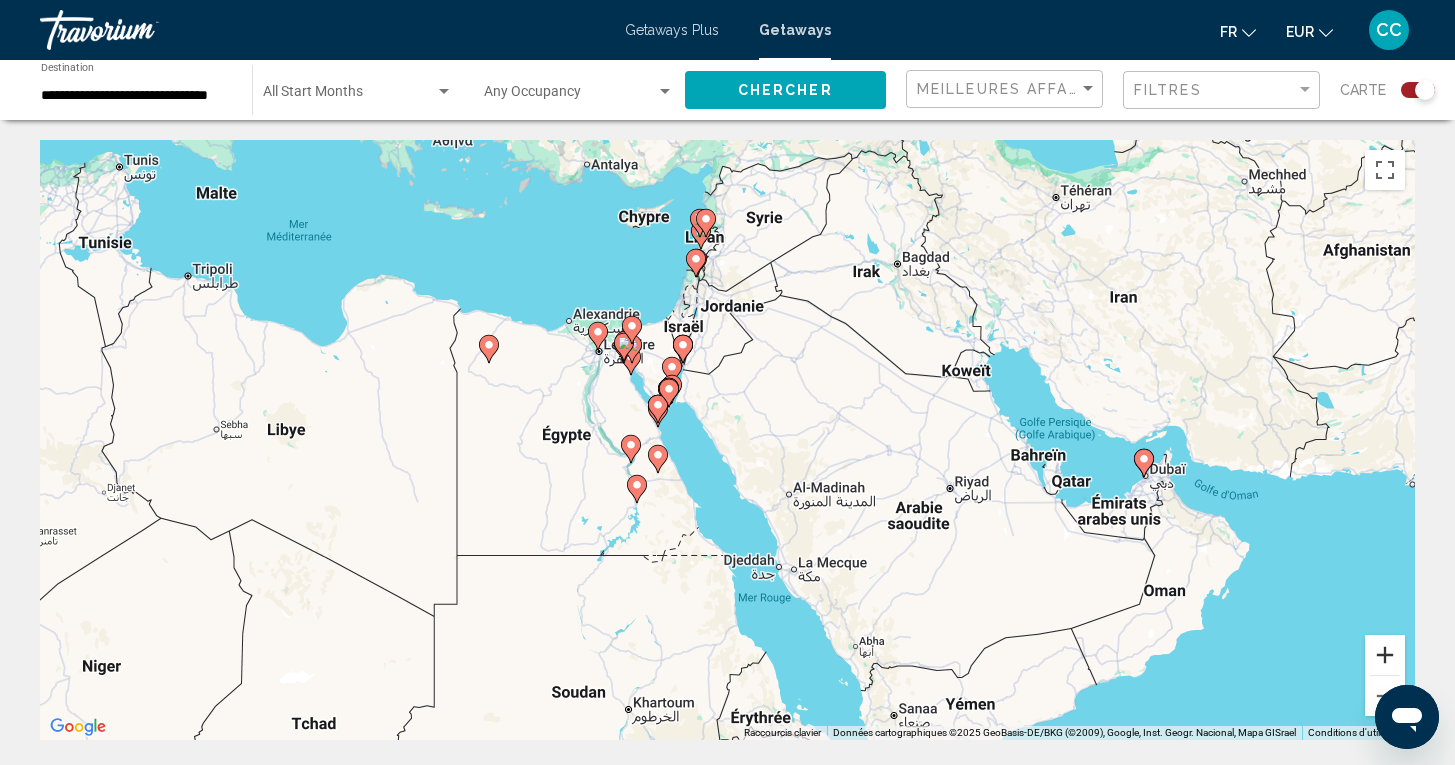 click at bounding box center (1385, 655) 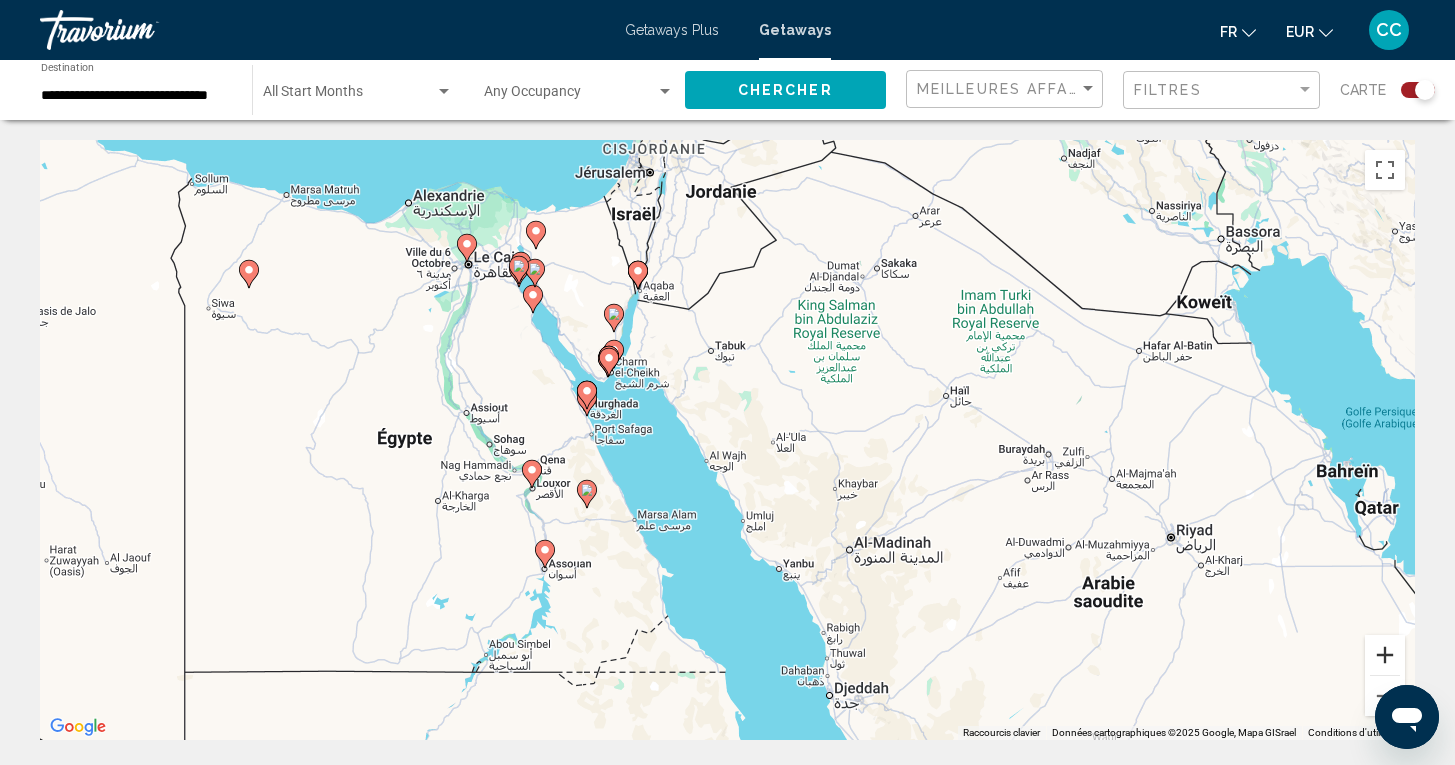 click at bounding box center [1385, 655] 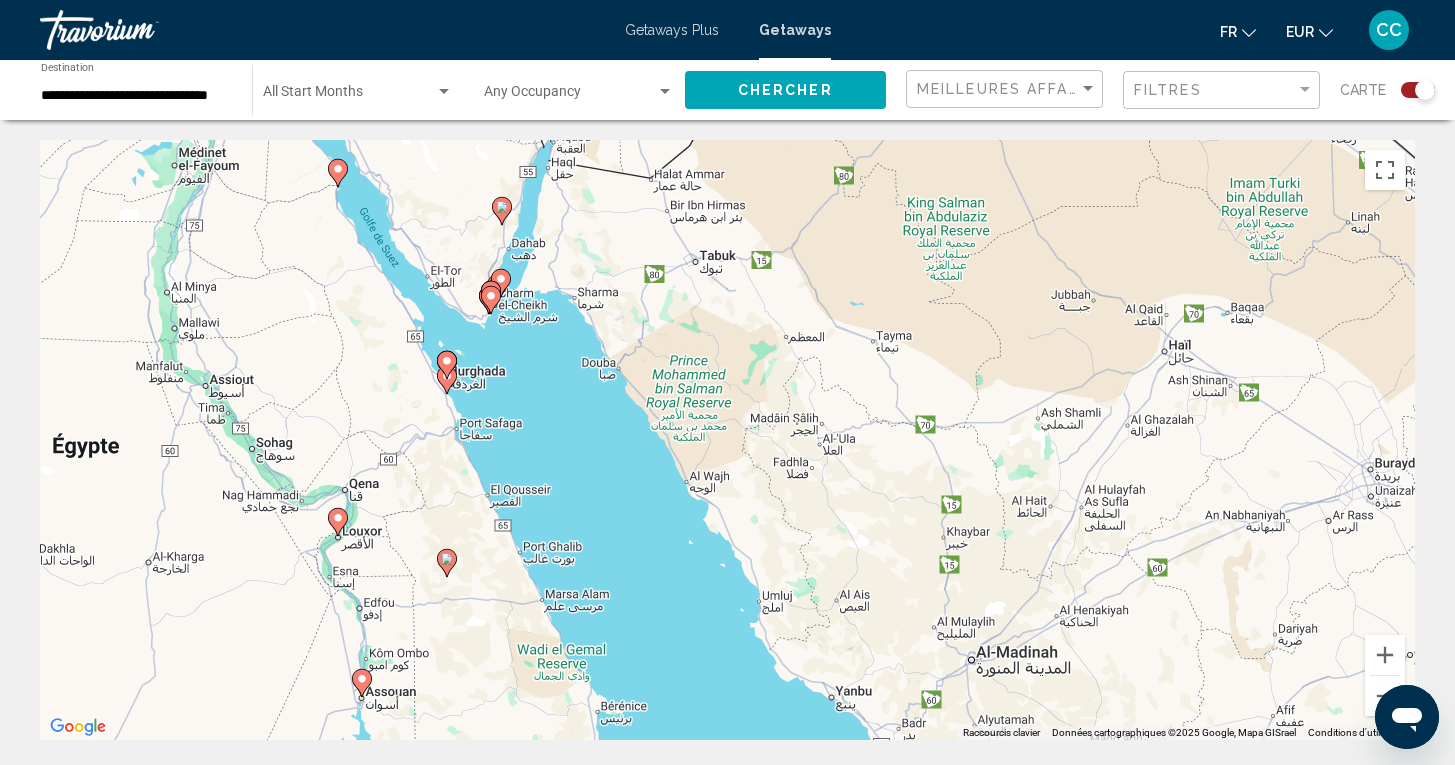 click 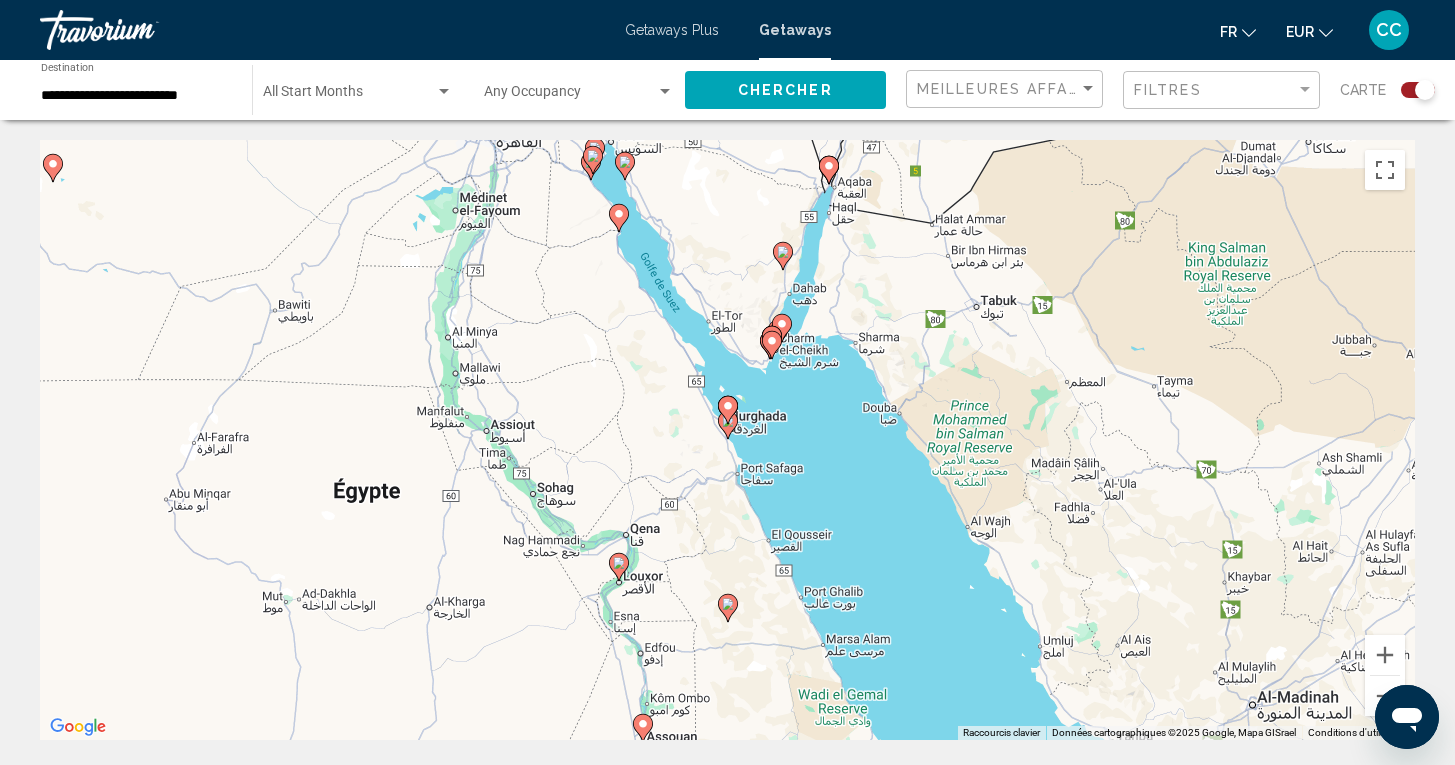 click 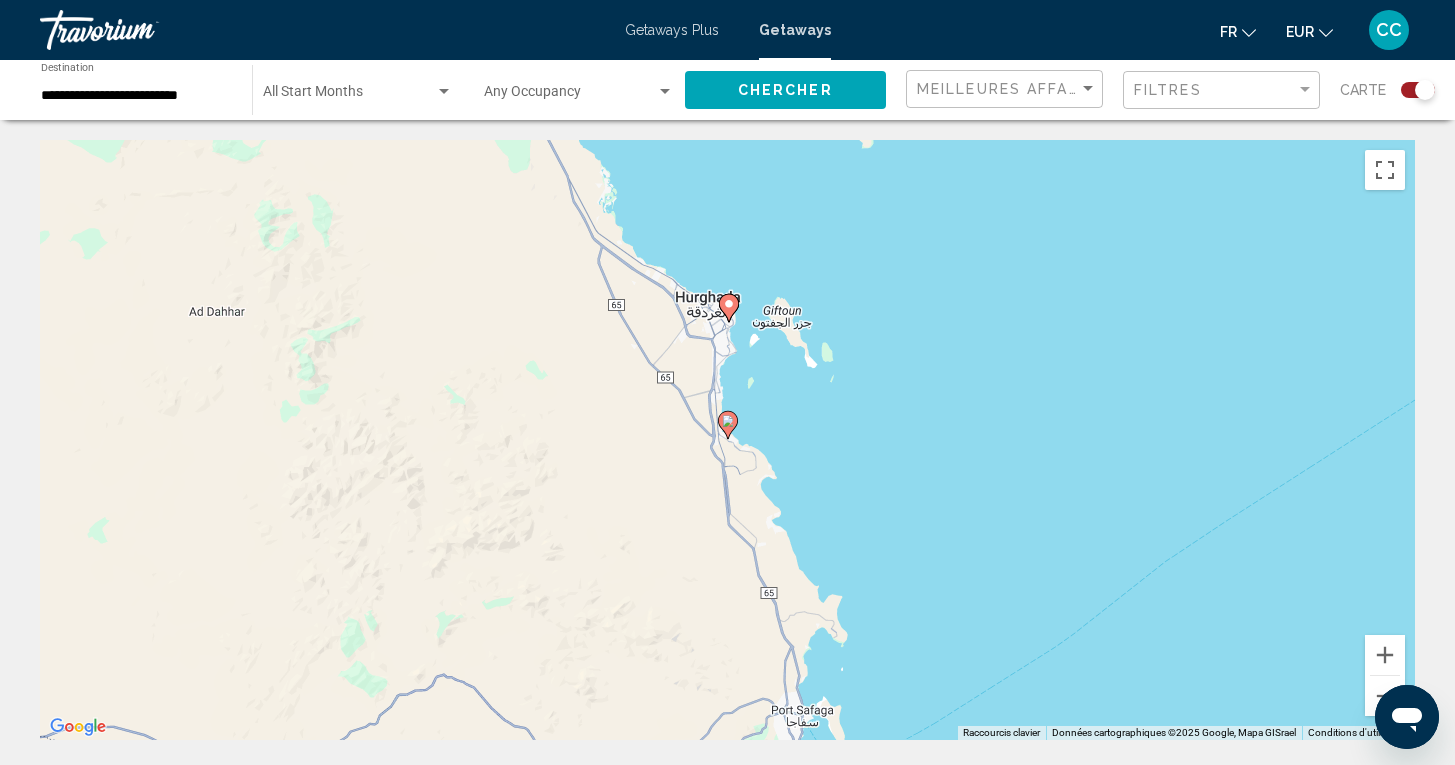 click 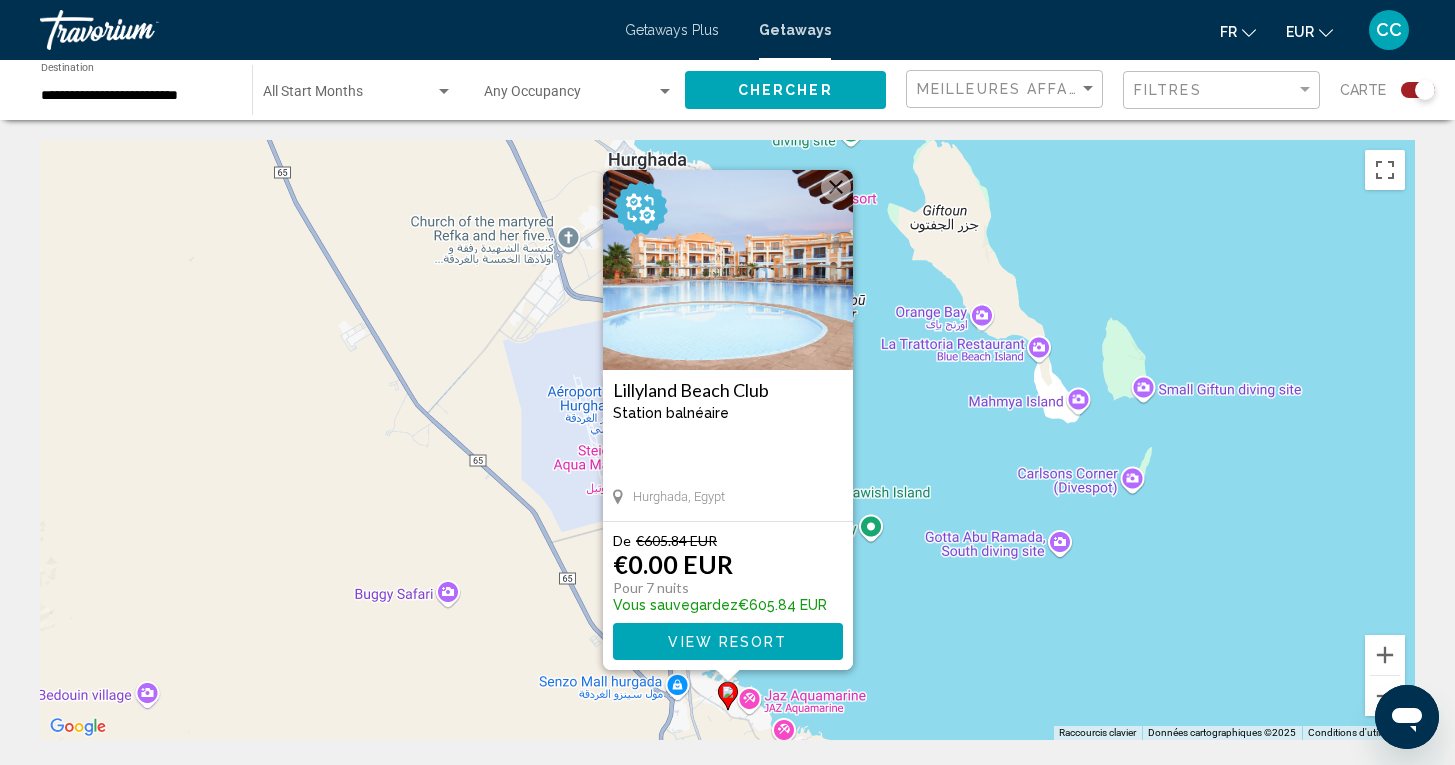 click on "Lillyland Beach Club" at bounding box center (728, 390) 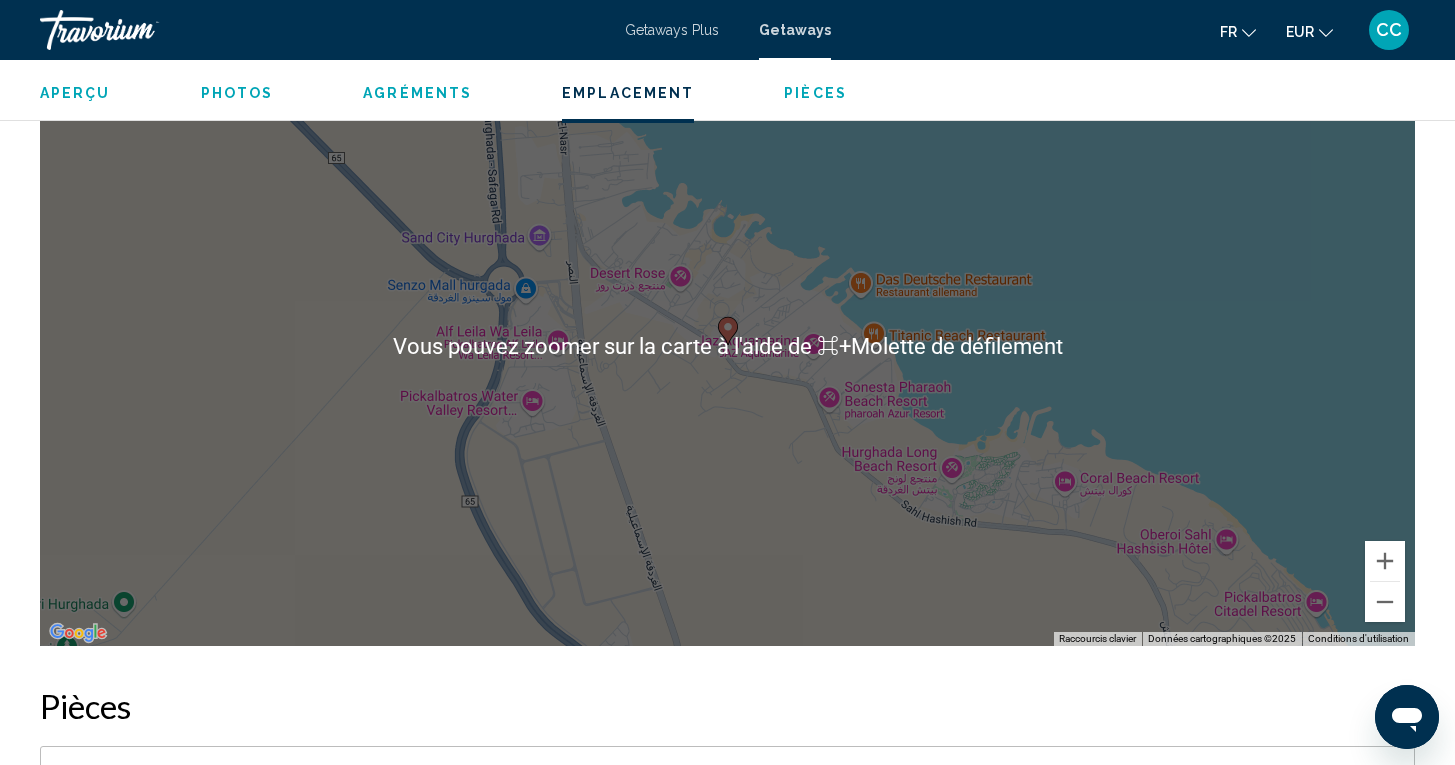 scroll, scrollTop: 2753, scrollLeft: 0, axis: vertical 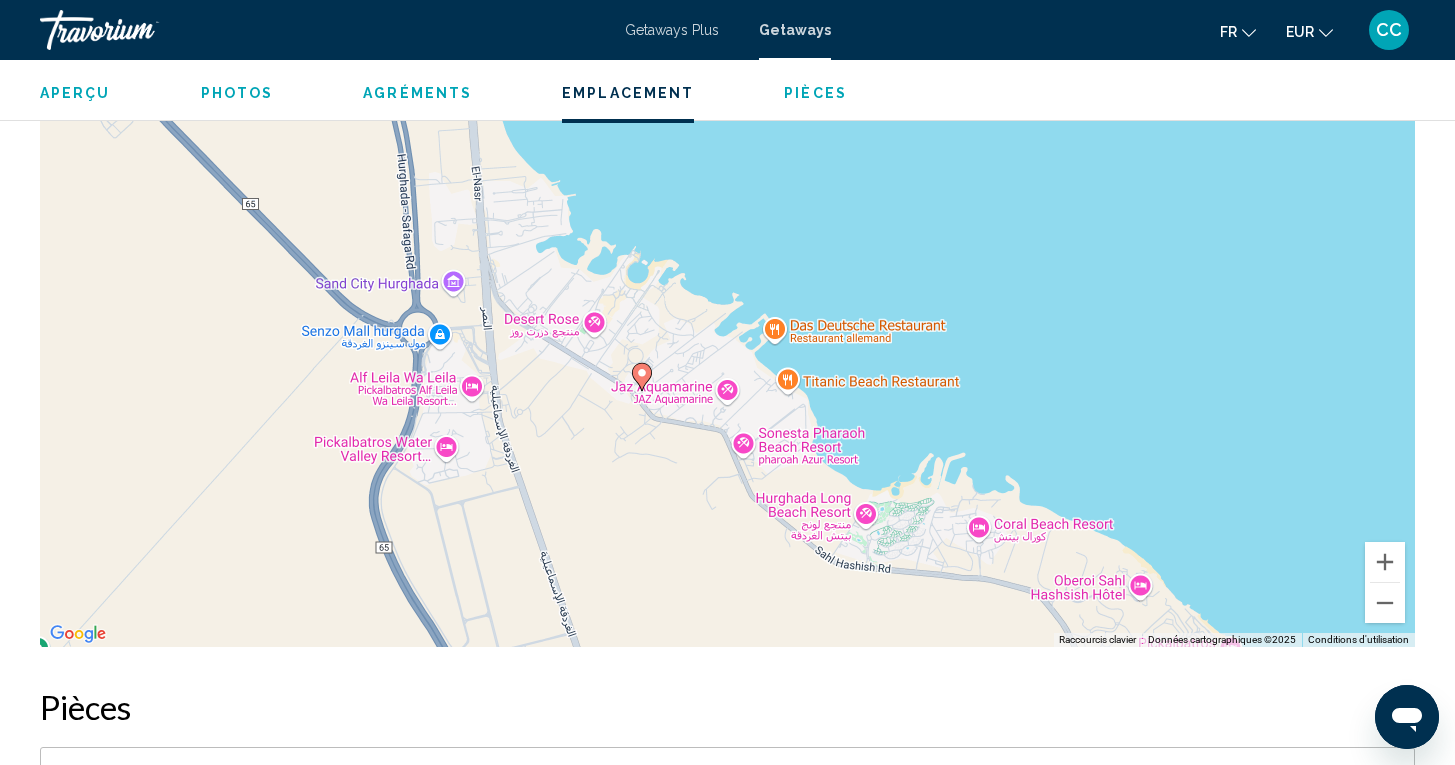 drag, startPoint x: 894, startPoint y: 499, endPoint x: 808, endPoint y: 548, distance: 98.9798 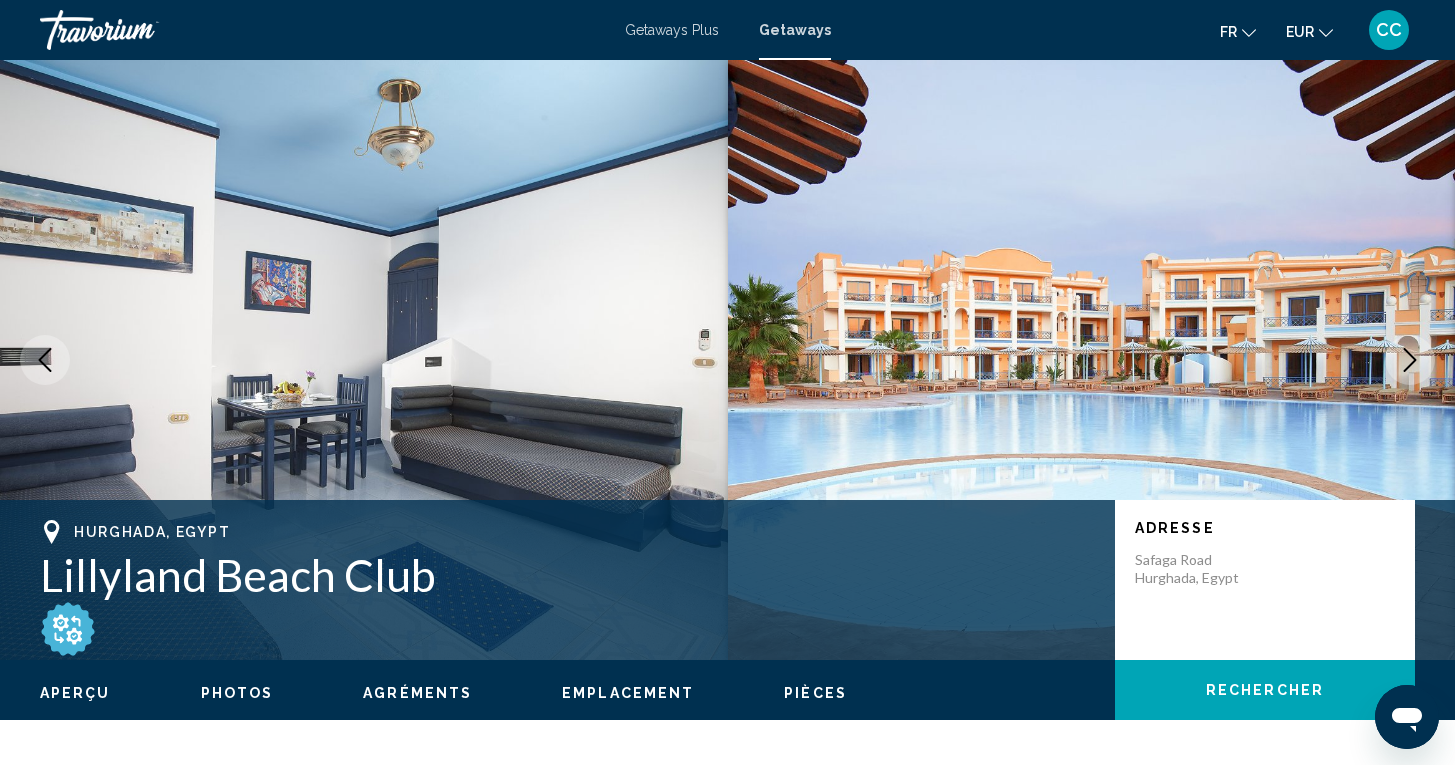 scroll, scrollTop: 0, scrollLeft: 0, axis: both 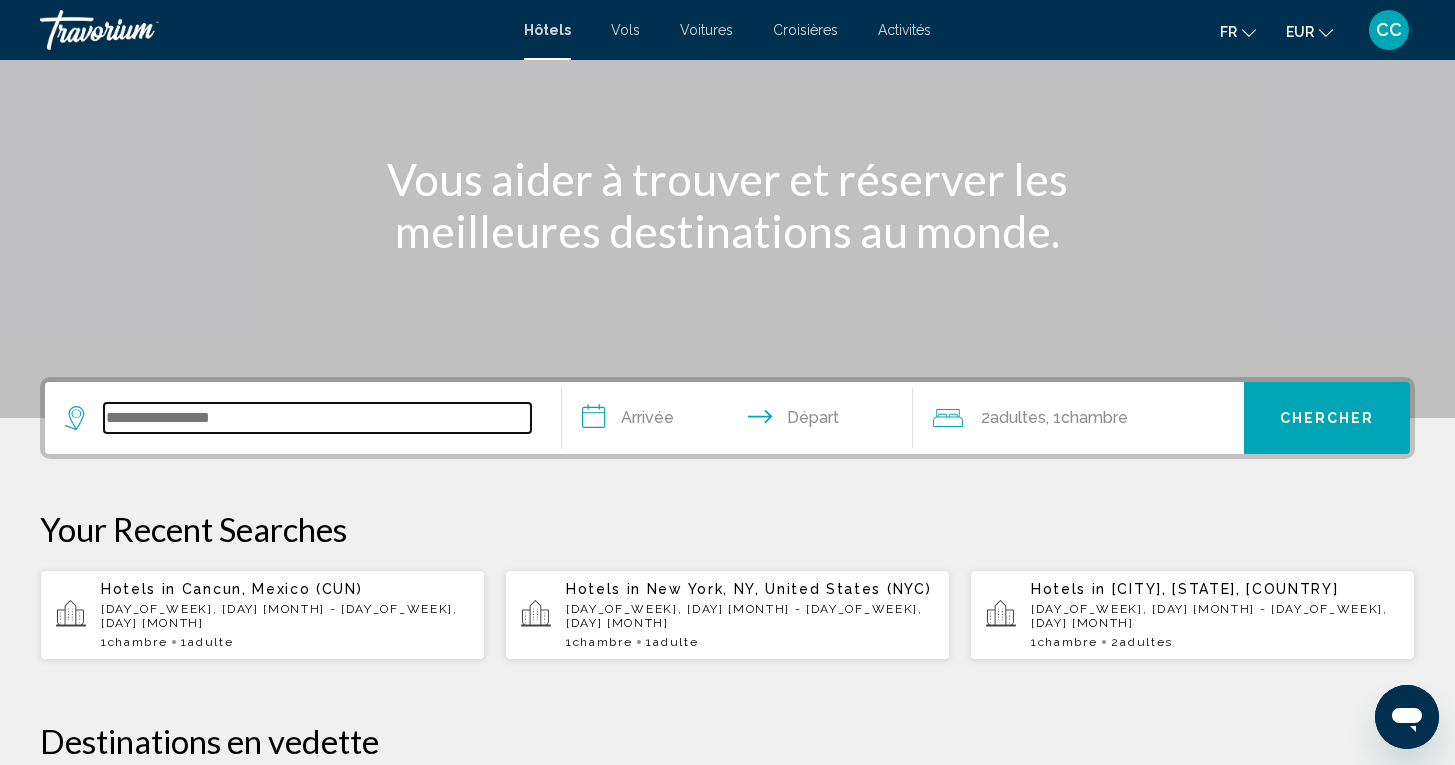 click at bounding box center (317, 418) 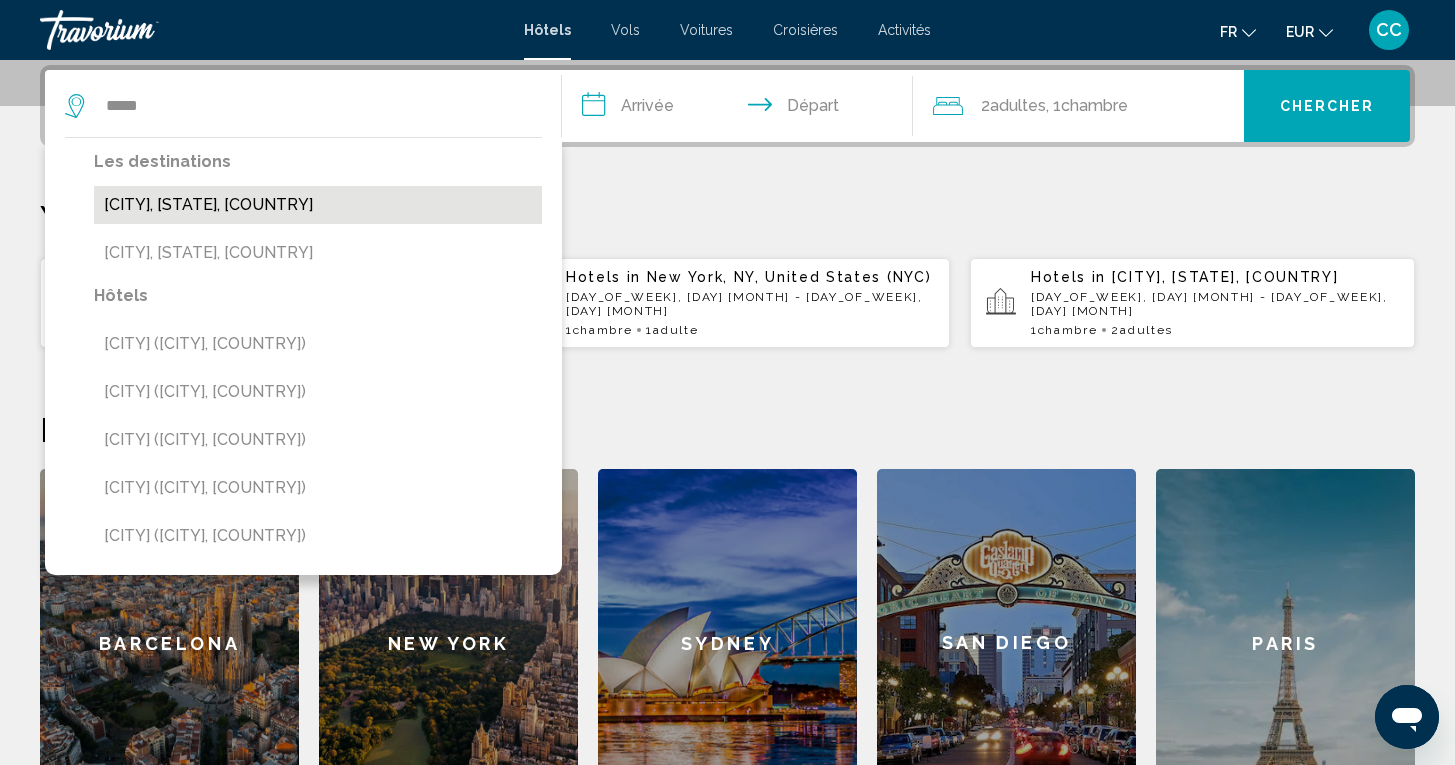 click on "[CITY], [STATE], [COUNTRY]" at bounding box center [318, 205] 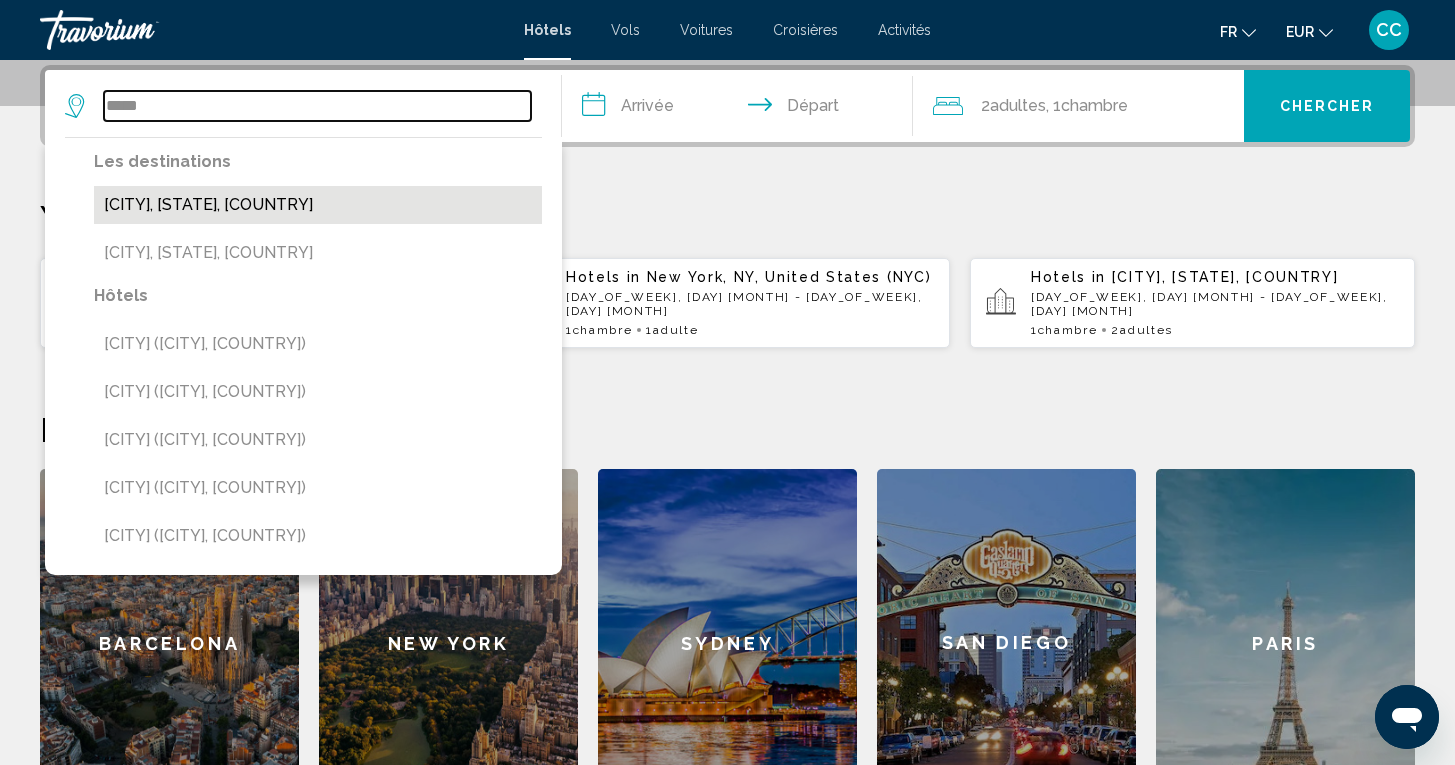 type on "**********" 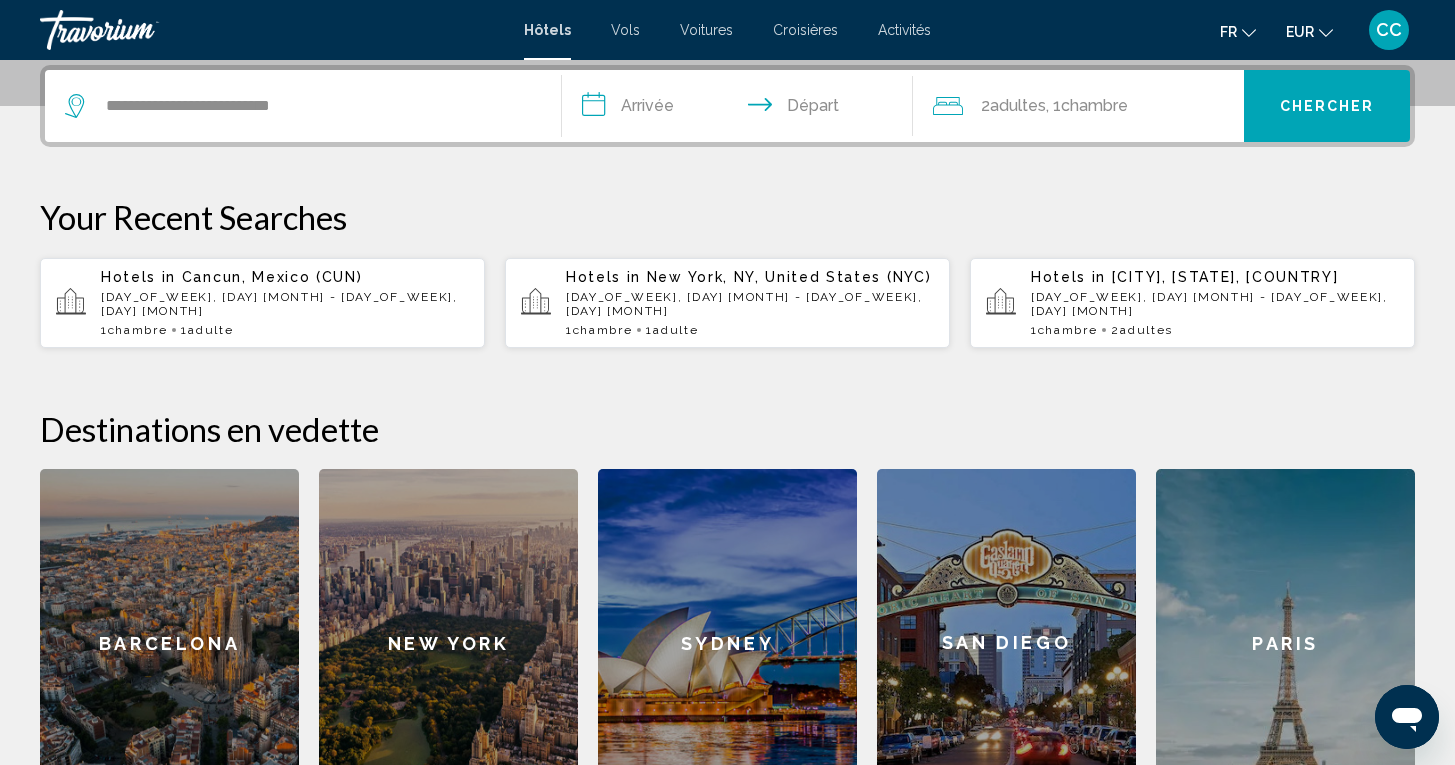click on "**********" at bounding box center [741, 109] 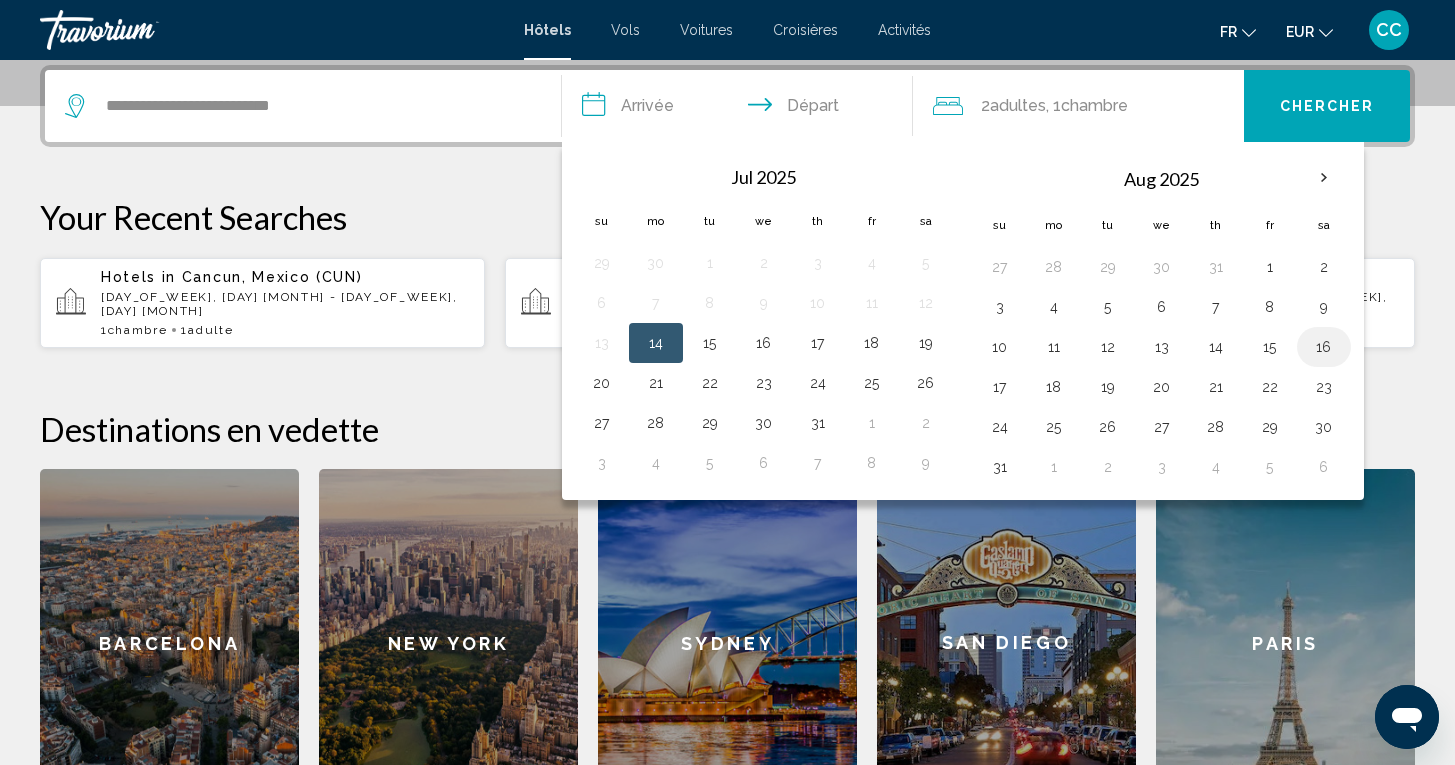 click on "16" at bounding box center (1324, 347) 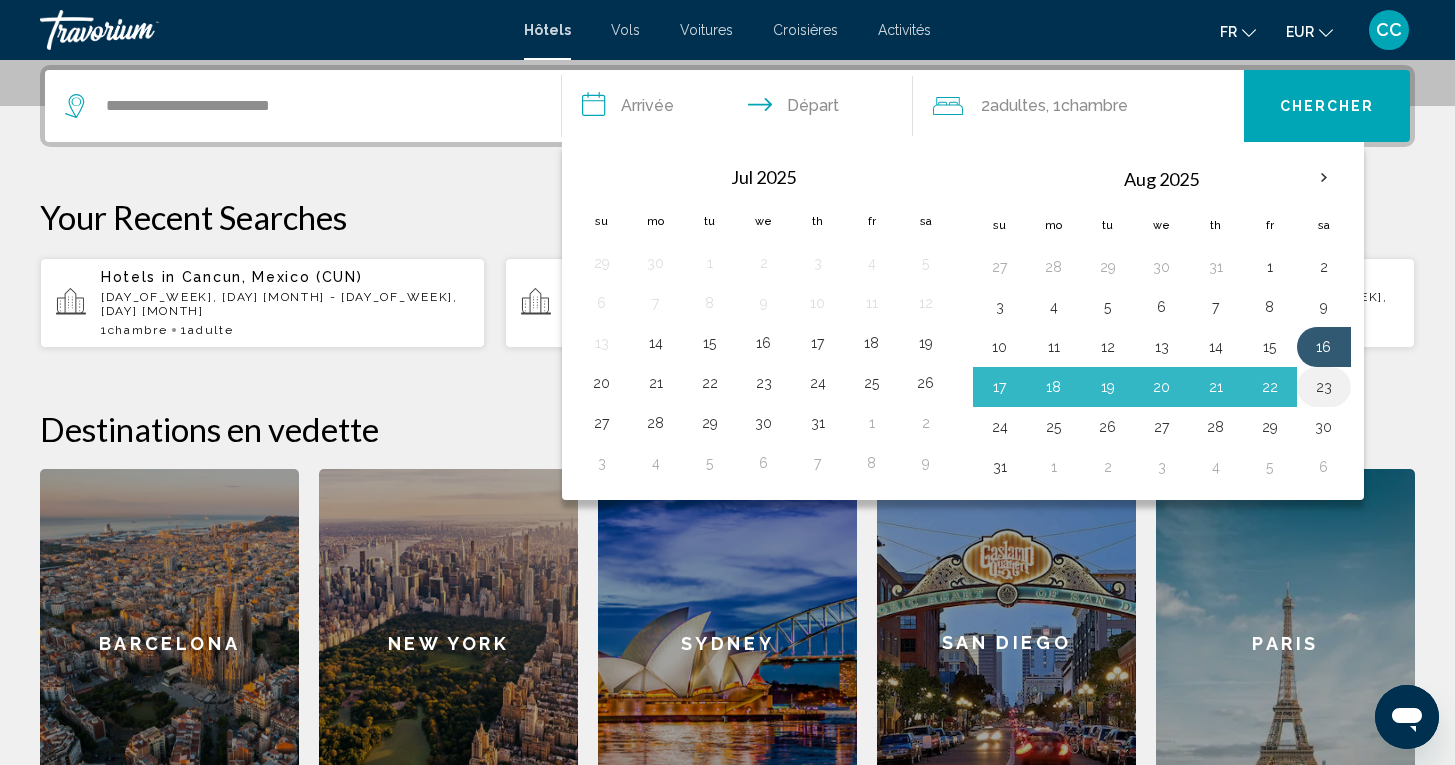click on "23" at bounding box center (1324, 387) 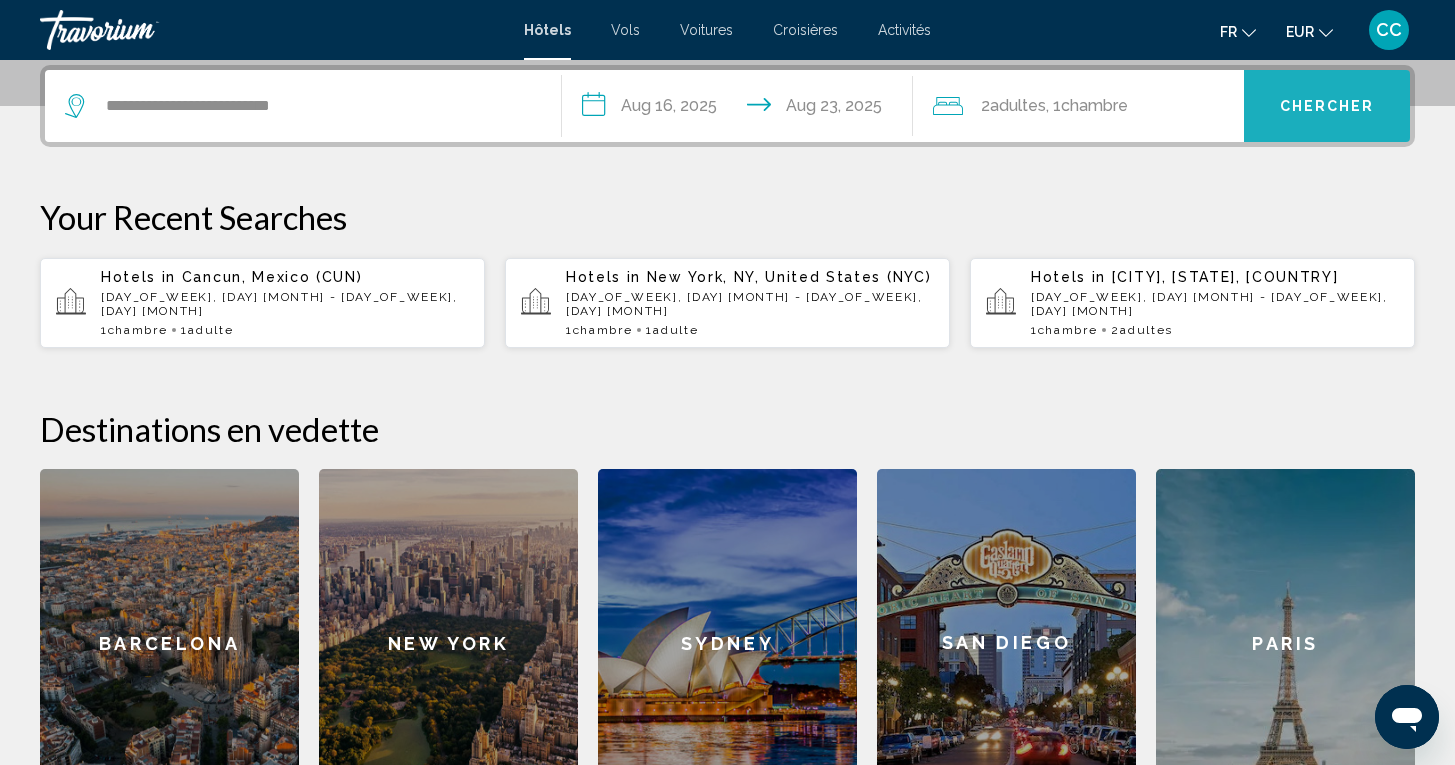 click on "Chercher" at bounding box center (1327, 107) 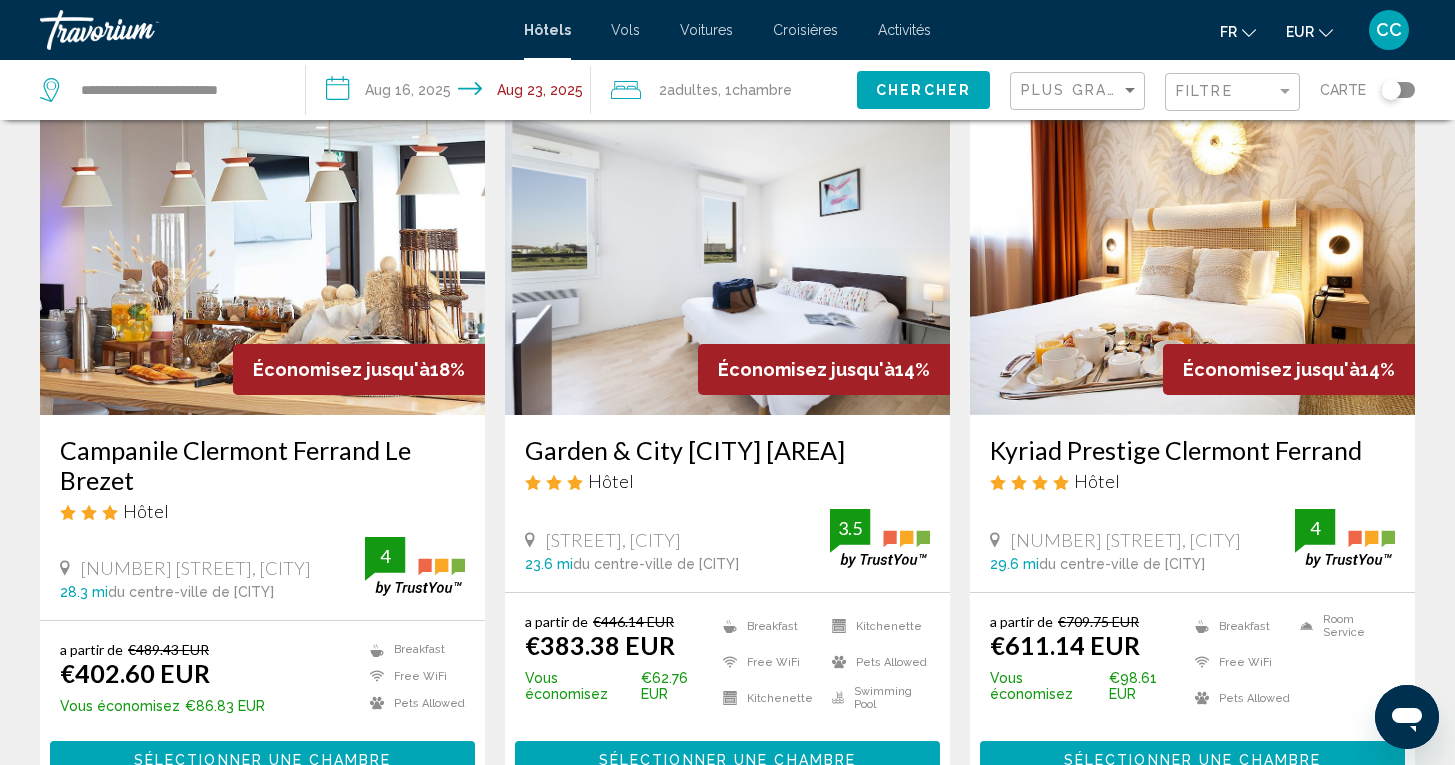 scroll, scrollTop: 102, scrollLeft: 0, axis: vertical 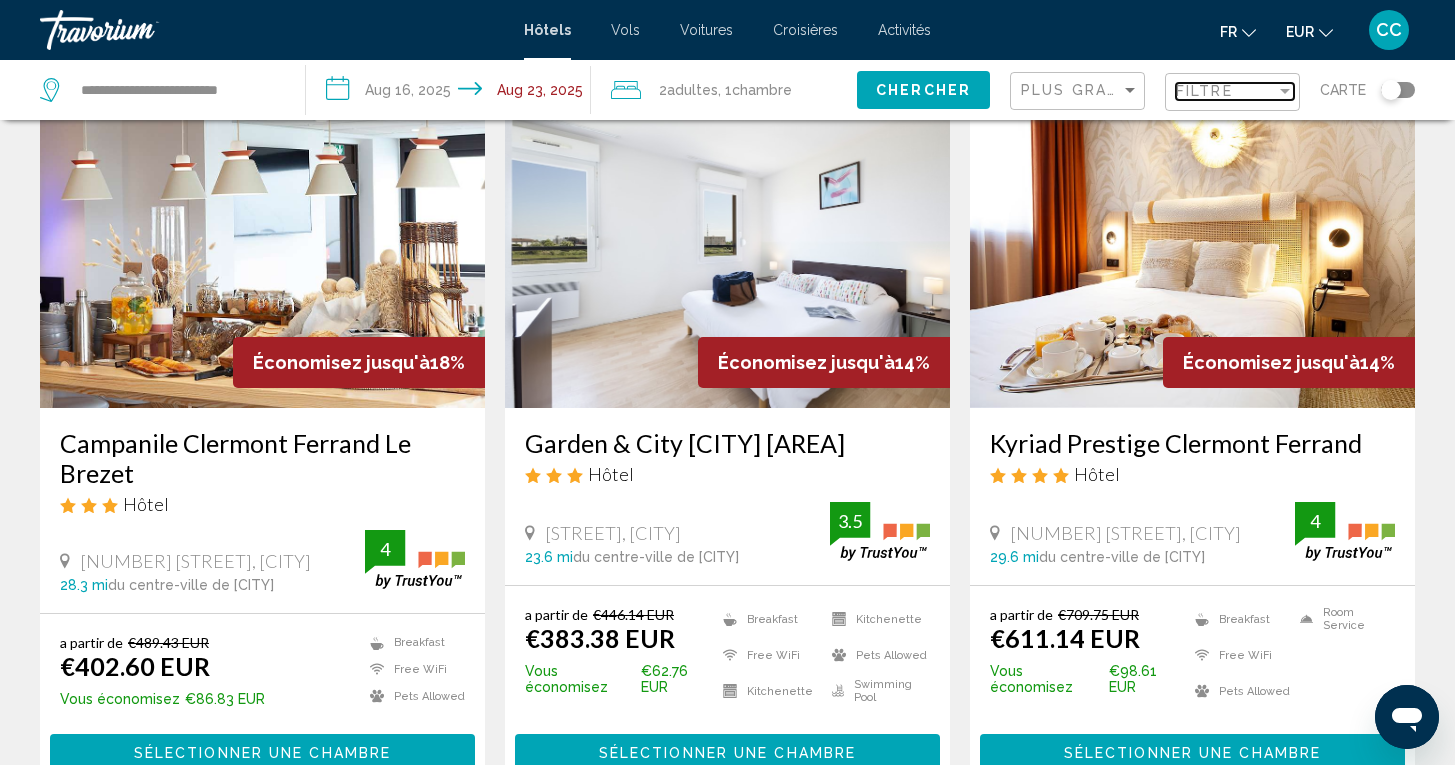 click on "Filtre" at bounding box center [1226, 91] 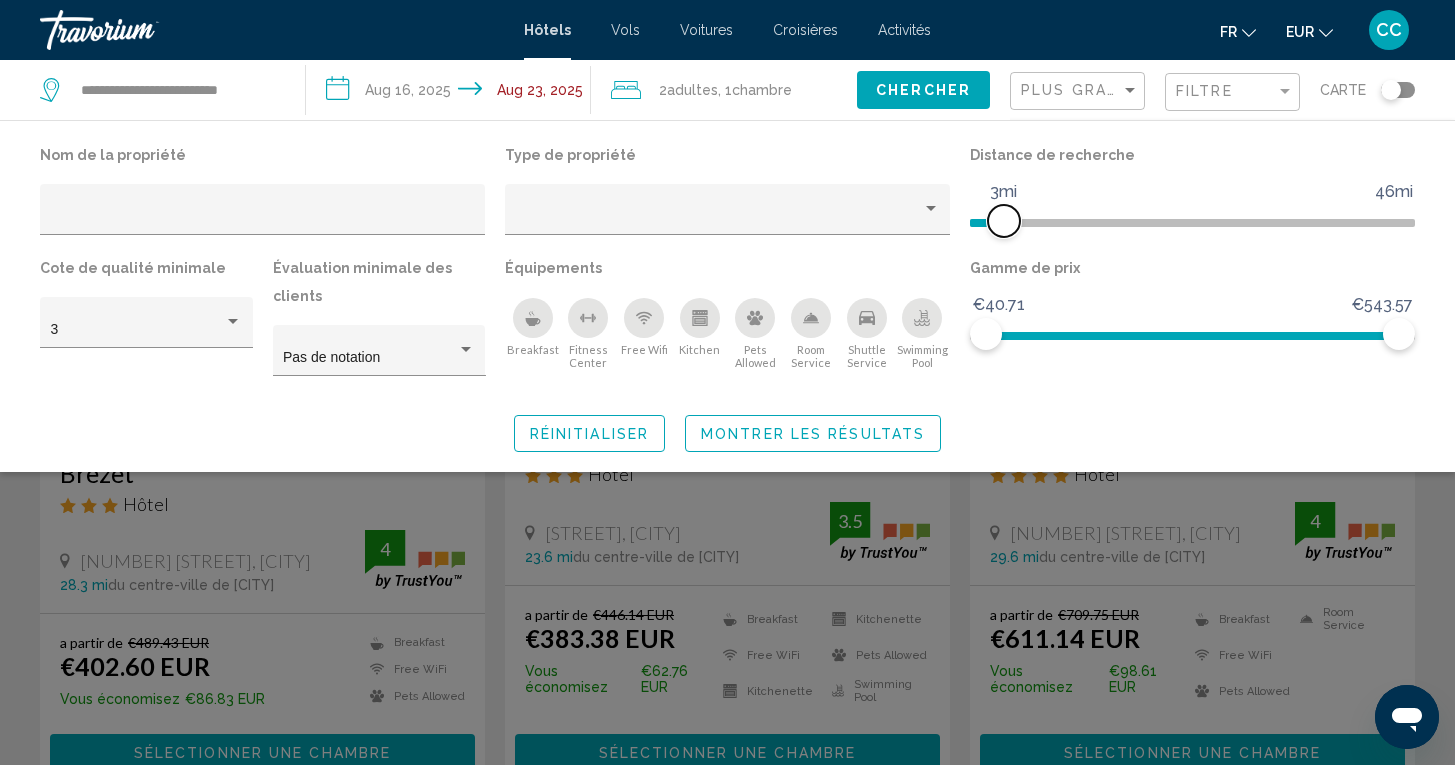drag, startPoint x: 1256, startPoint y: 219, endPoint x: 1008, endPoint y: 238, distance: 248.72676 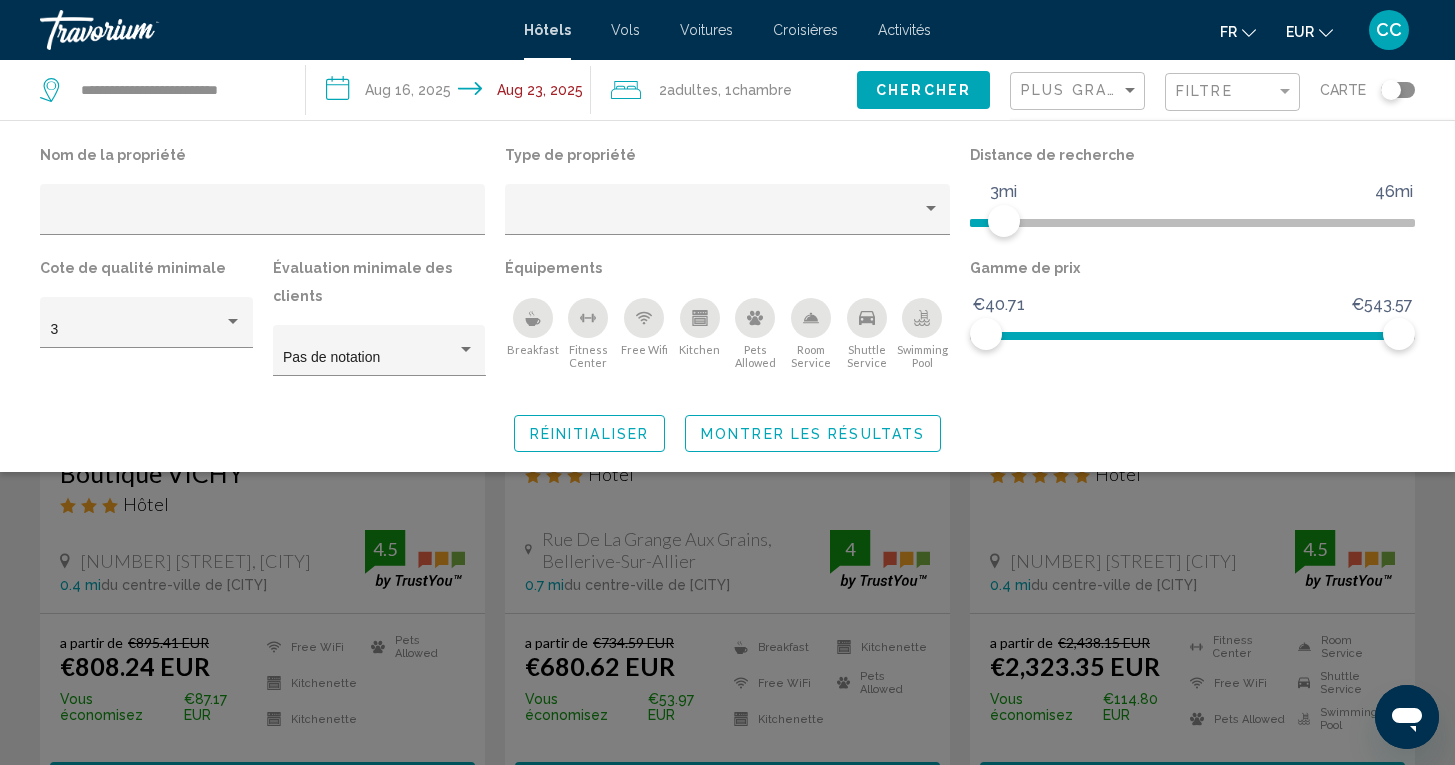 click on "Montrer les résultats" 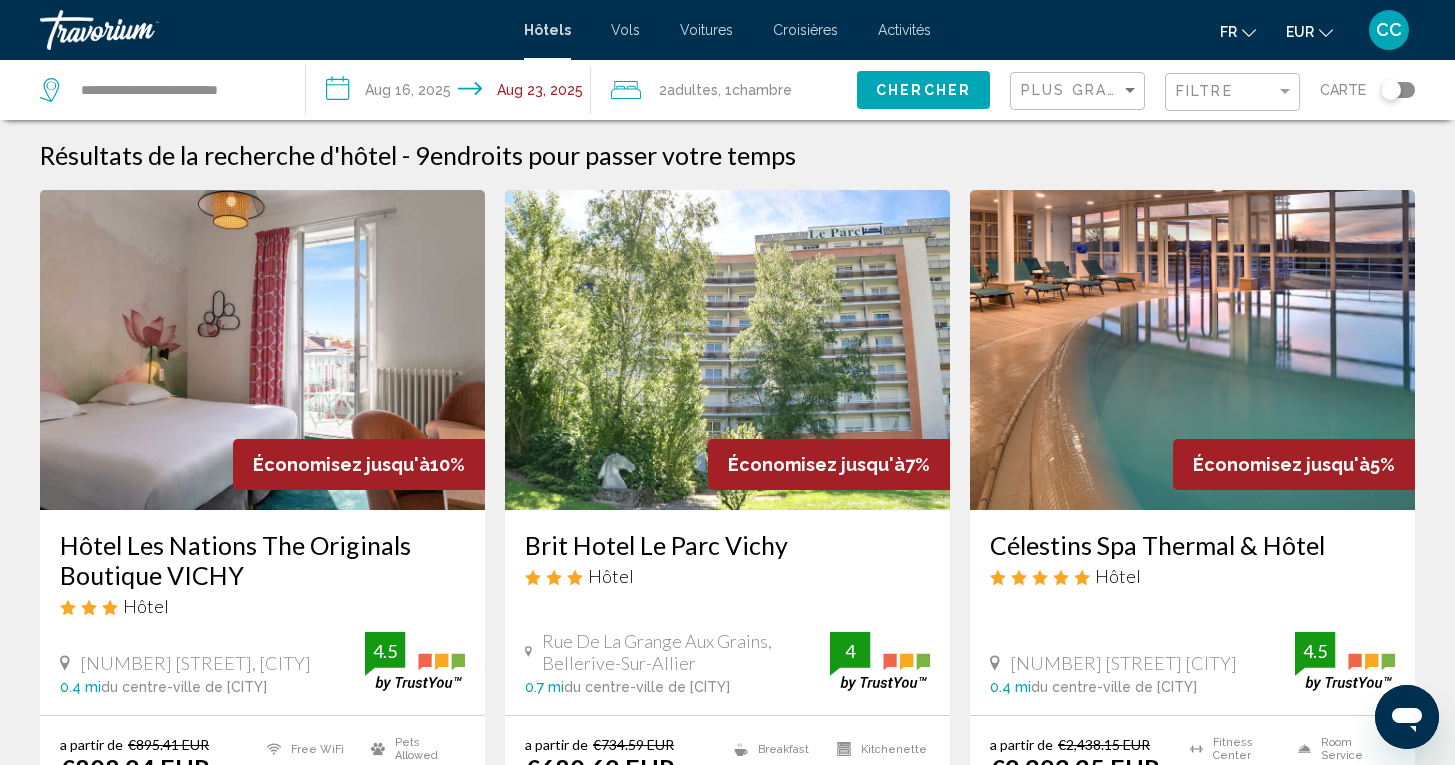 scroll, scrollTop: 0, scrollLeft: 0, axis: both 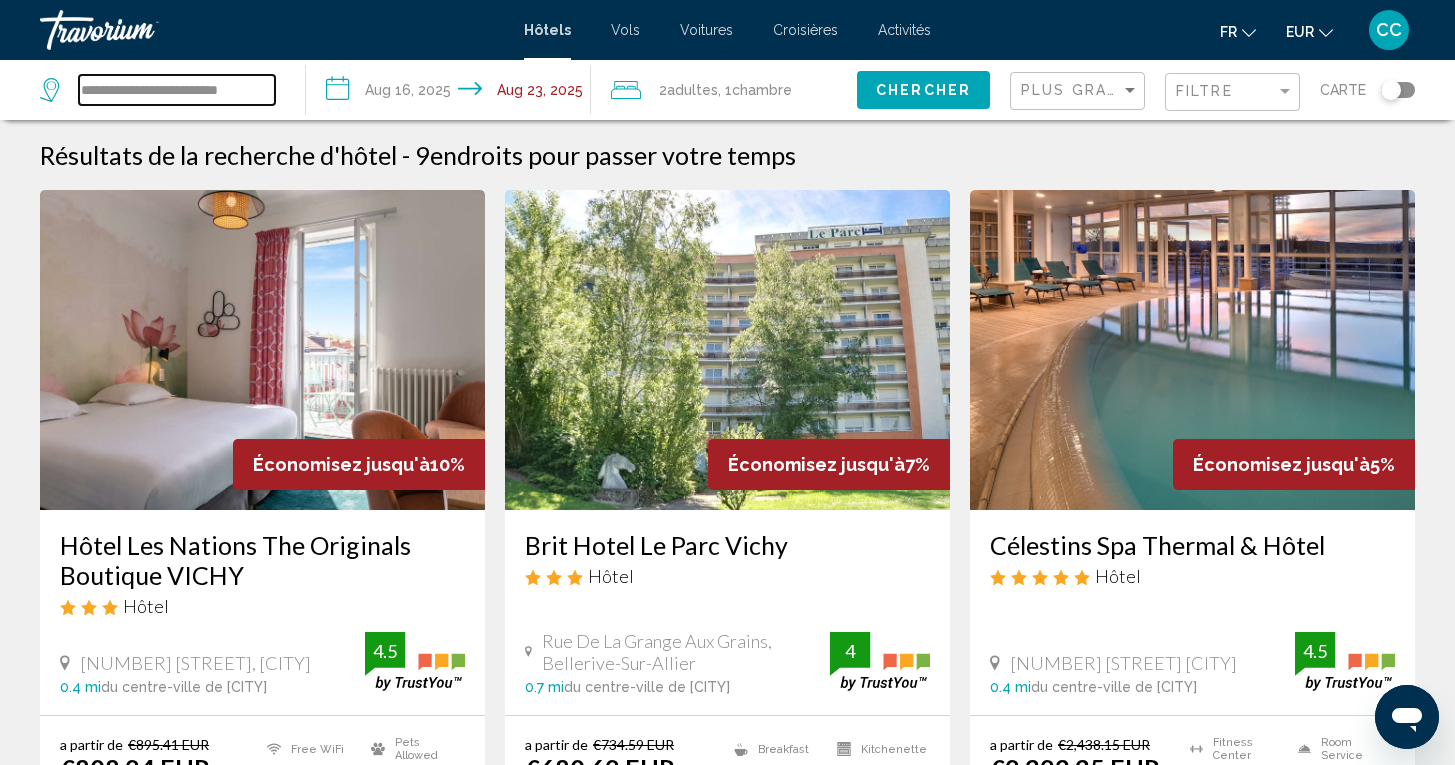 drag, startPoint x: 268, startPoint y: 92, endPoint x: 70, endPoint y: 89, distance: 198.02272 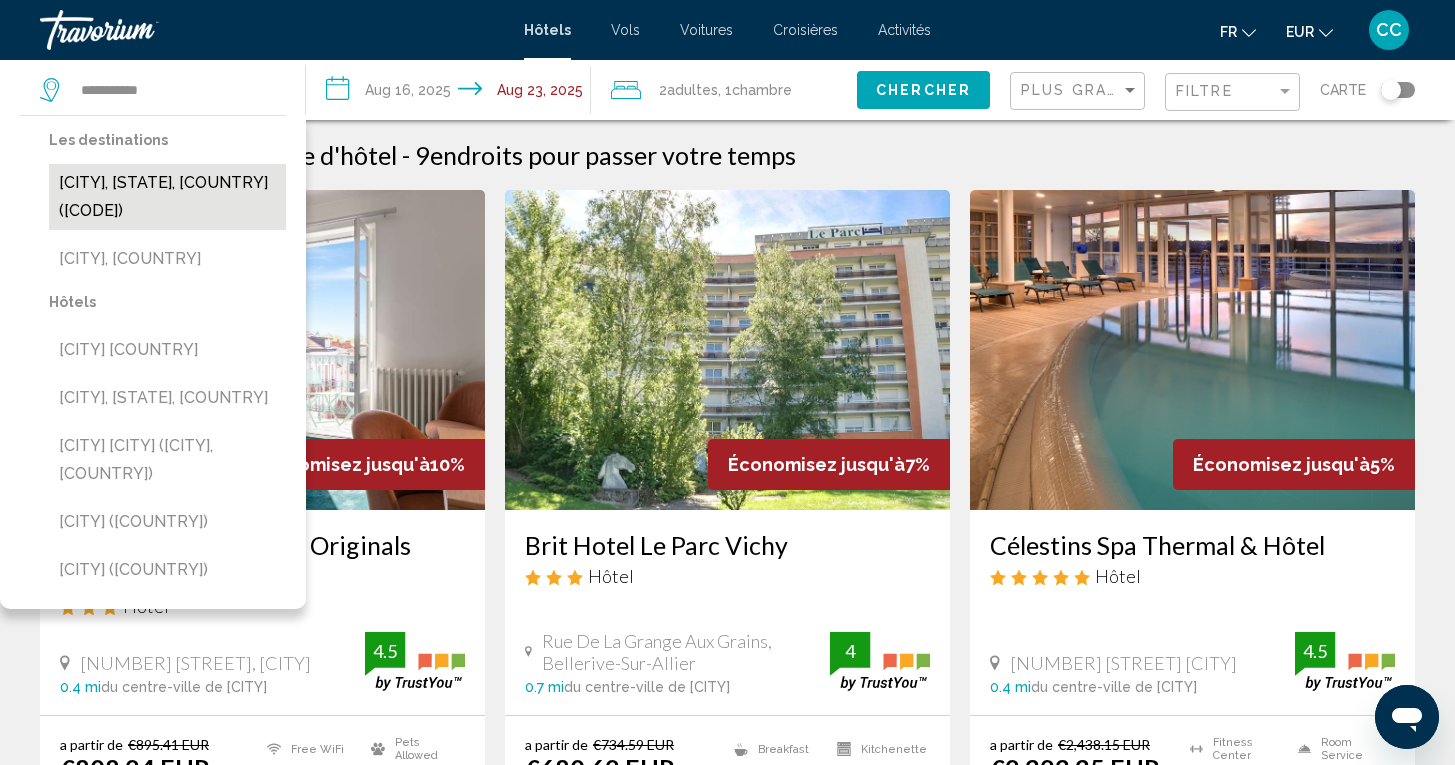 click on "[CITY], [STATE], [COUNTRY] ([CODE])" at bounding box center [167, 197] 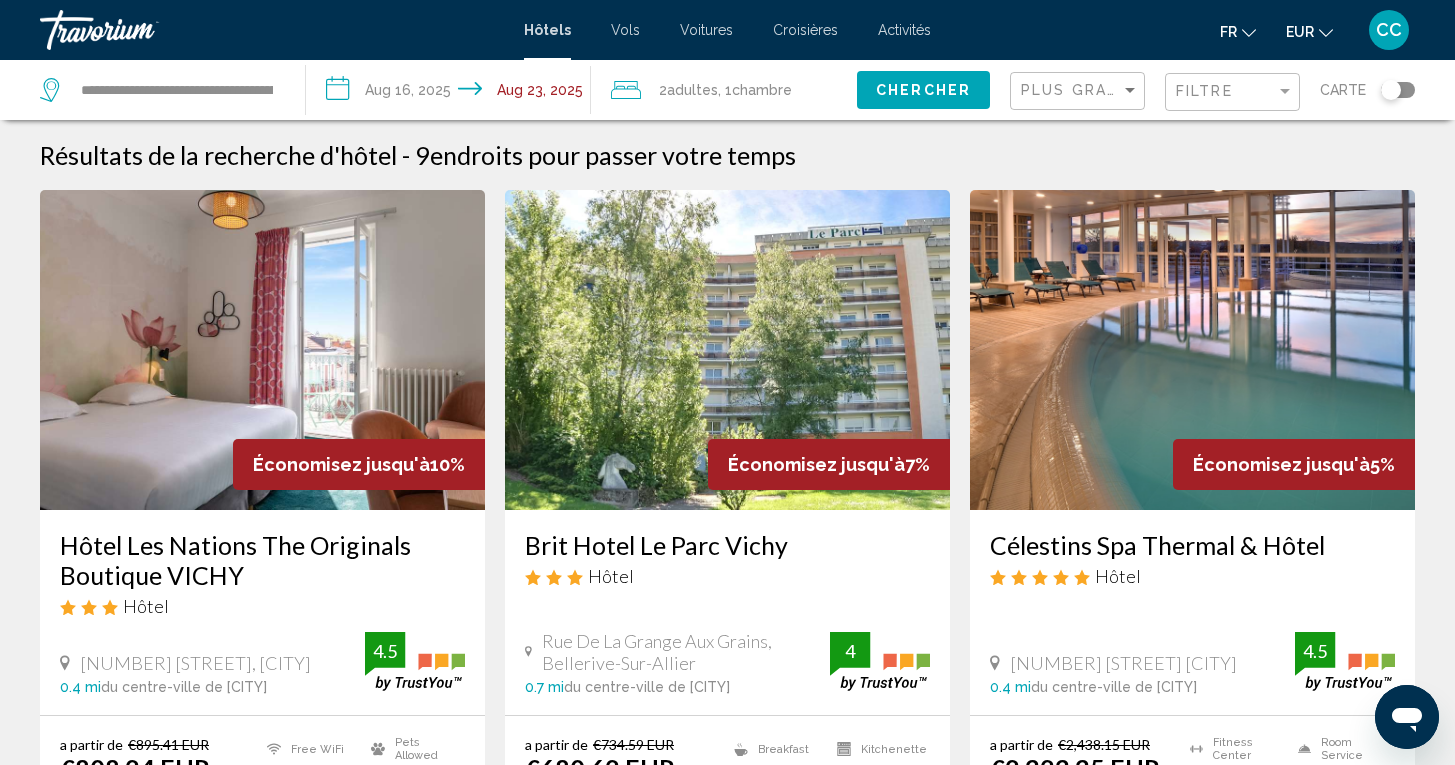 click on "Chercher" 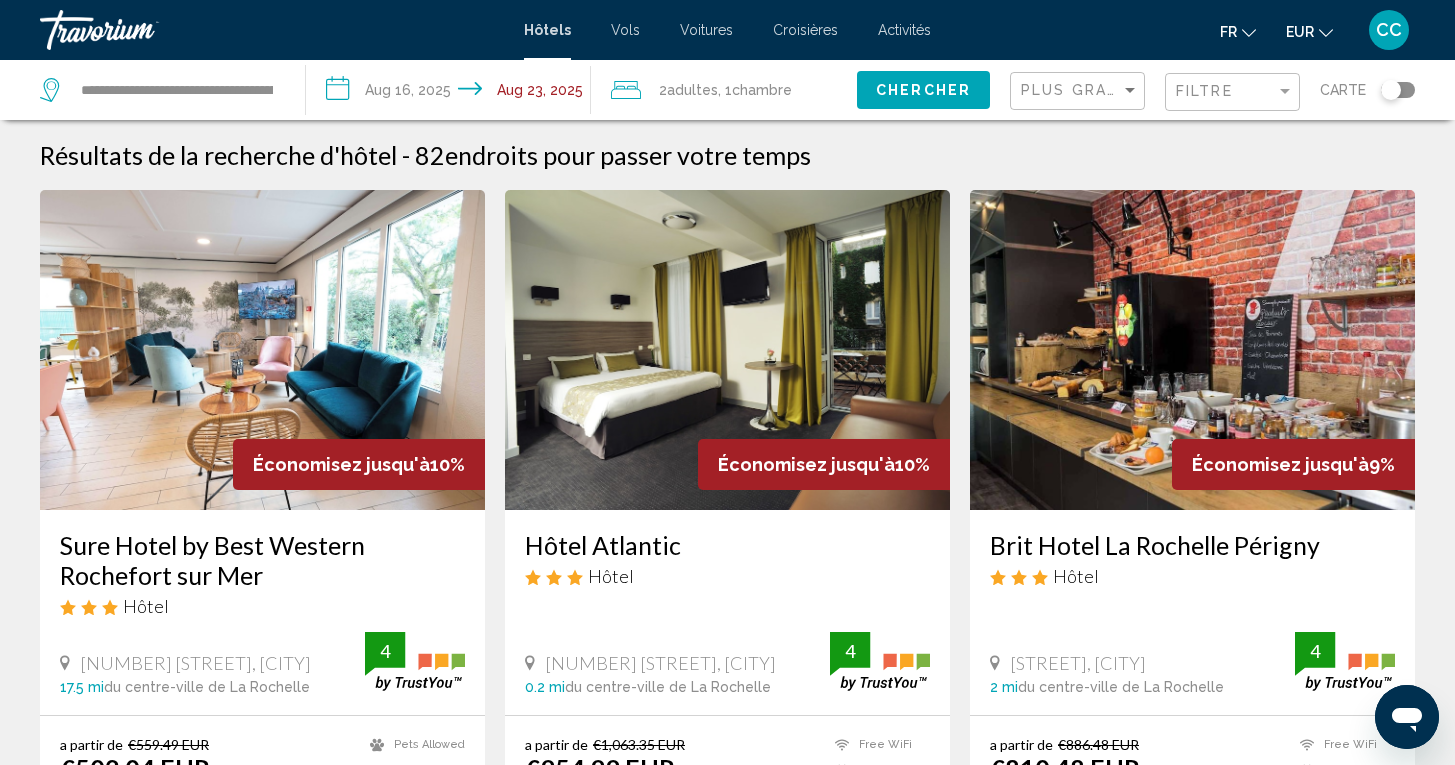 click on "Filtre" 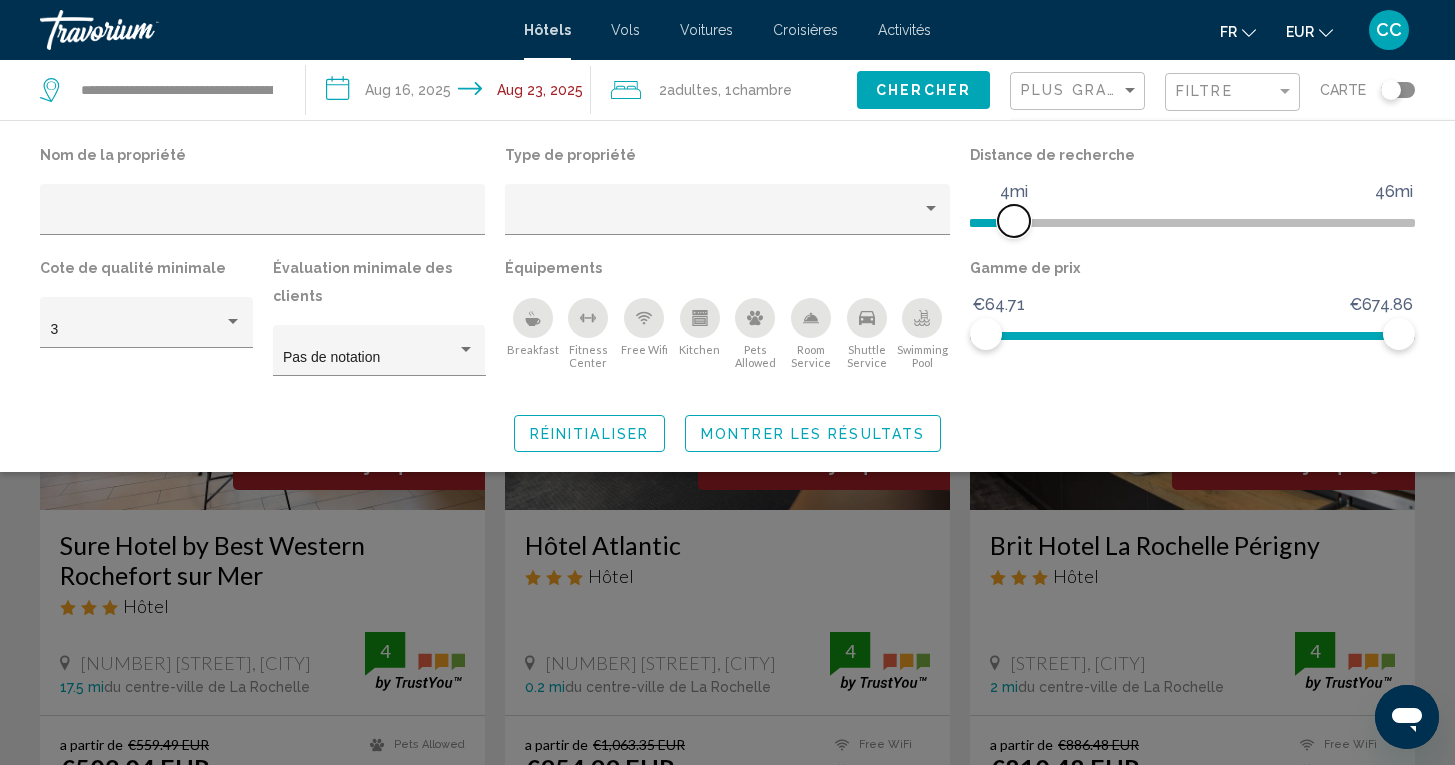 drag, startPoint x: 1247, startPoint y: 222, endPoint x: 1009, endPoint y: 230, distance: 238.13441 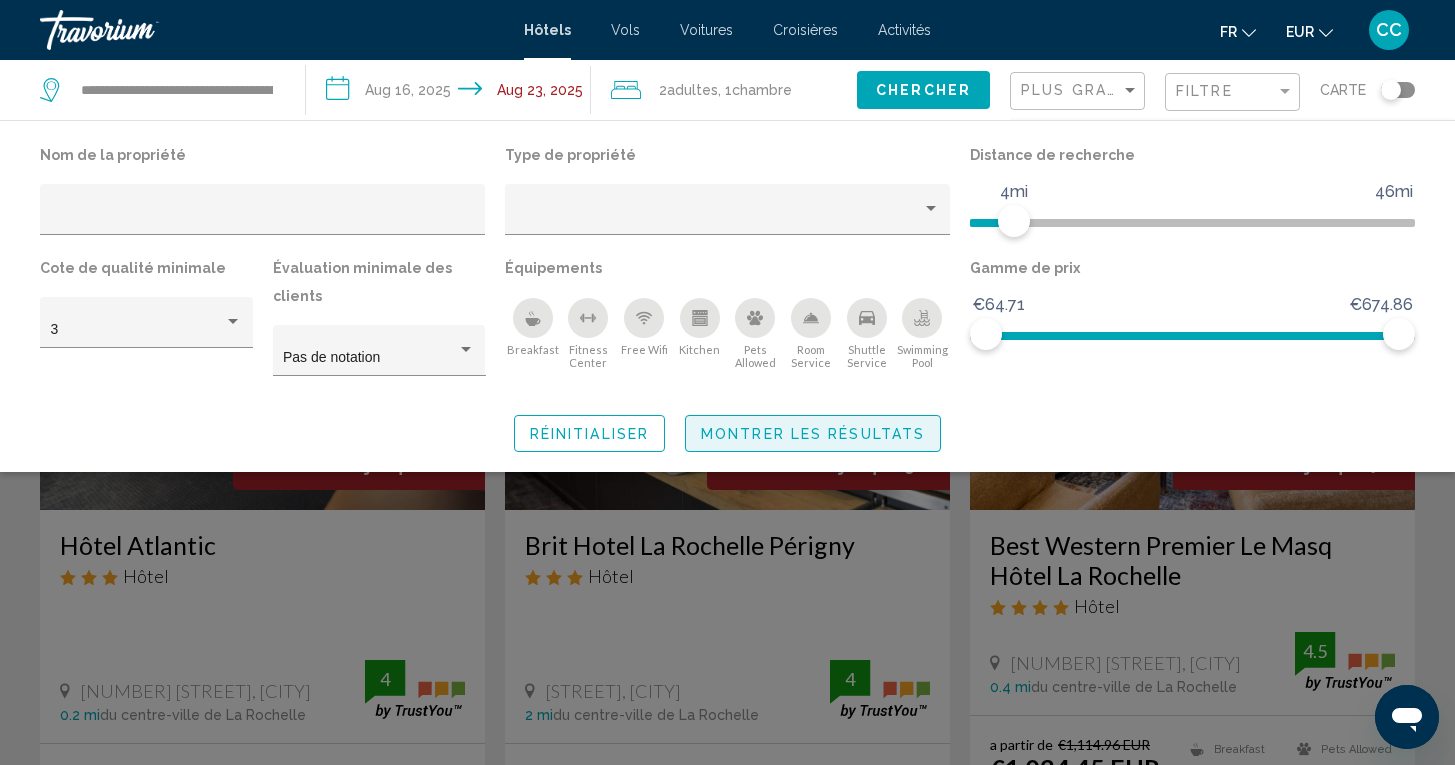 click on "Montrer les résultats" 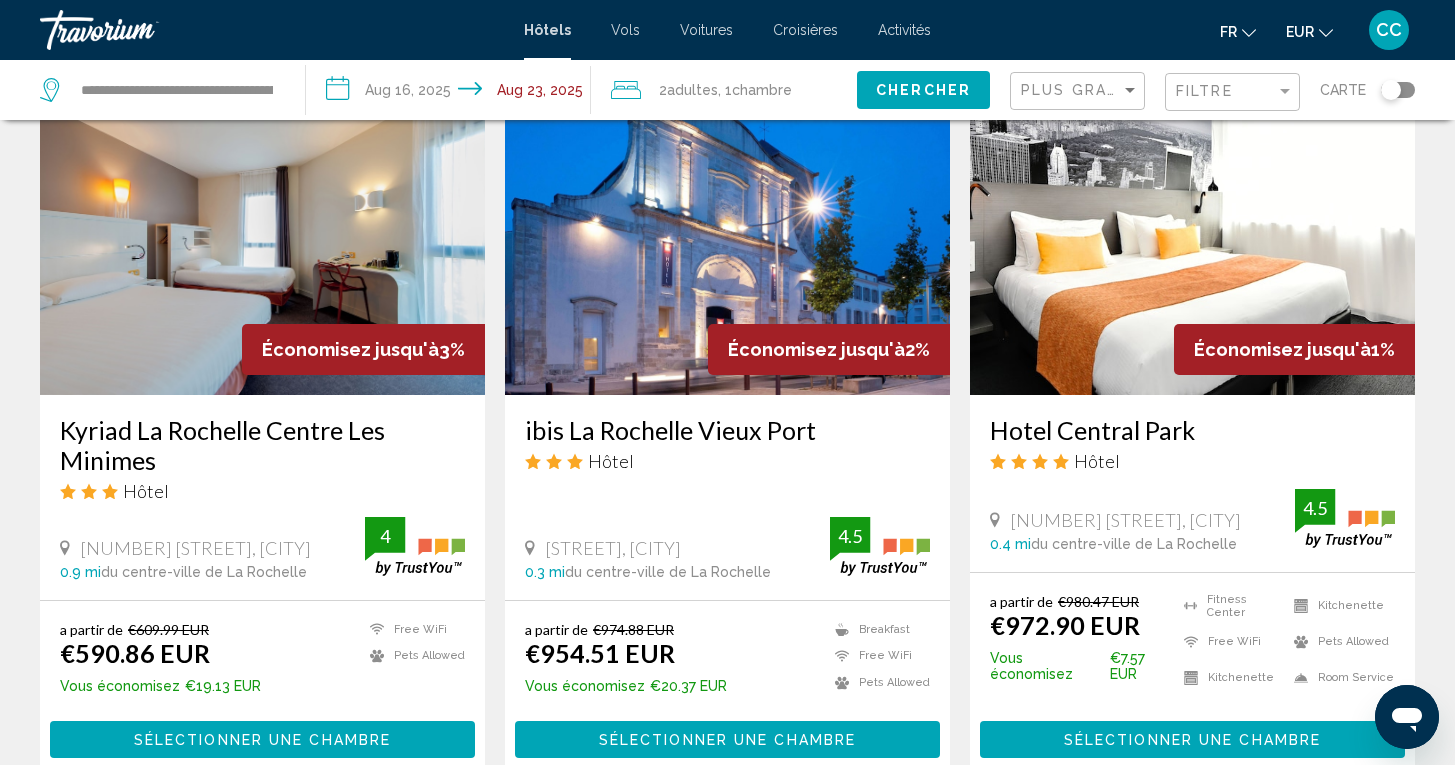 scroll, scrollTop: 1661, scrollLeft: 0, axis: vertical 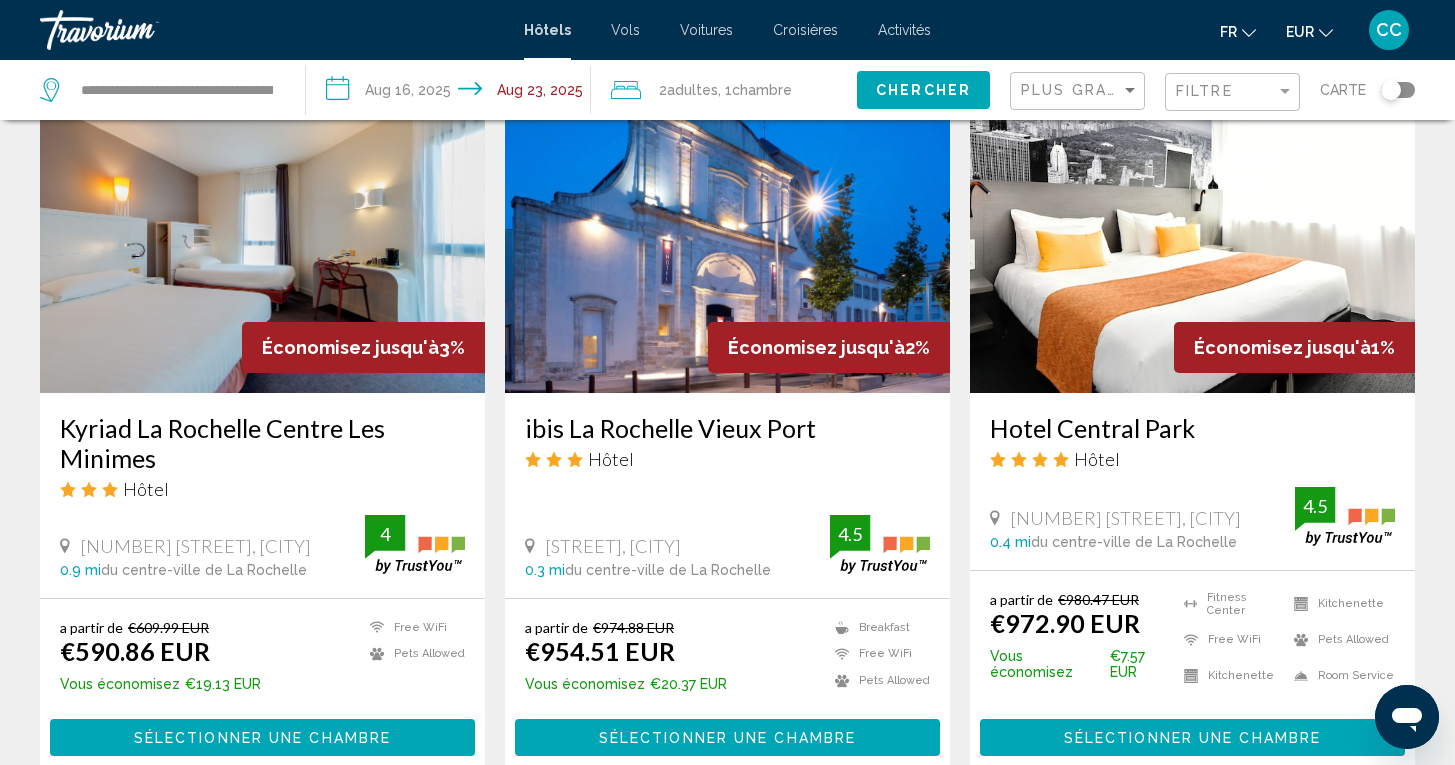 click on "**********" 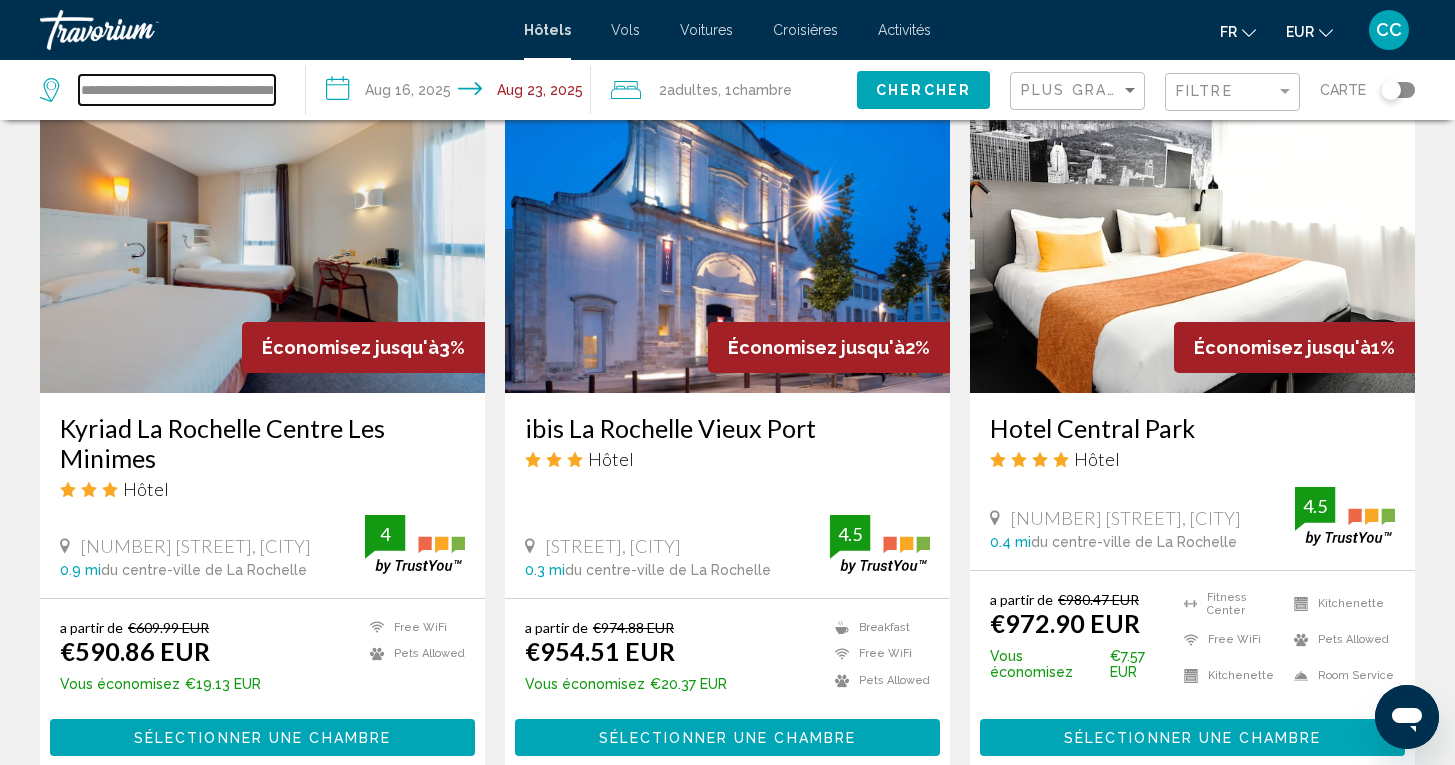 drag, startPoint x: 274, startPoint y: 89, endPoint x: 46, endPoint y: 91, distance: 228.00877 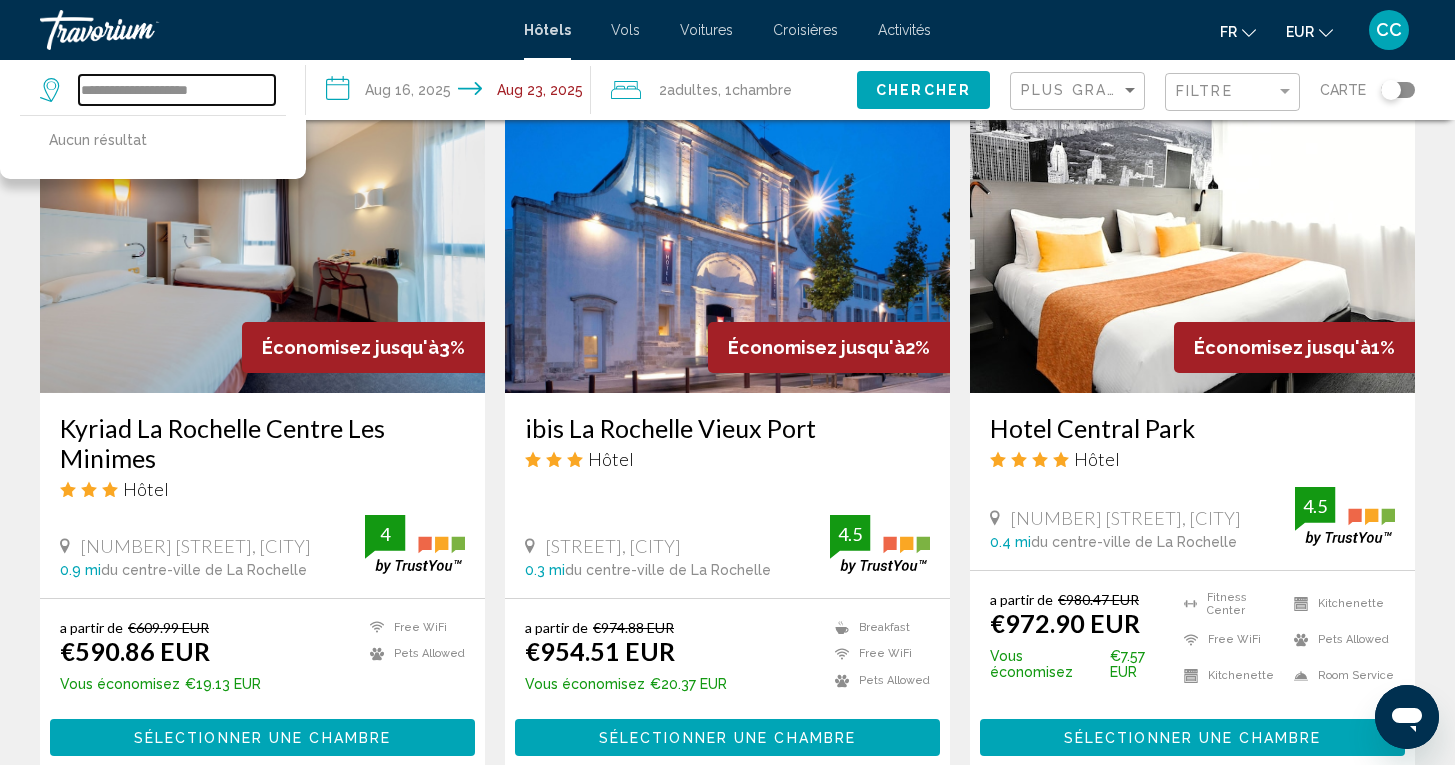 drag, startPoint x: 247, startPoint y: 83, endPoint x: 140, endPoint y: 82, distance: 107.00467 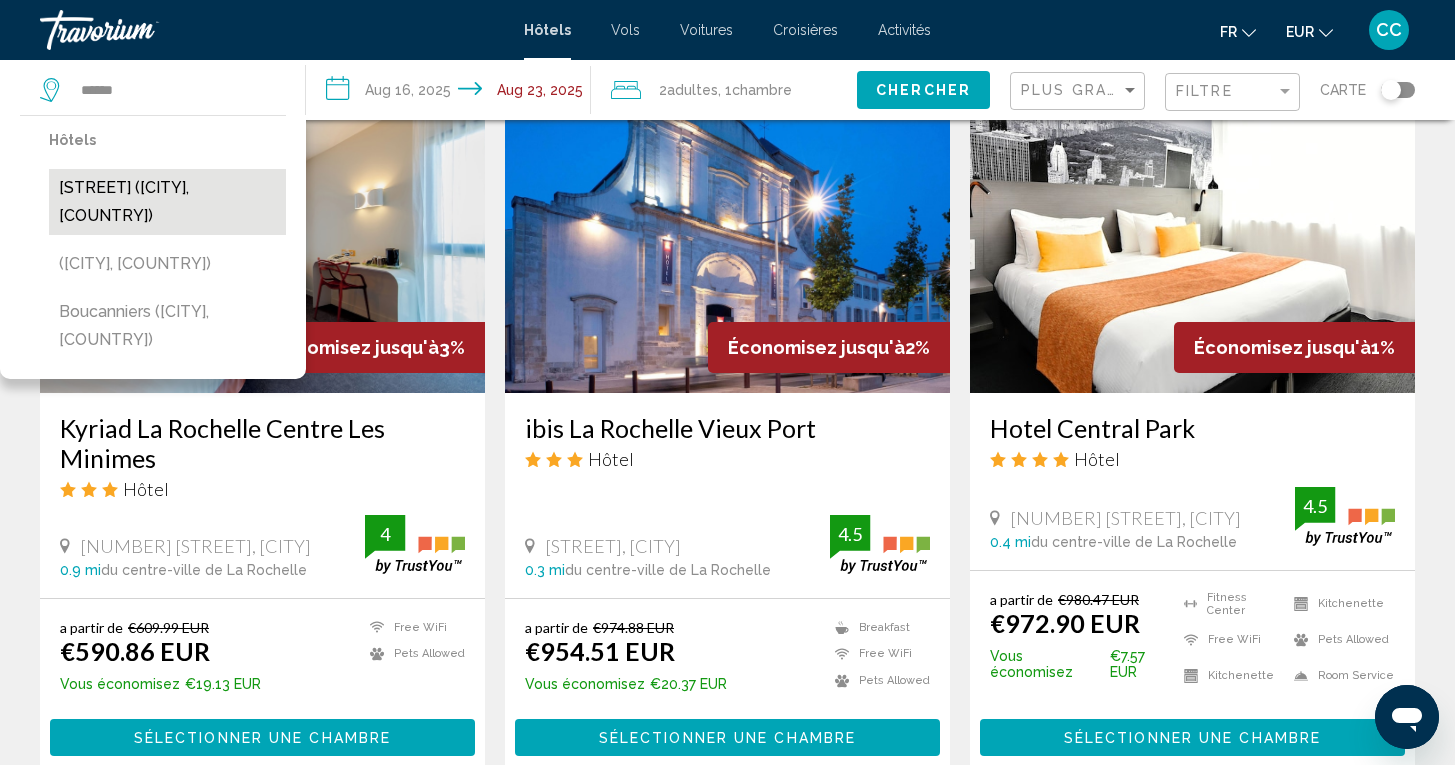 click on "[STREET] ([CITY], [COUNTRY])" at bounding box center (167, 202) 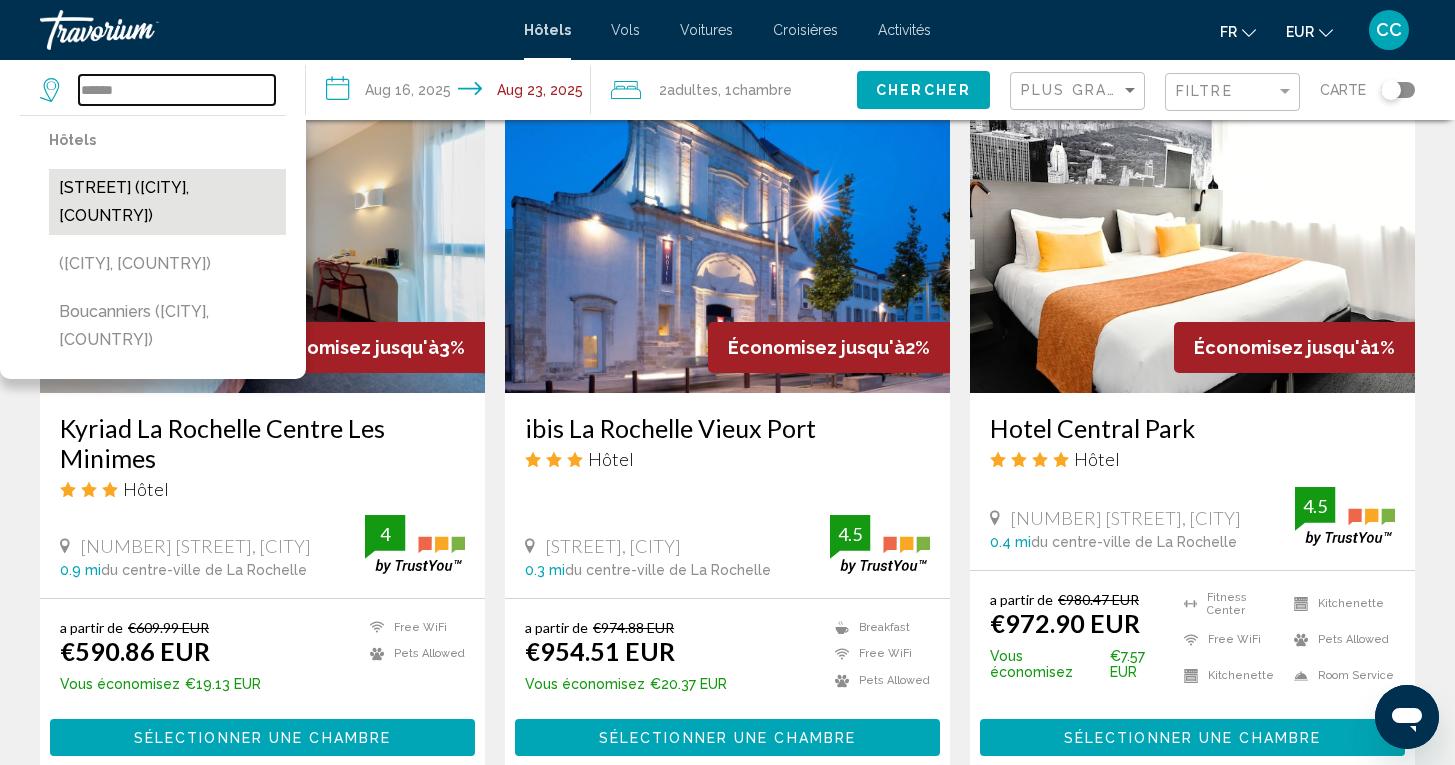 type on "**********" 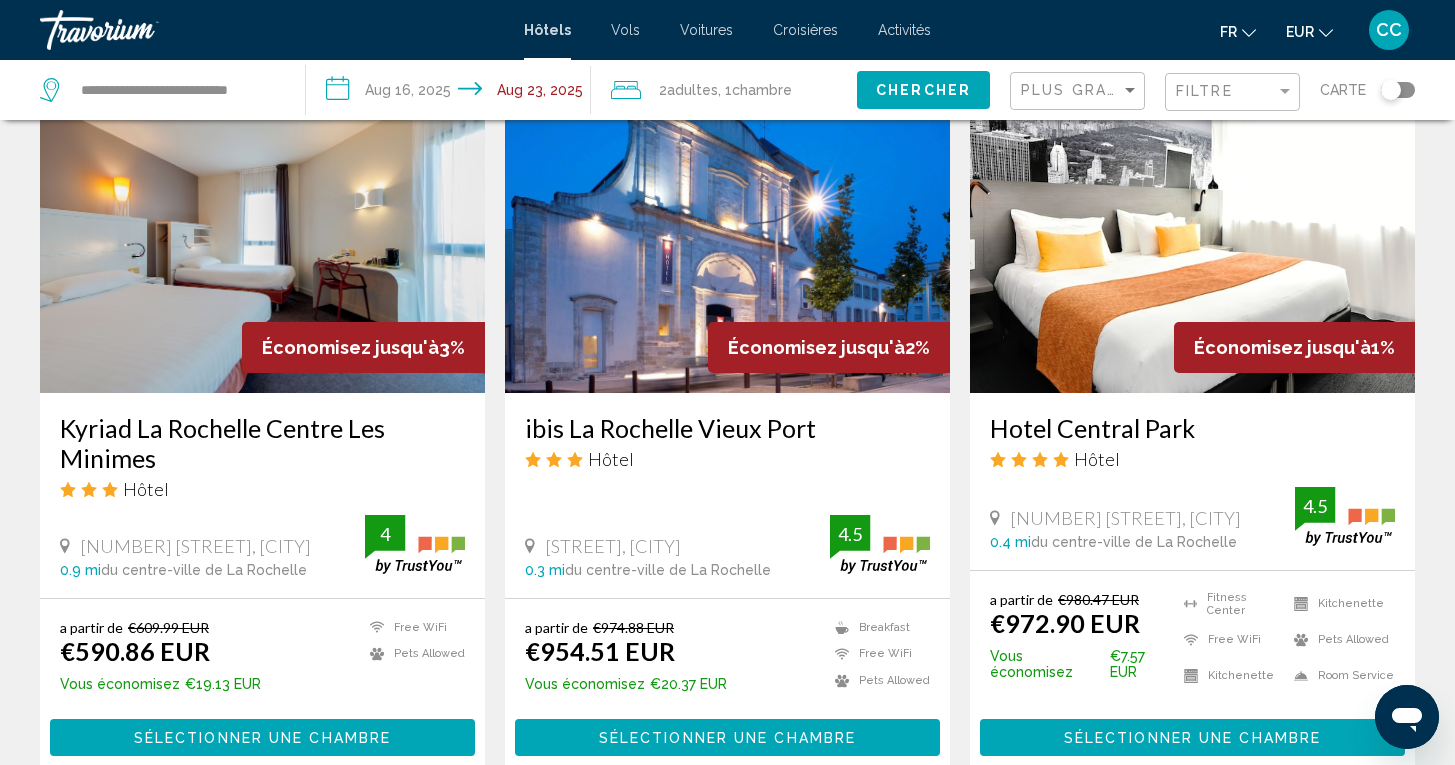 click on "**********" at bounding box center [453, 93] 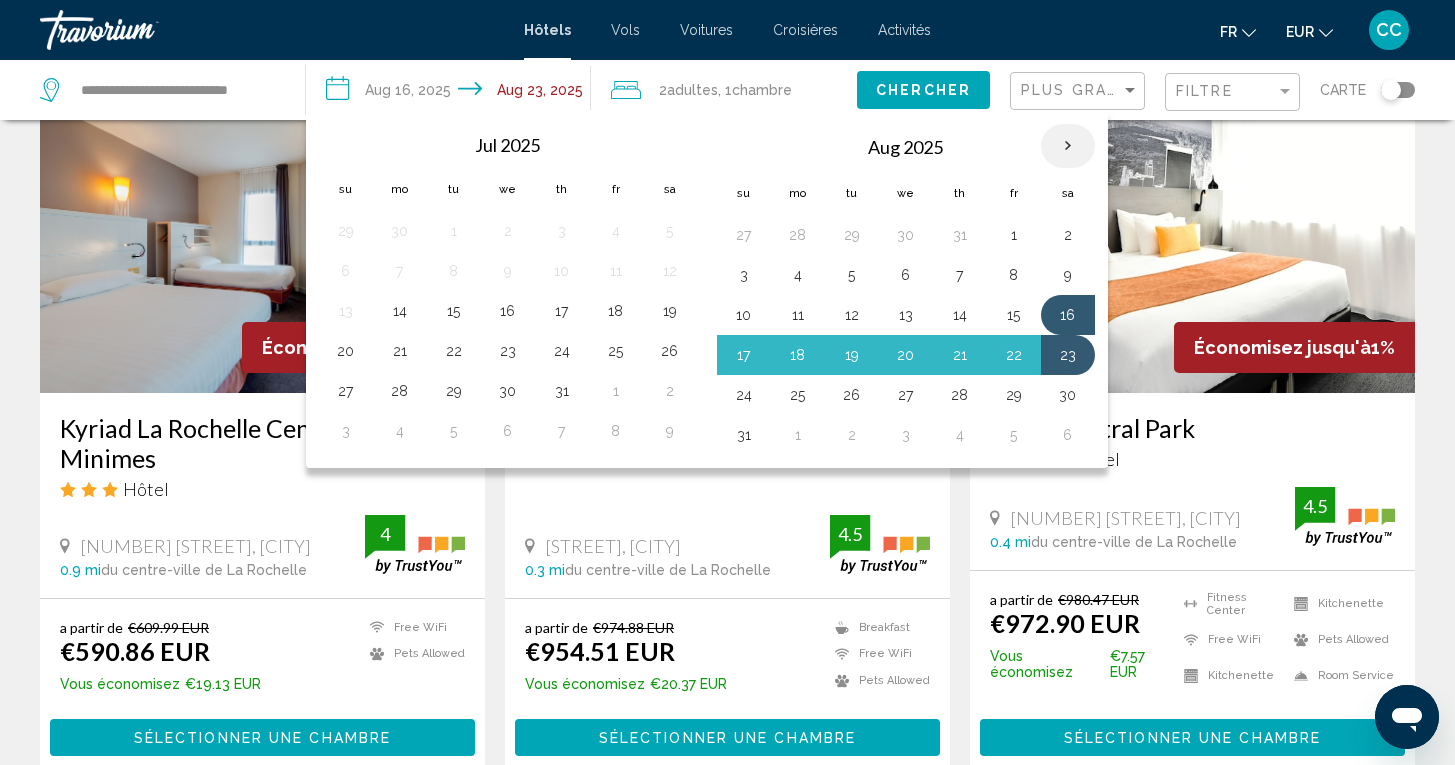 click at bounding box center (1068, 146) 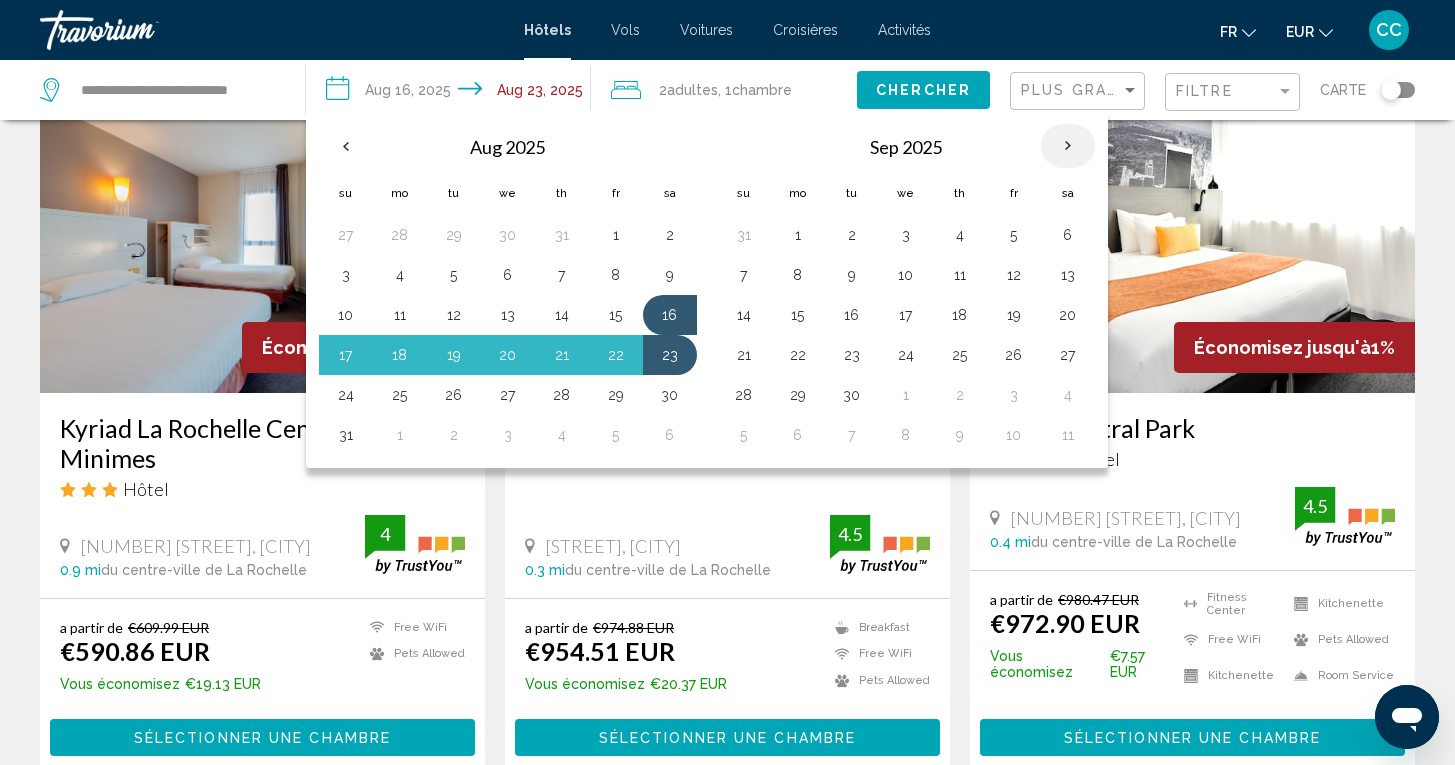 click at bounding box center [1068, 146] 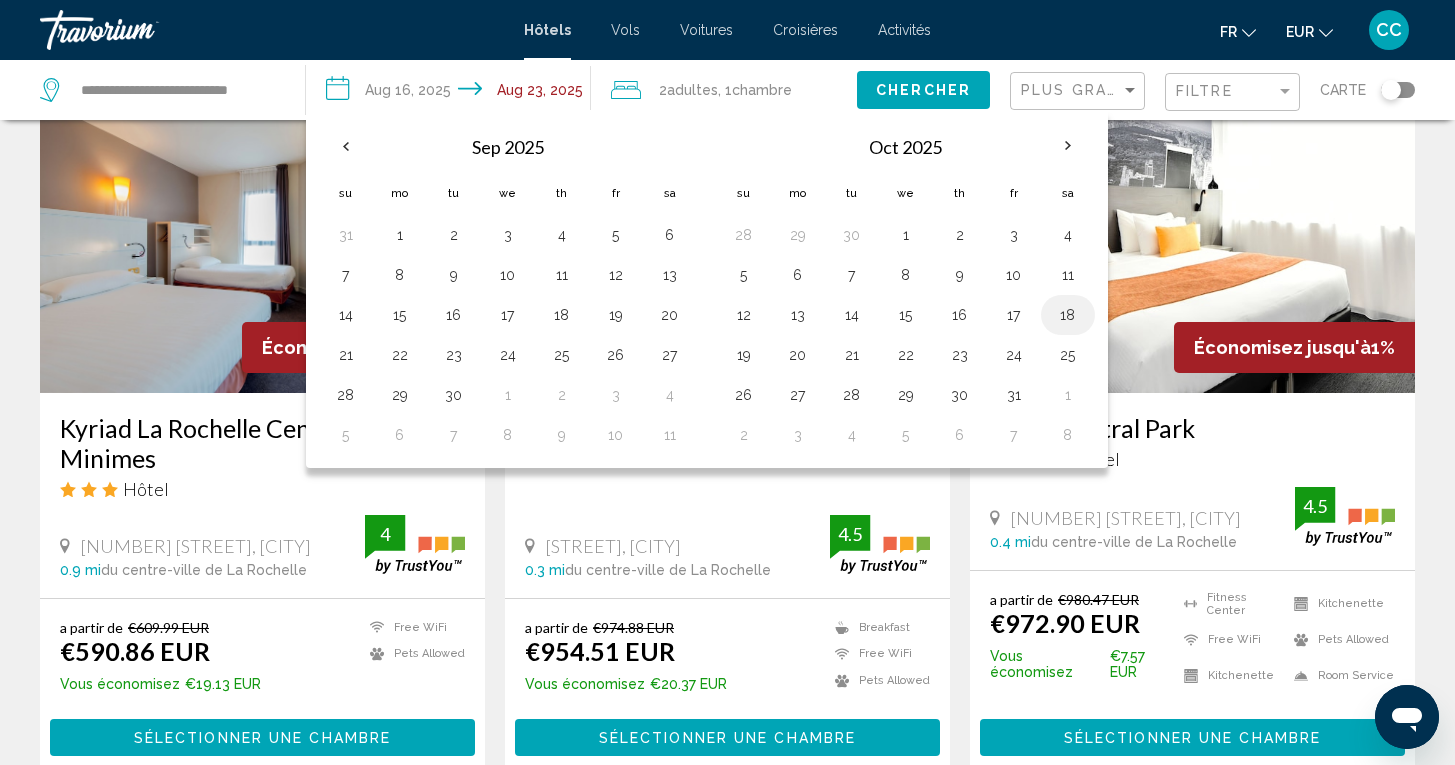 click on "18" at bounding box center (1068, 315) 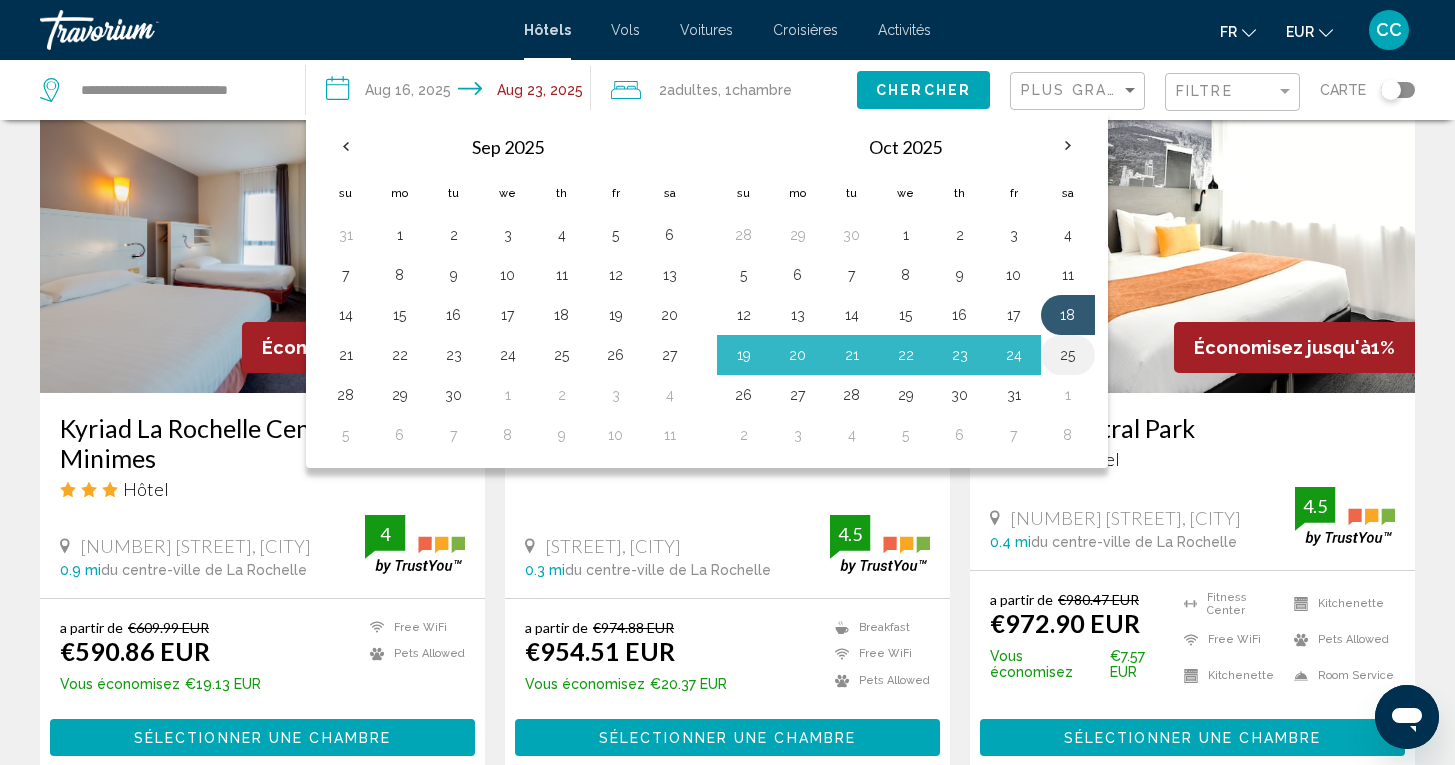 click on "25" at bounding box center [1068, 355] 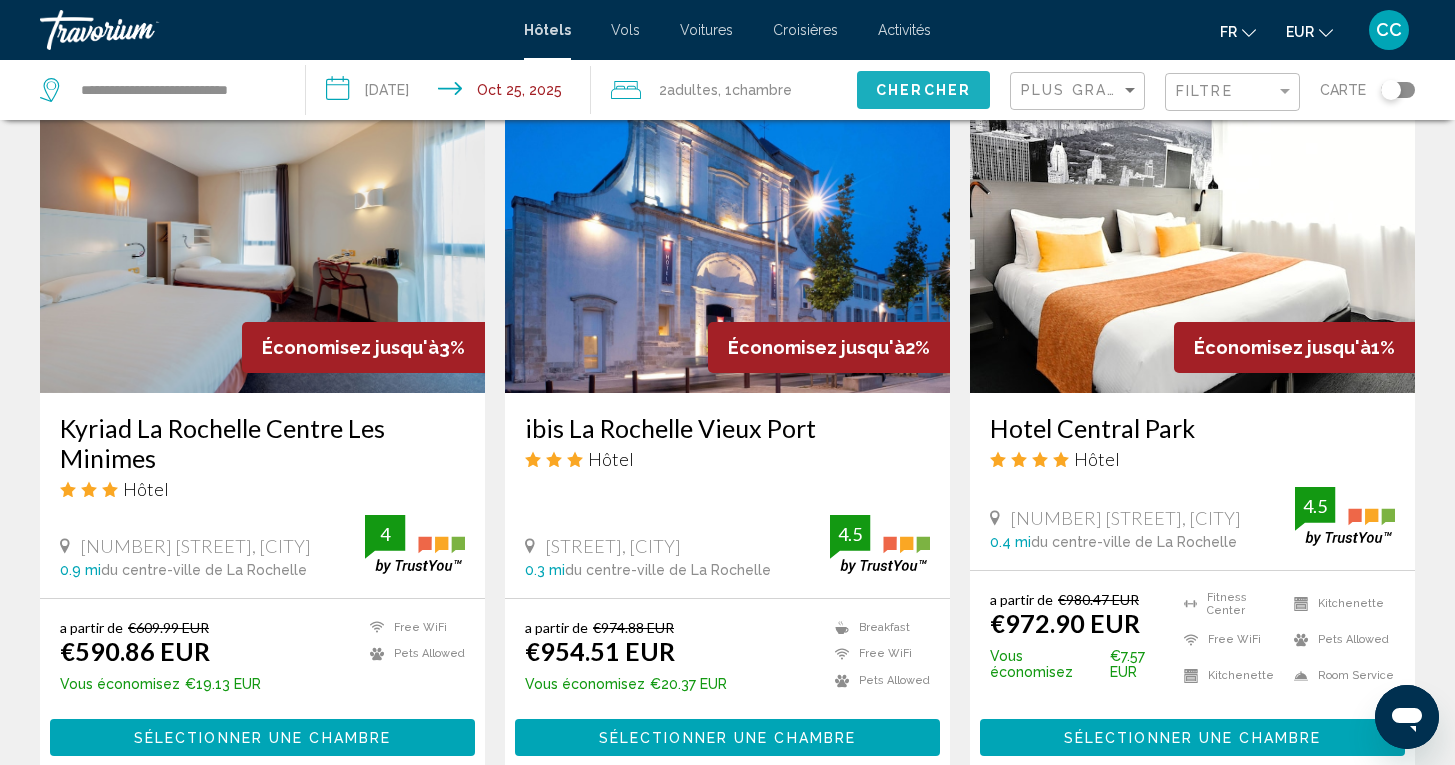 click on "Chercher" 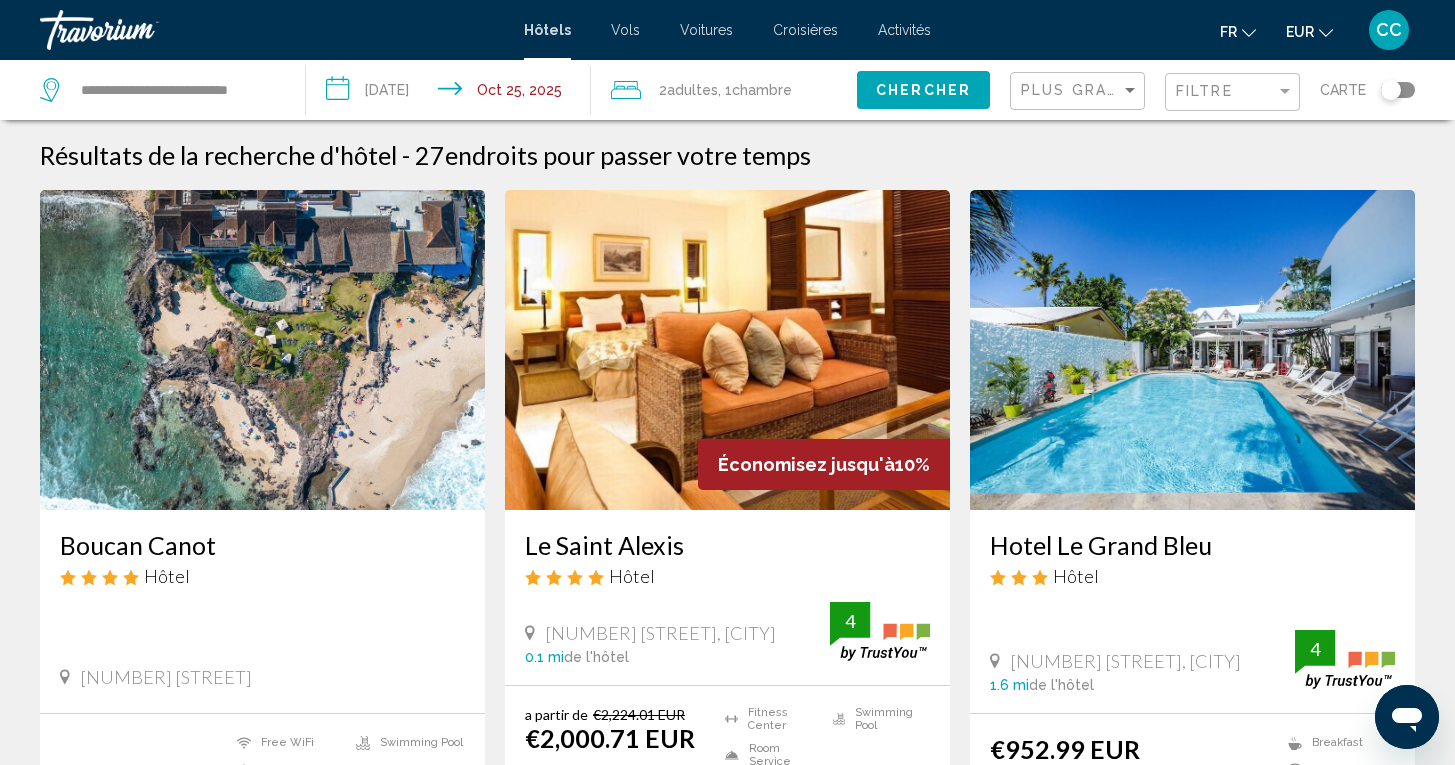 scroll, scrollTop: 0, scrollLeft: 0, axis: both 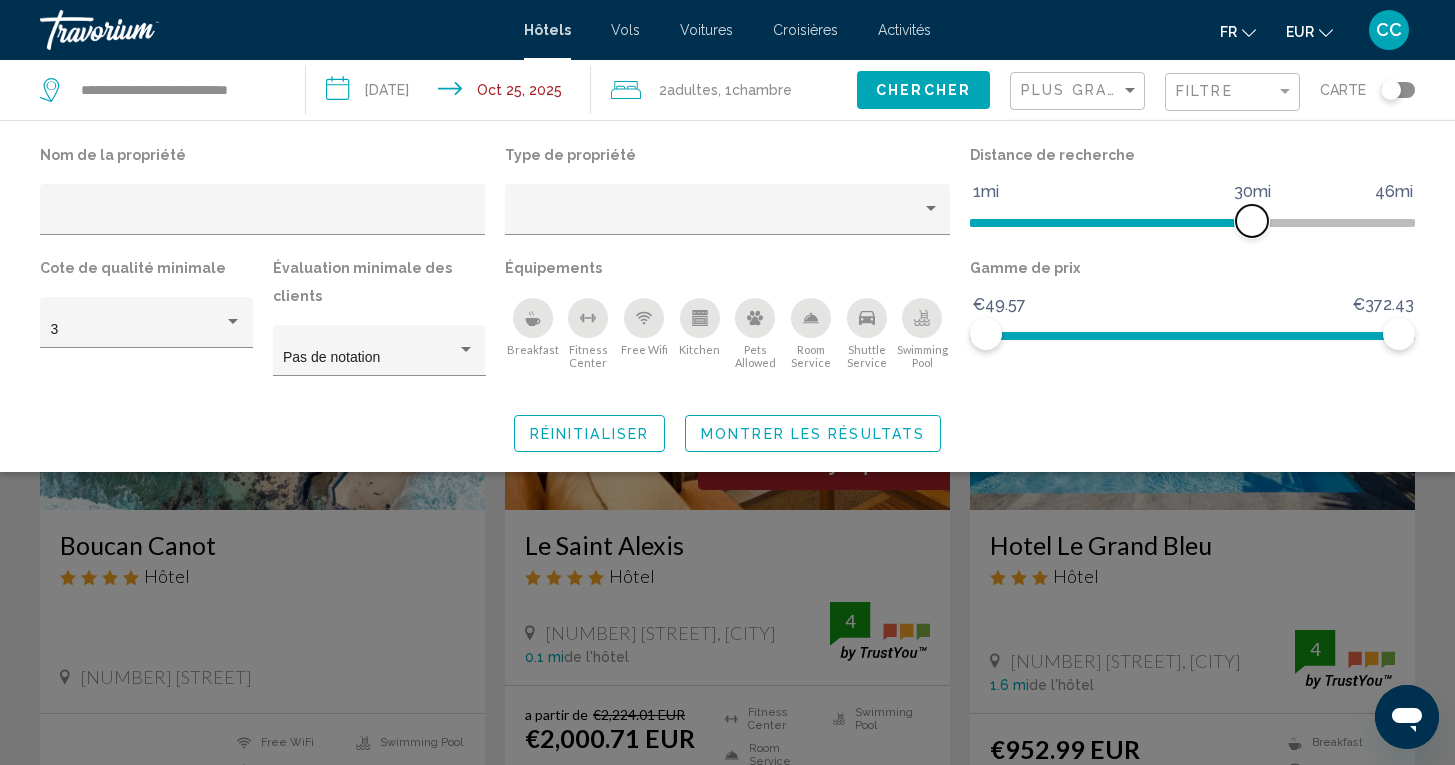 click 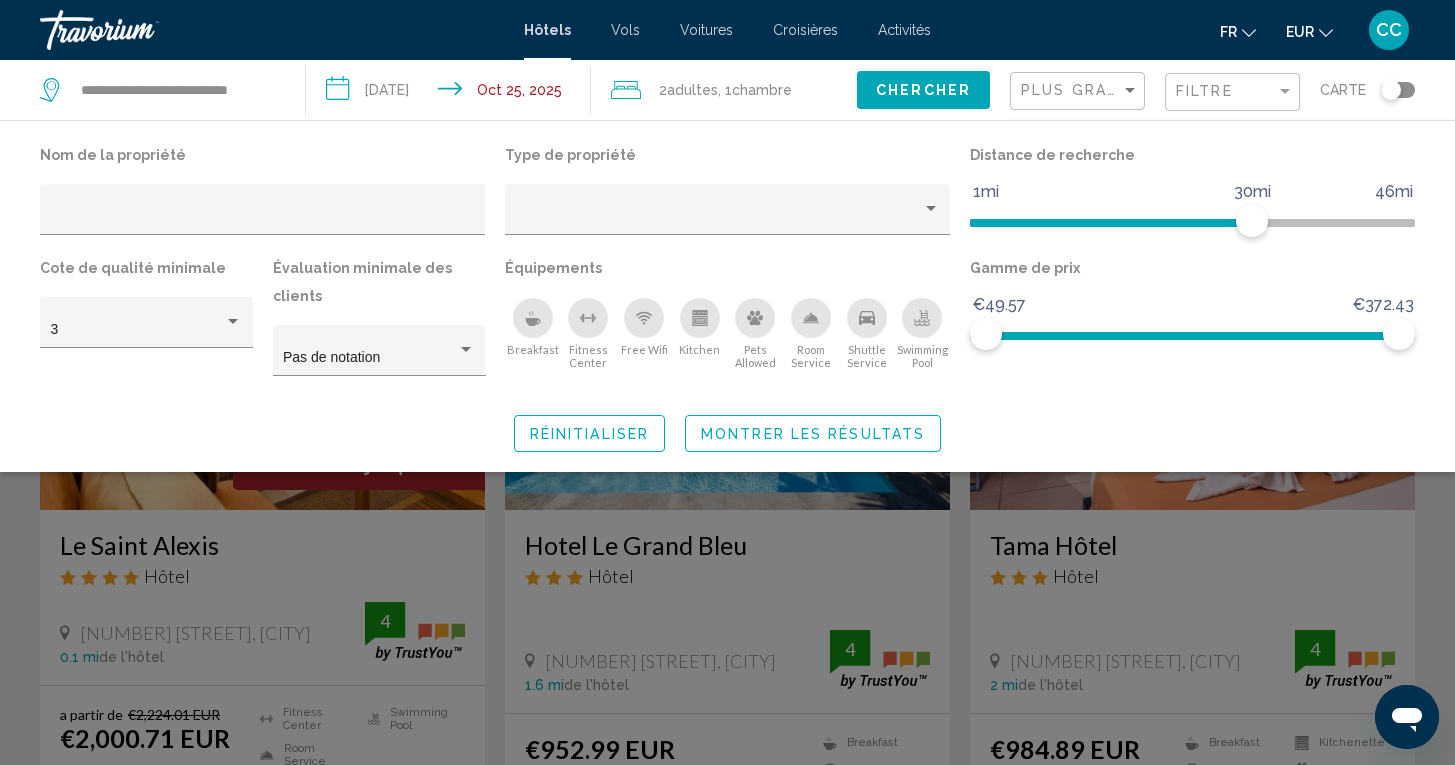click on "Plus grandes économies" 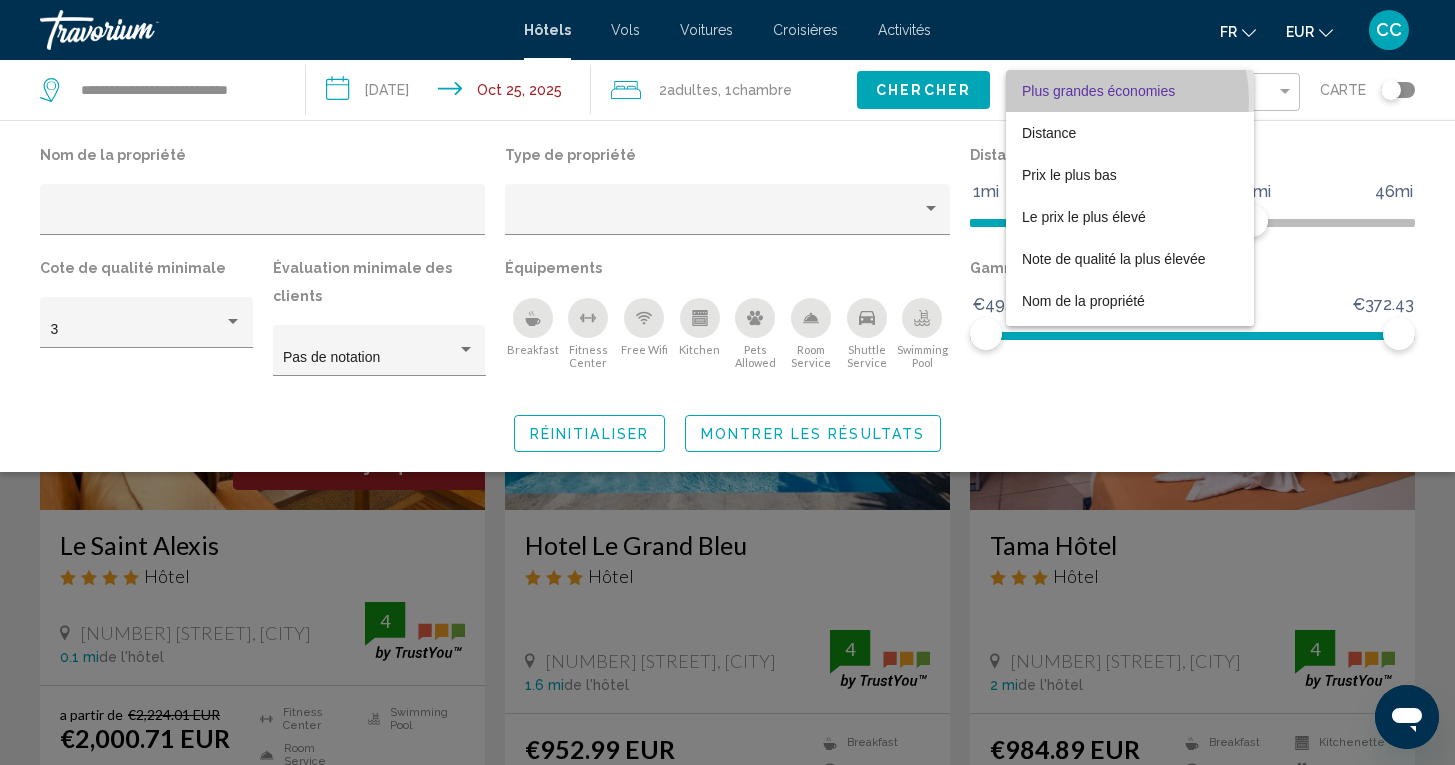click on "Plus grandes économies" at bounding box center [1130, 91] 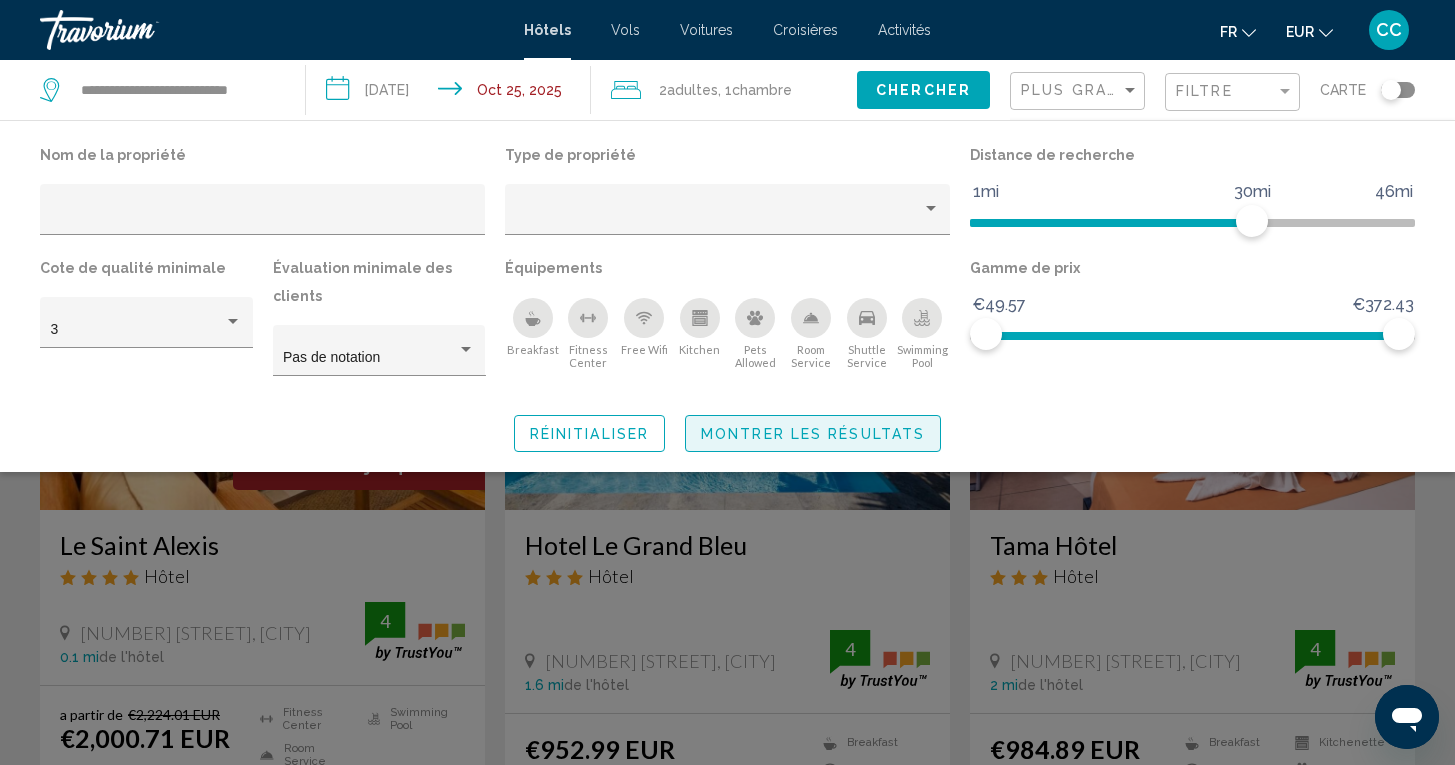 click on "Montrer les résultats" 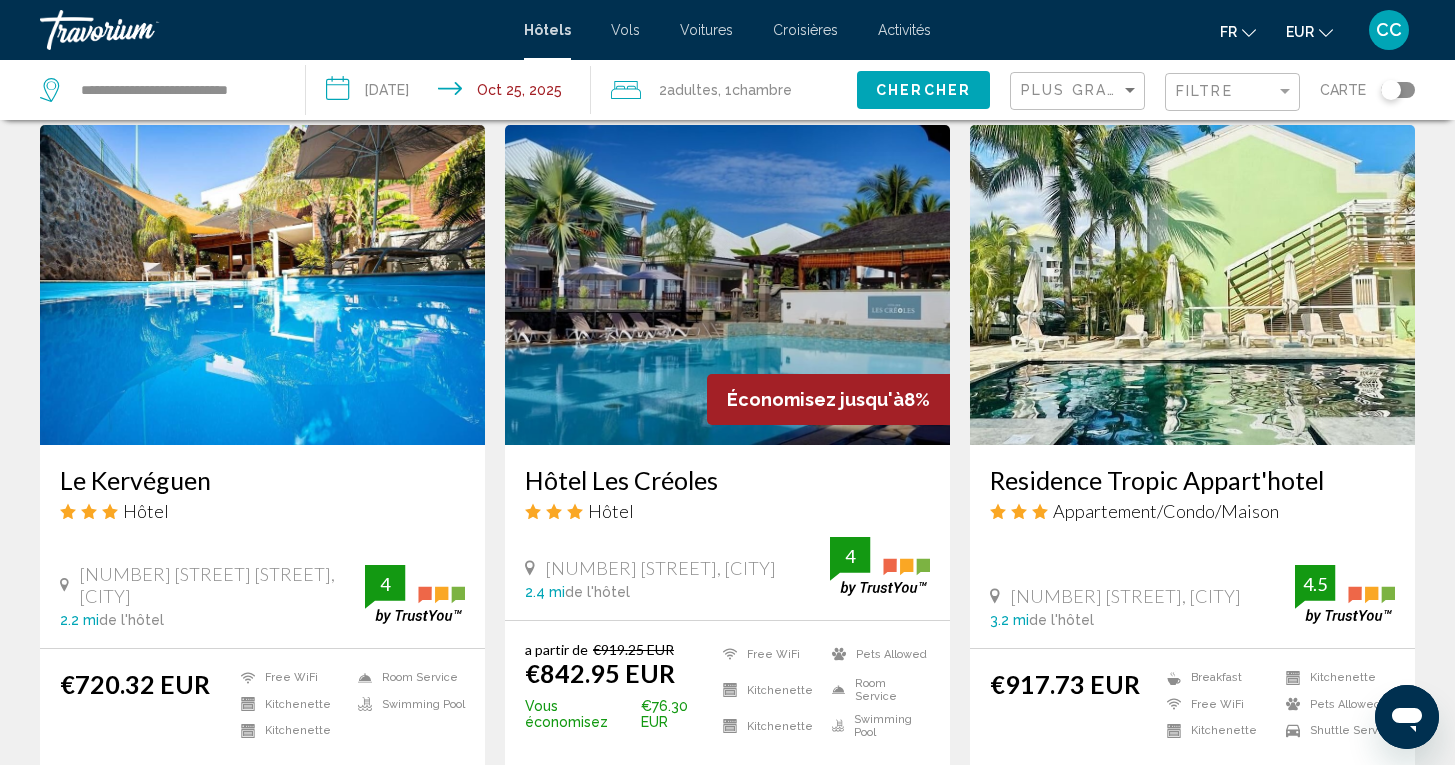 scroll, scrollTop: 810, scrollLeft: 0, axis: vertical 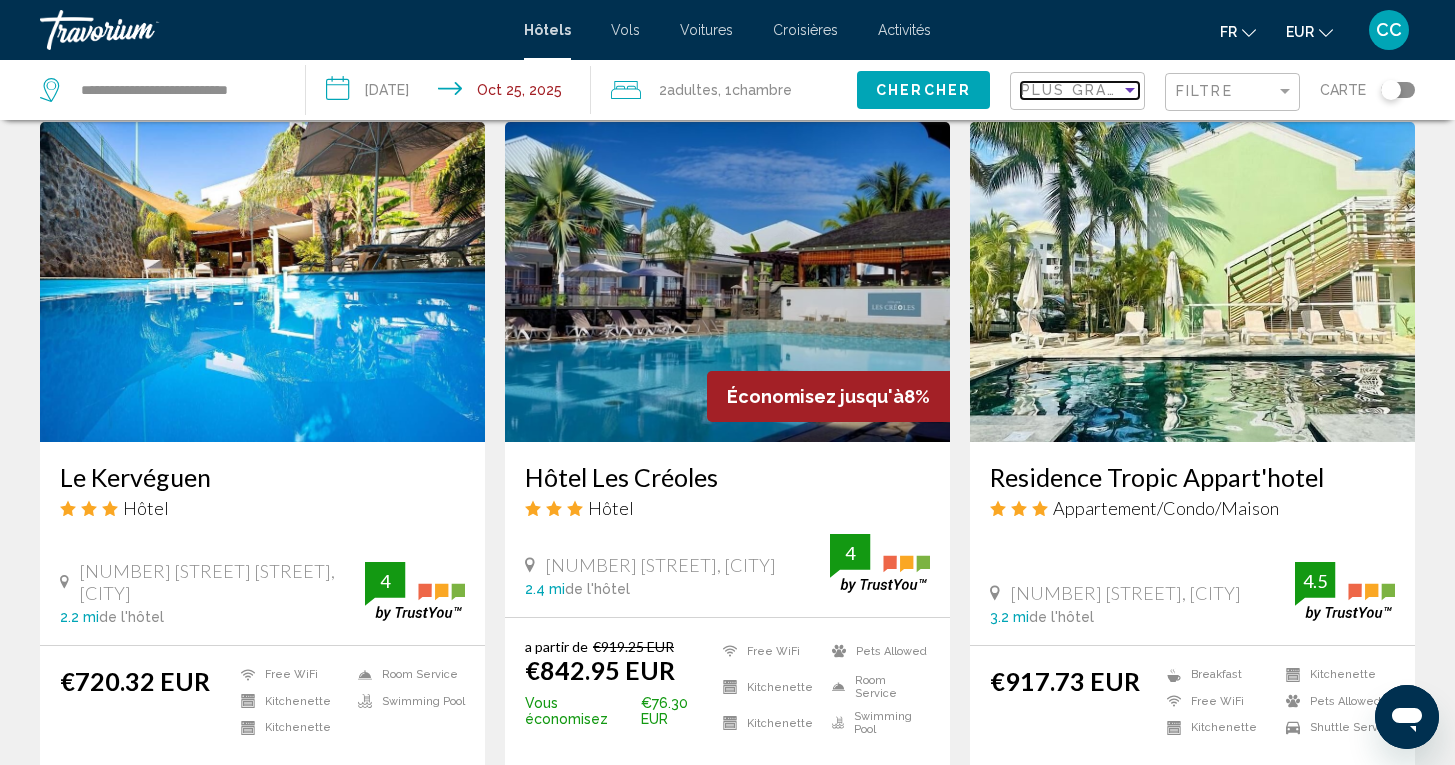 click on "Plus grandes économies" at bounding box center [1140, 90] 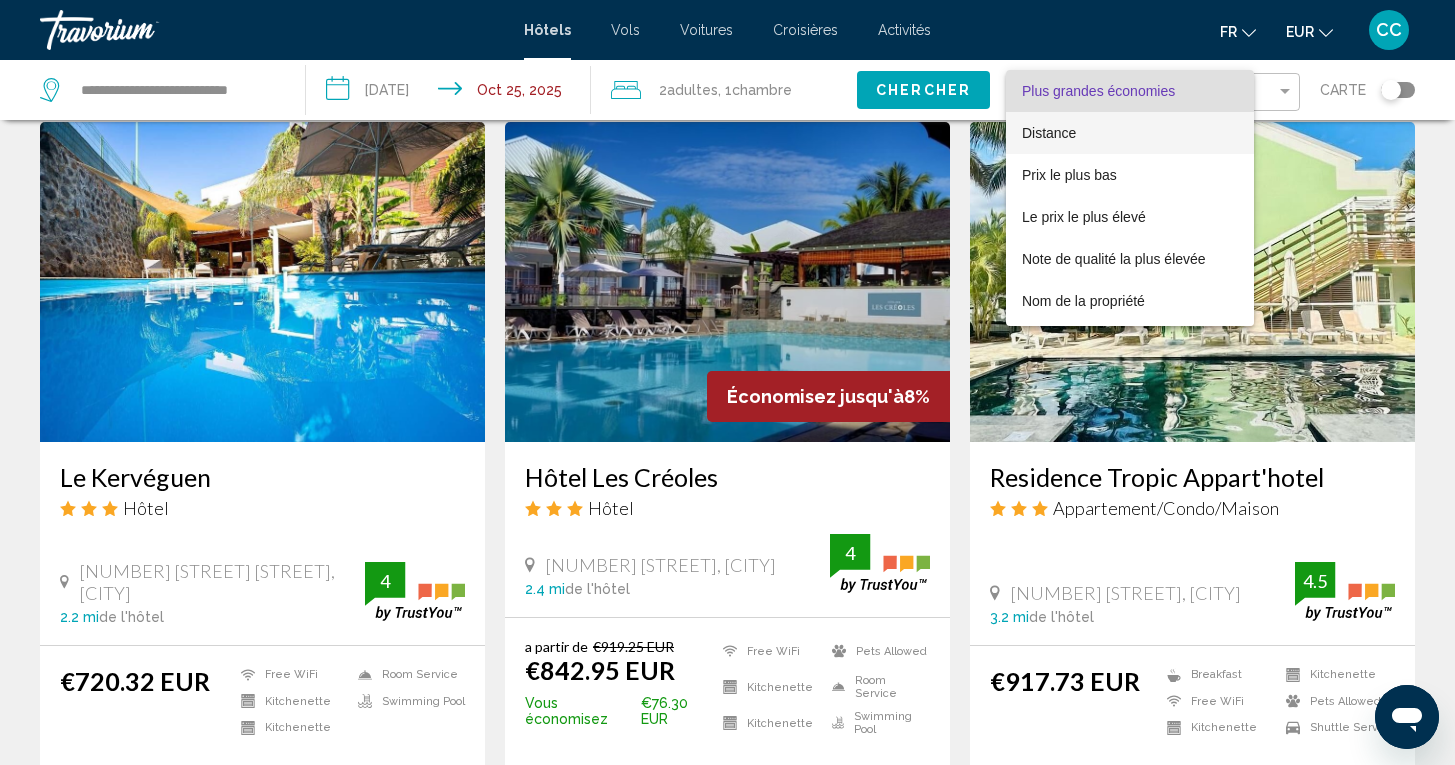click on "Distance" at bounding box center (1130, 133) 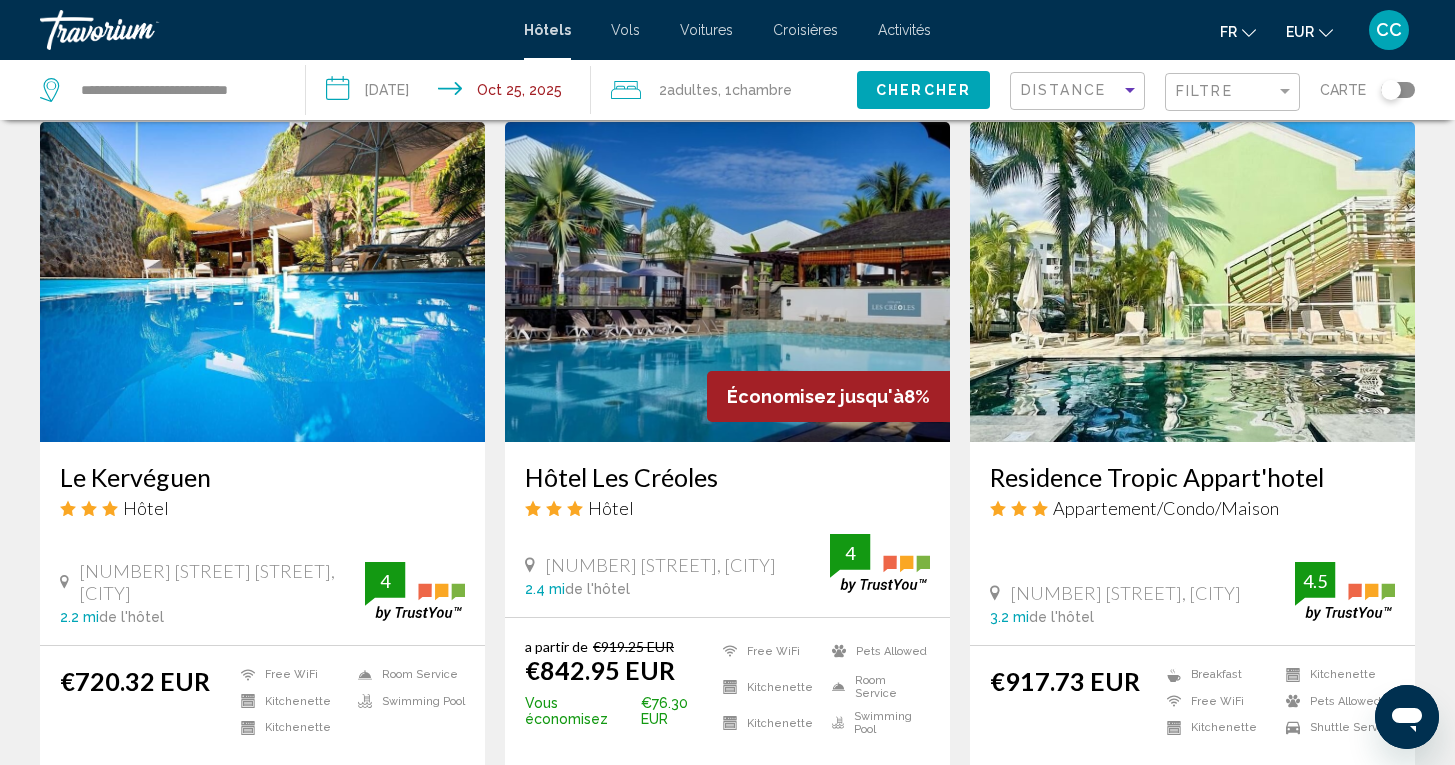click on "Chercher" 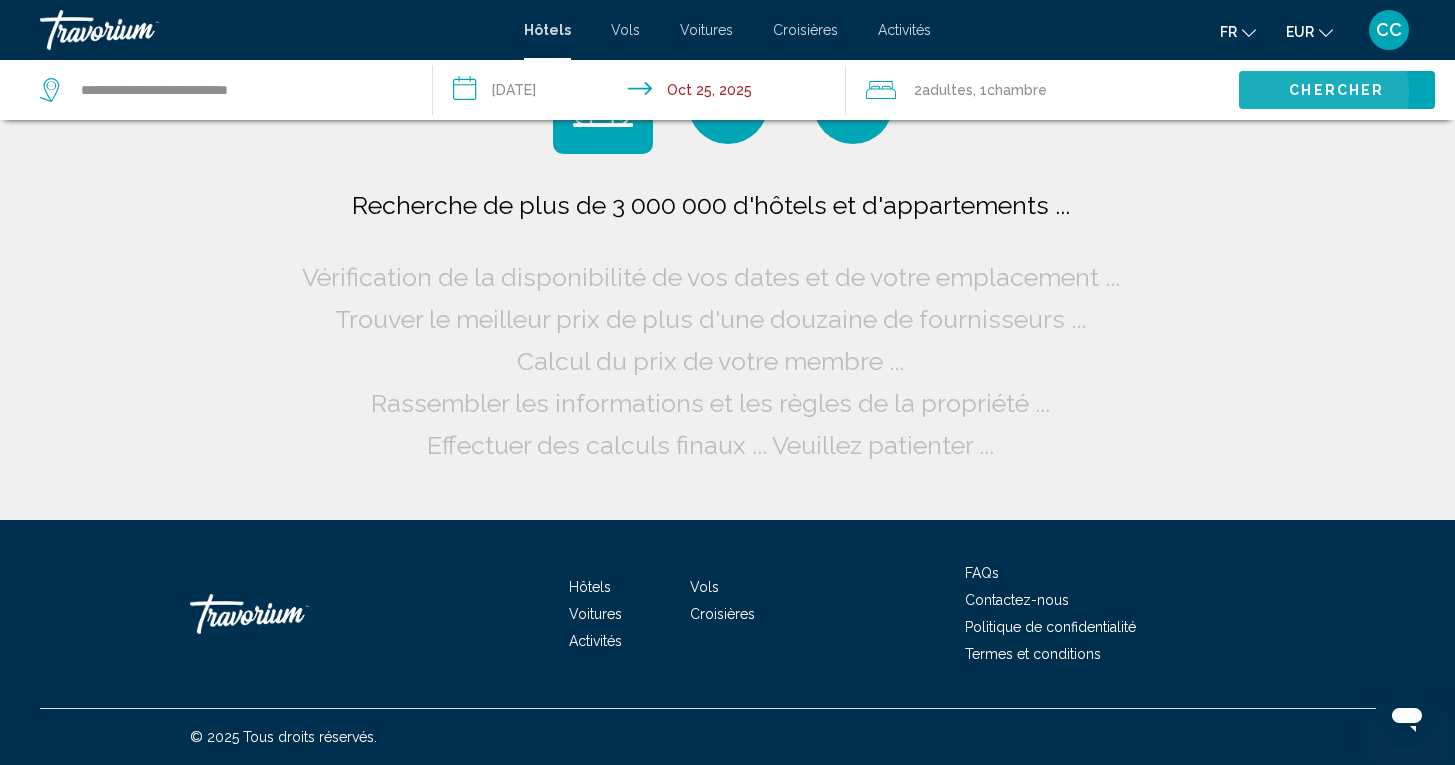 scroll, scrollTop: 0, scrollLeft: 0, axis: both 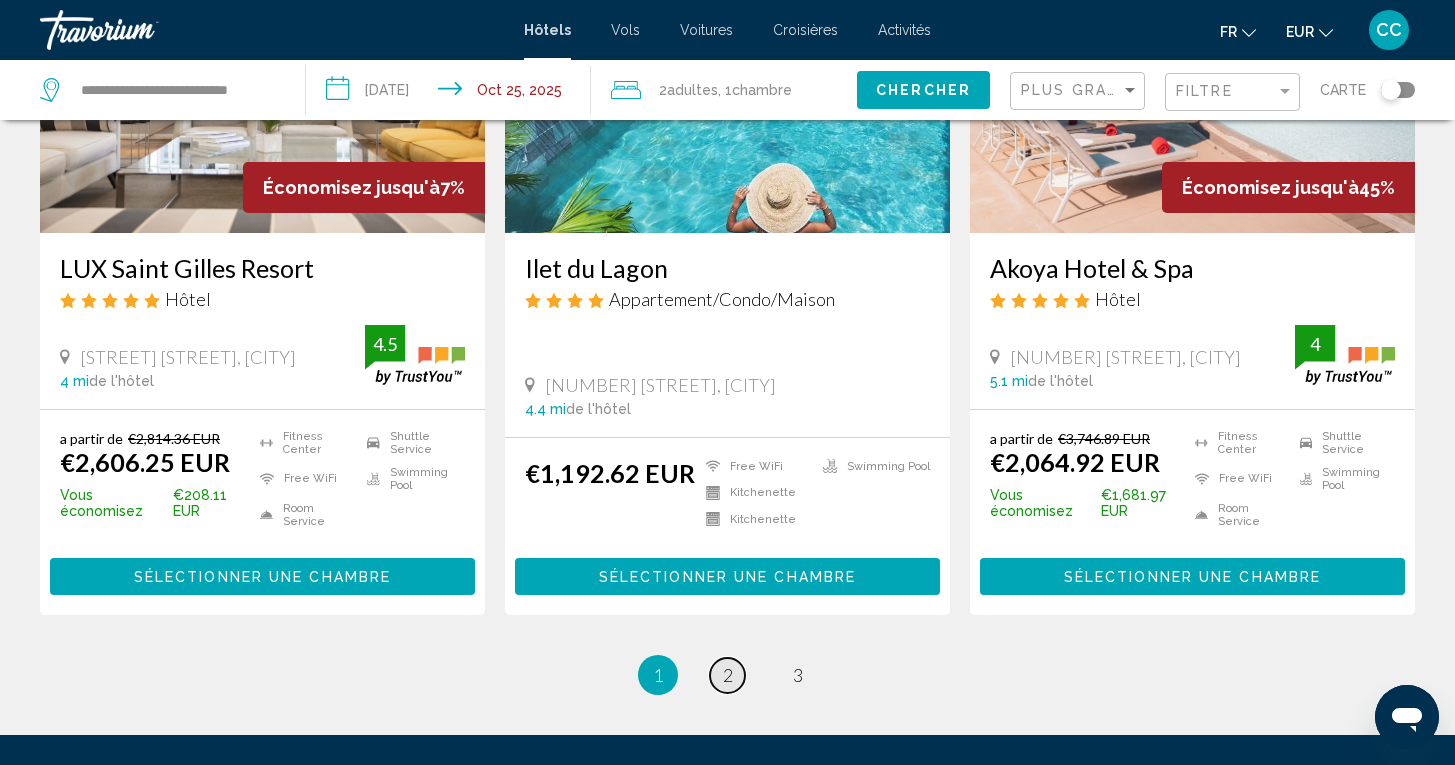 click on "page  2" at bounding box center [727, 675] 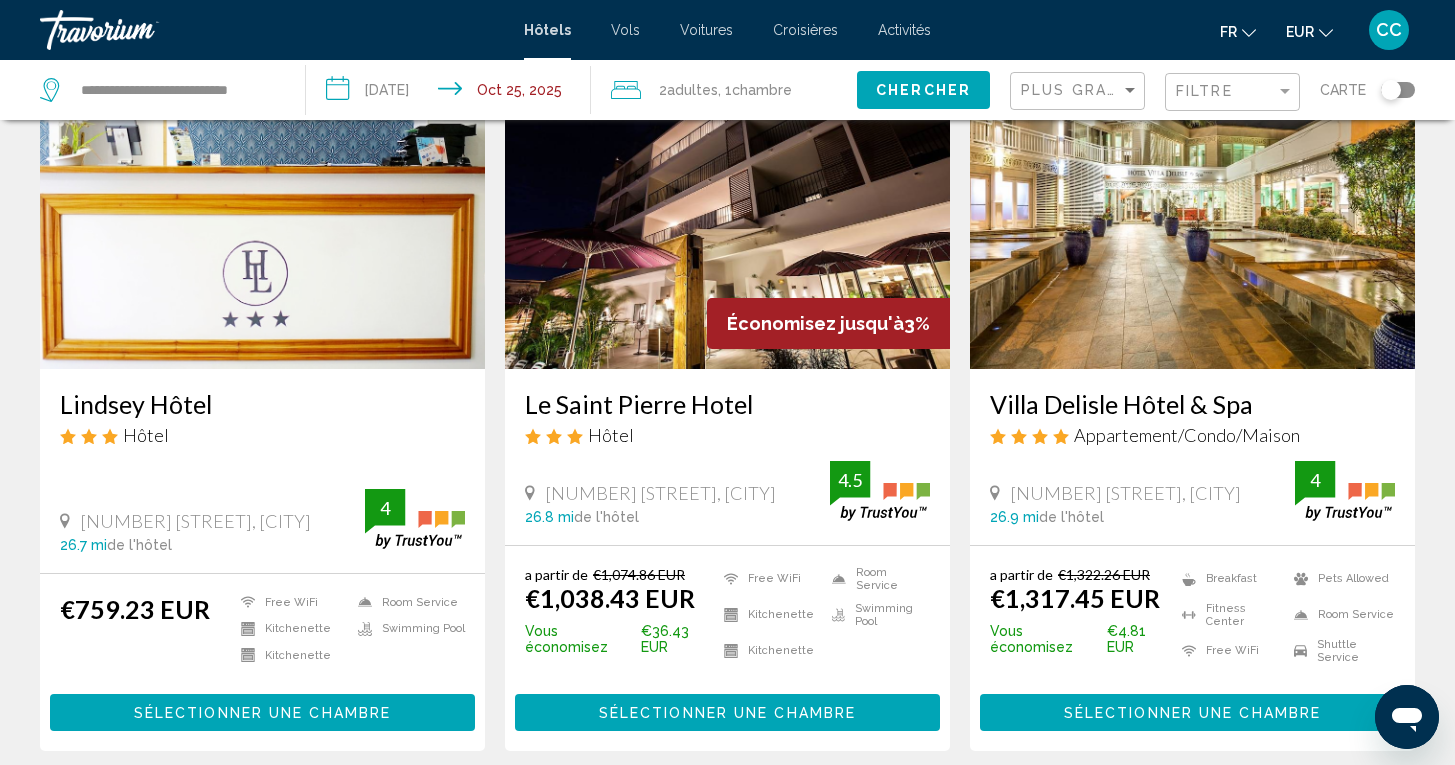 scroll, scrollTop: 2314, scrollLeft: 0, axis: vertical 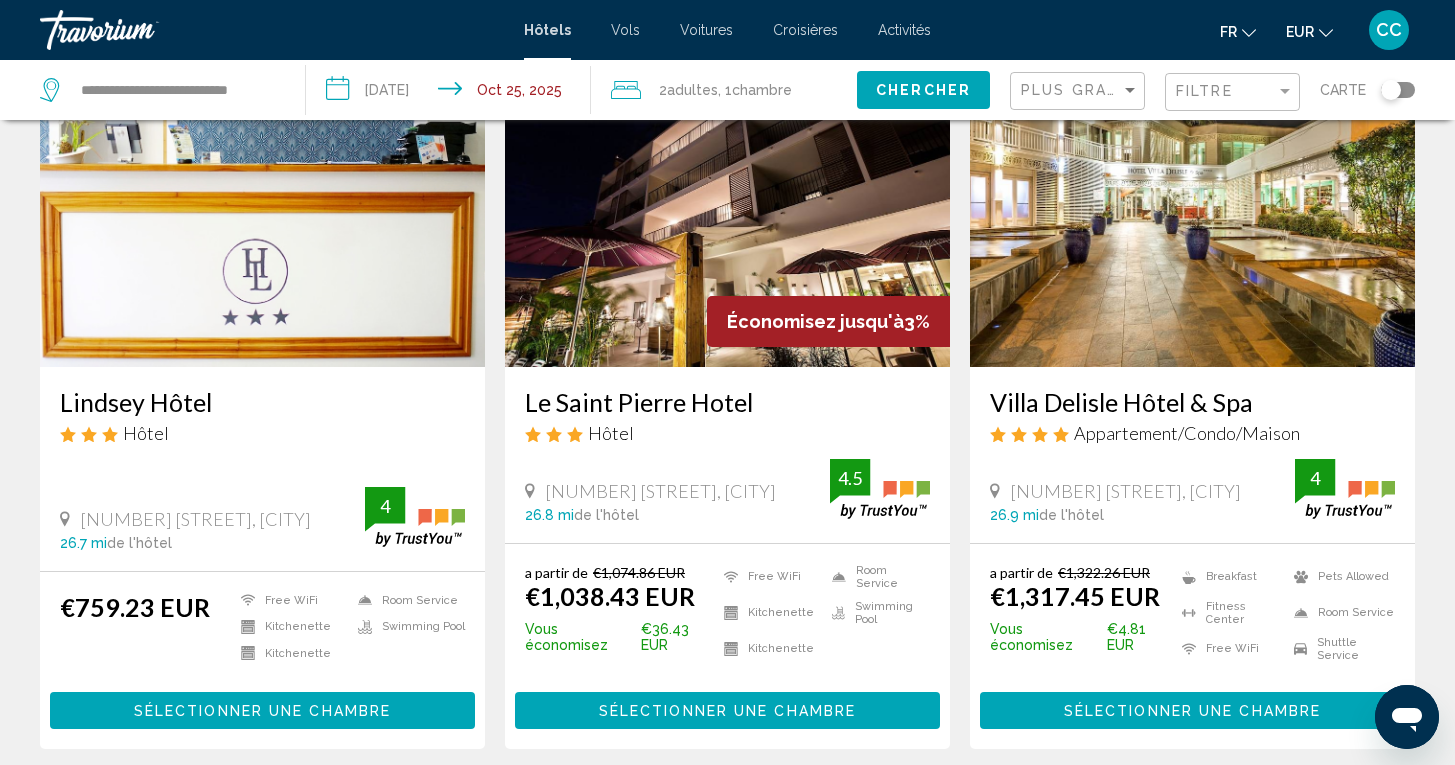 click on "**********" at bounding box center (453, 93) 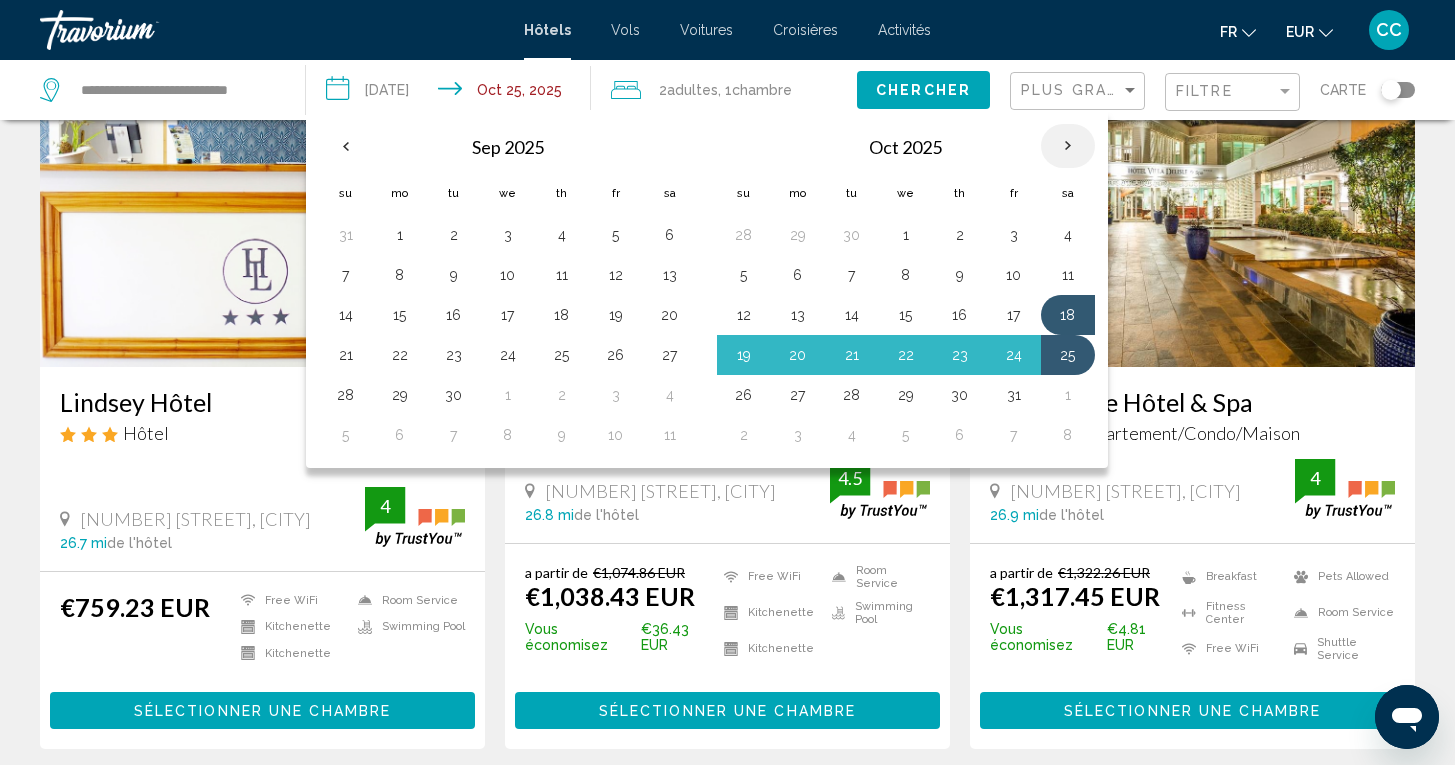 click at bounding box center (1068, 146) 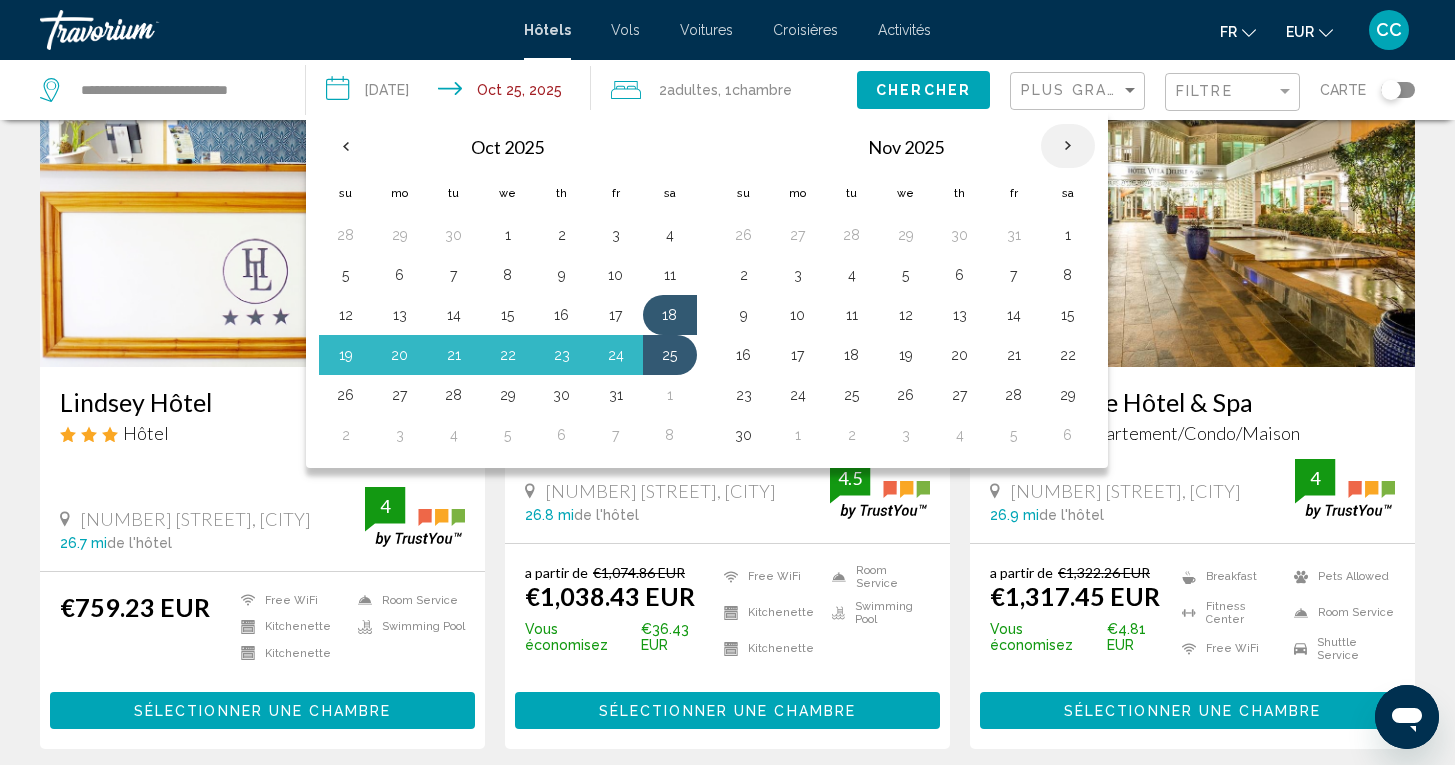 click at bounding box center [1068, 146] 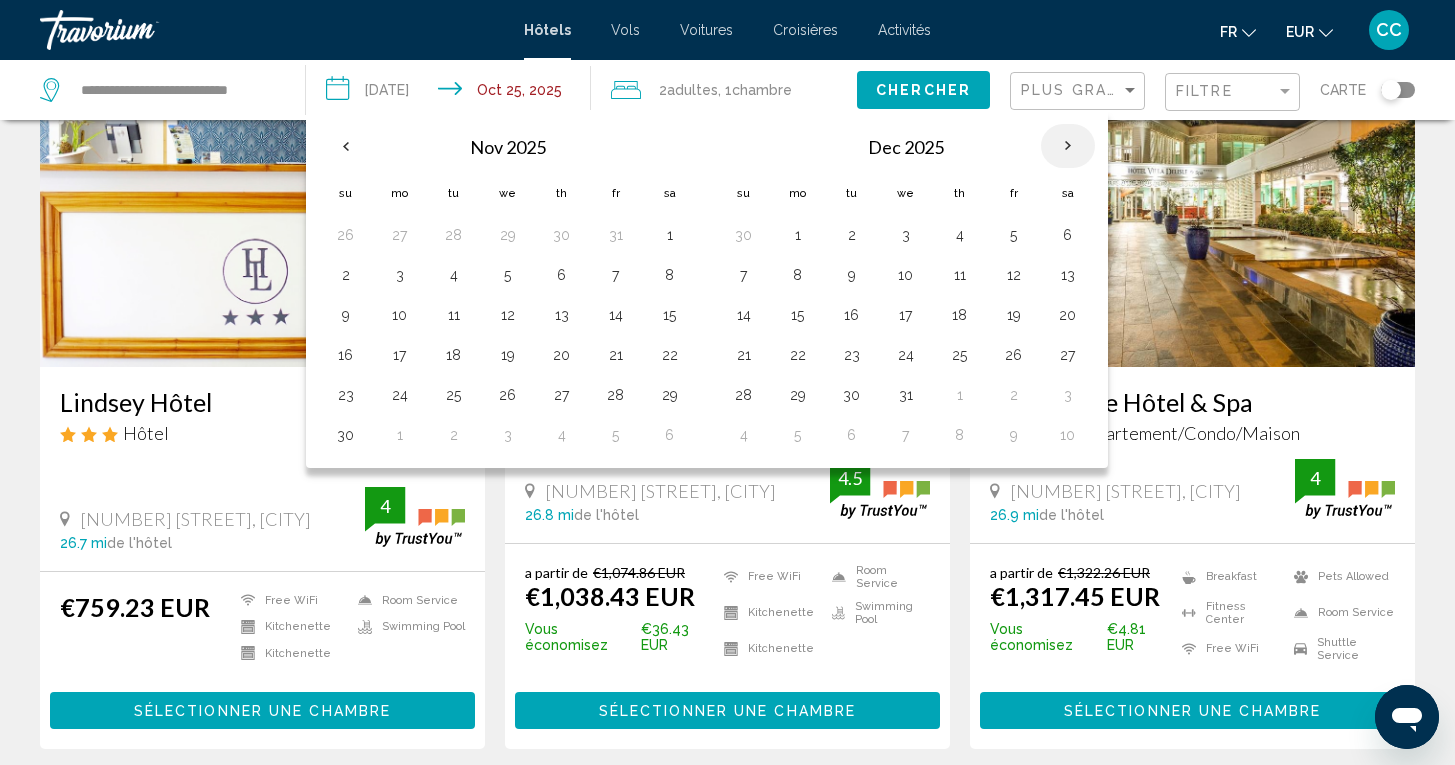 click at bounding box center [1068, 146] 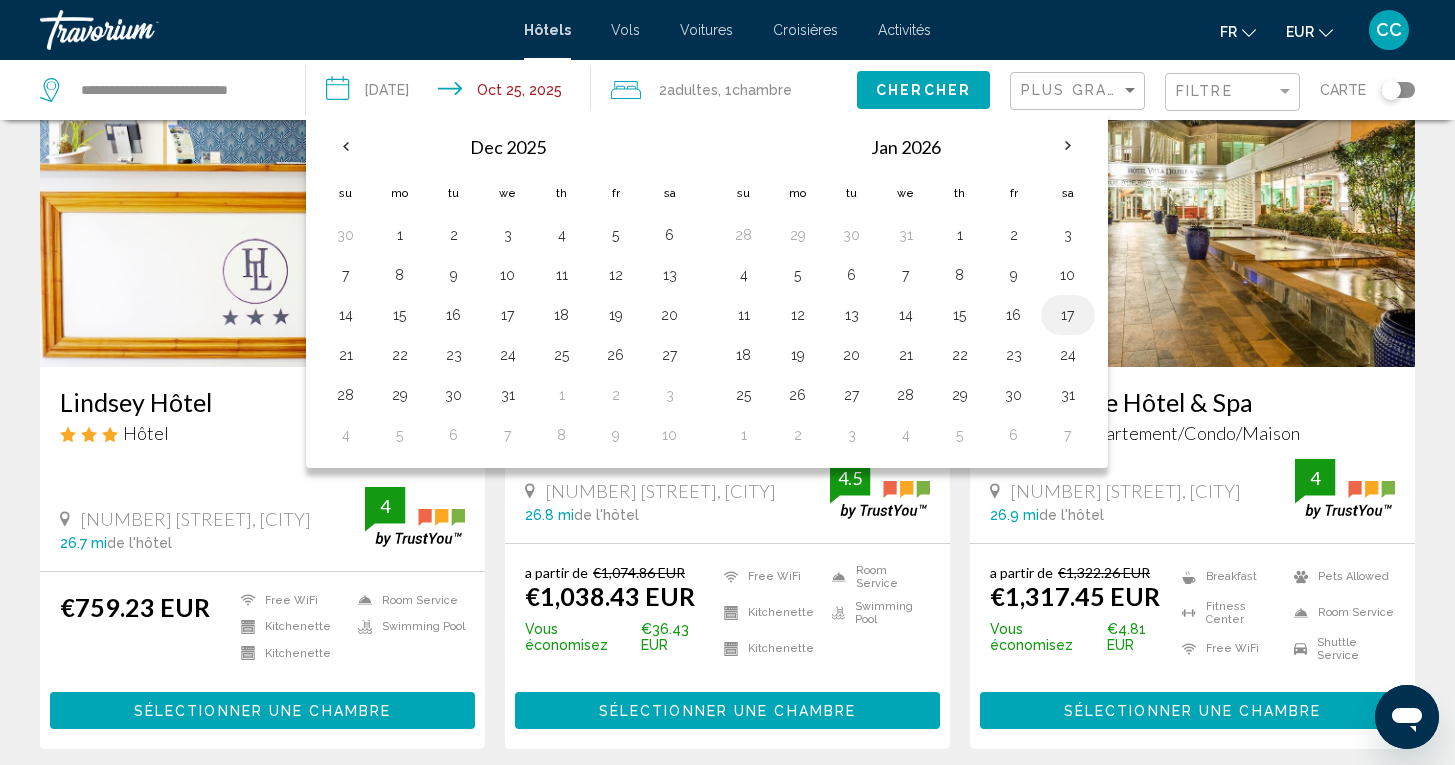 click on "17" at bounding box center [1068, 315] 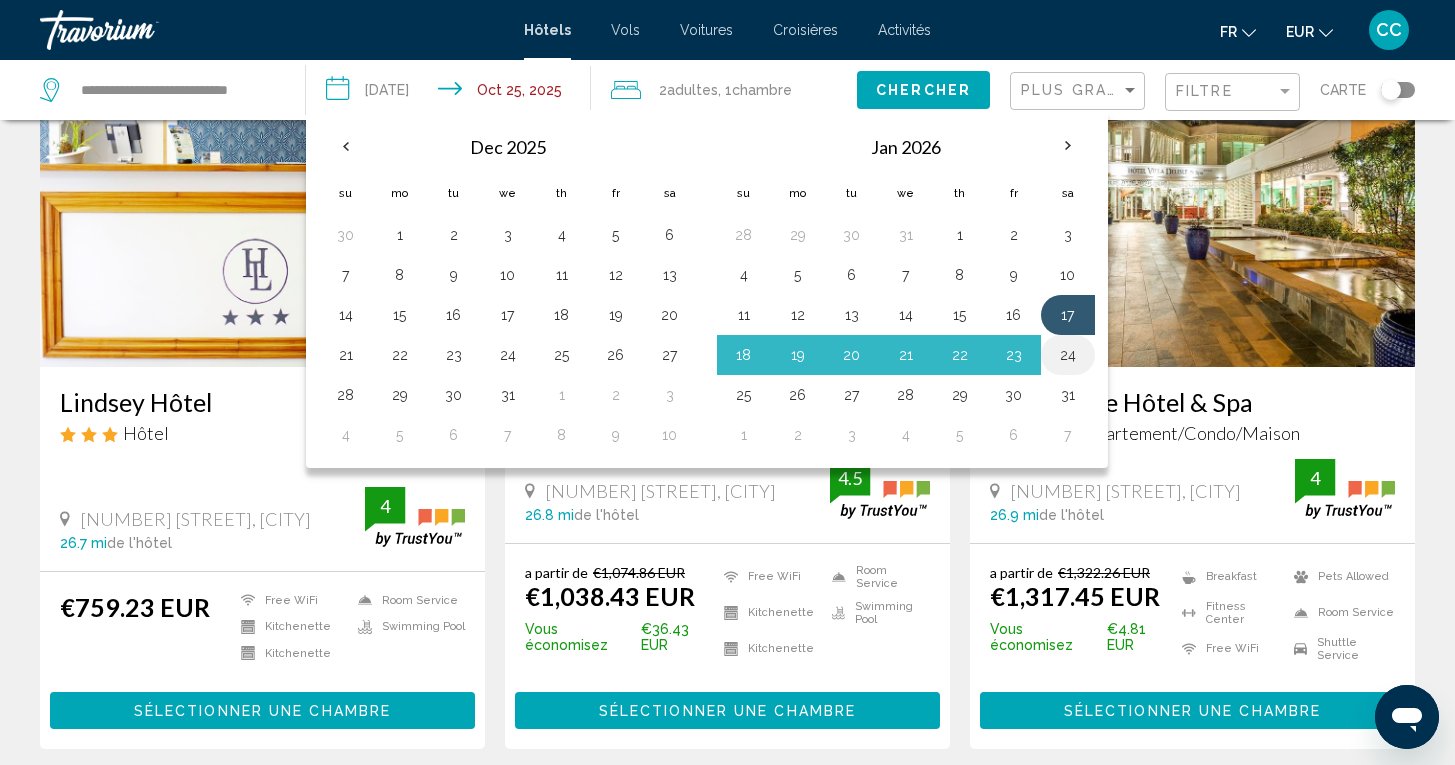 click on "24" at bounding box center [1068, 355] 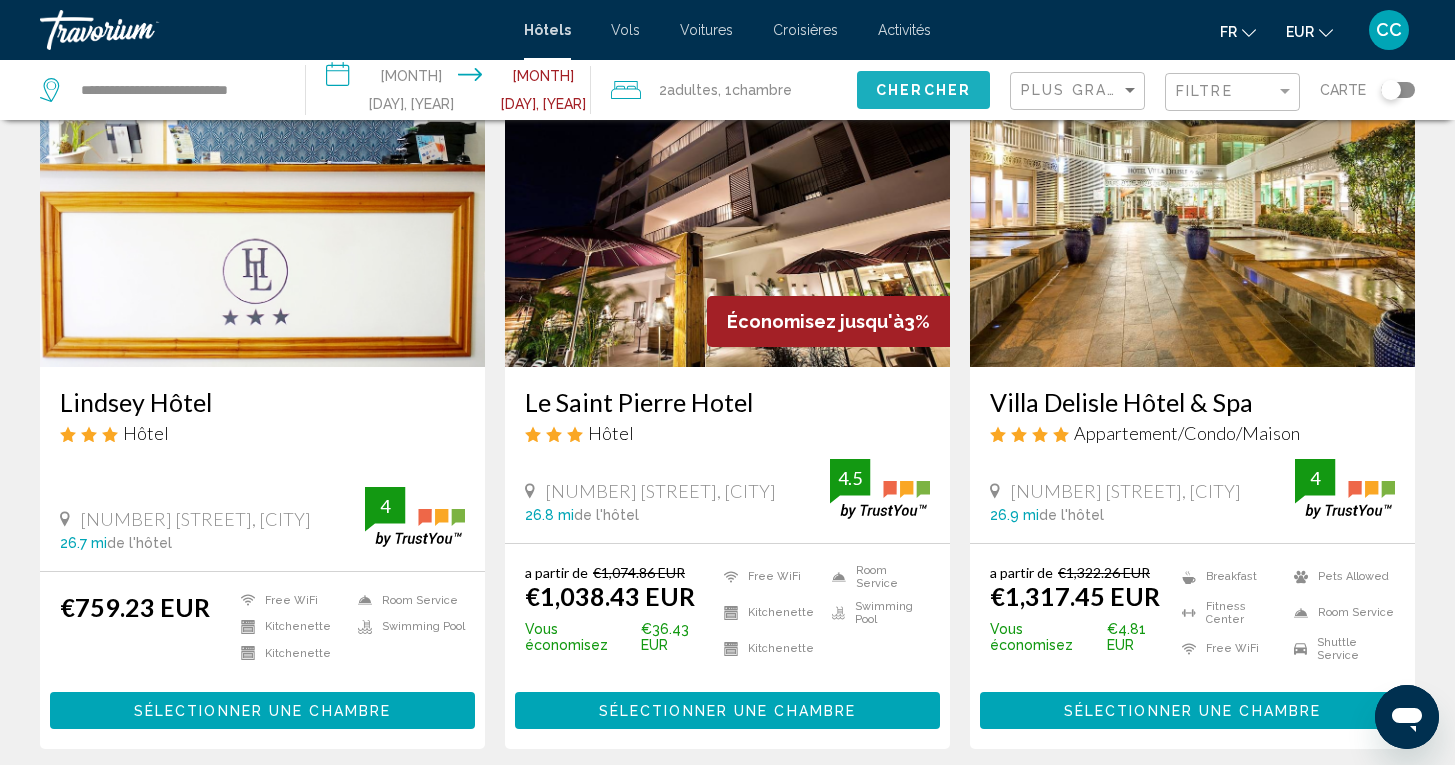 click on "Chercher" 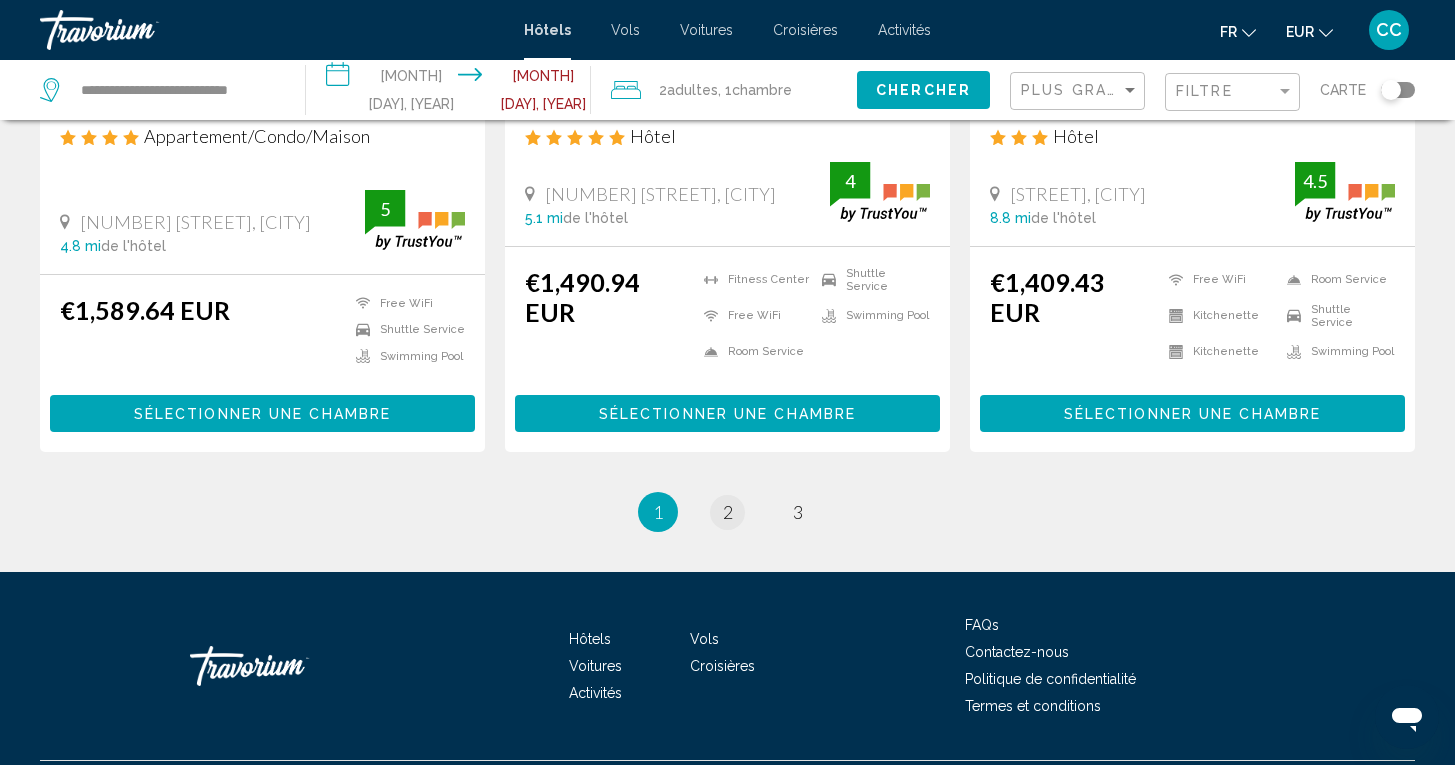 scroll, scrollTop: 2664, scrollLeft: 0, axis: vertical 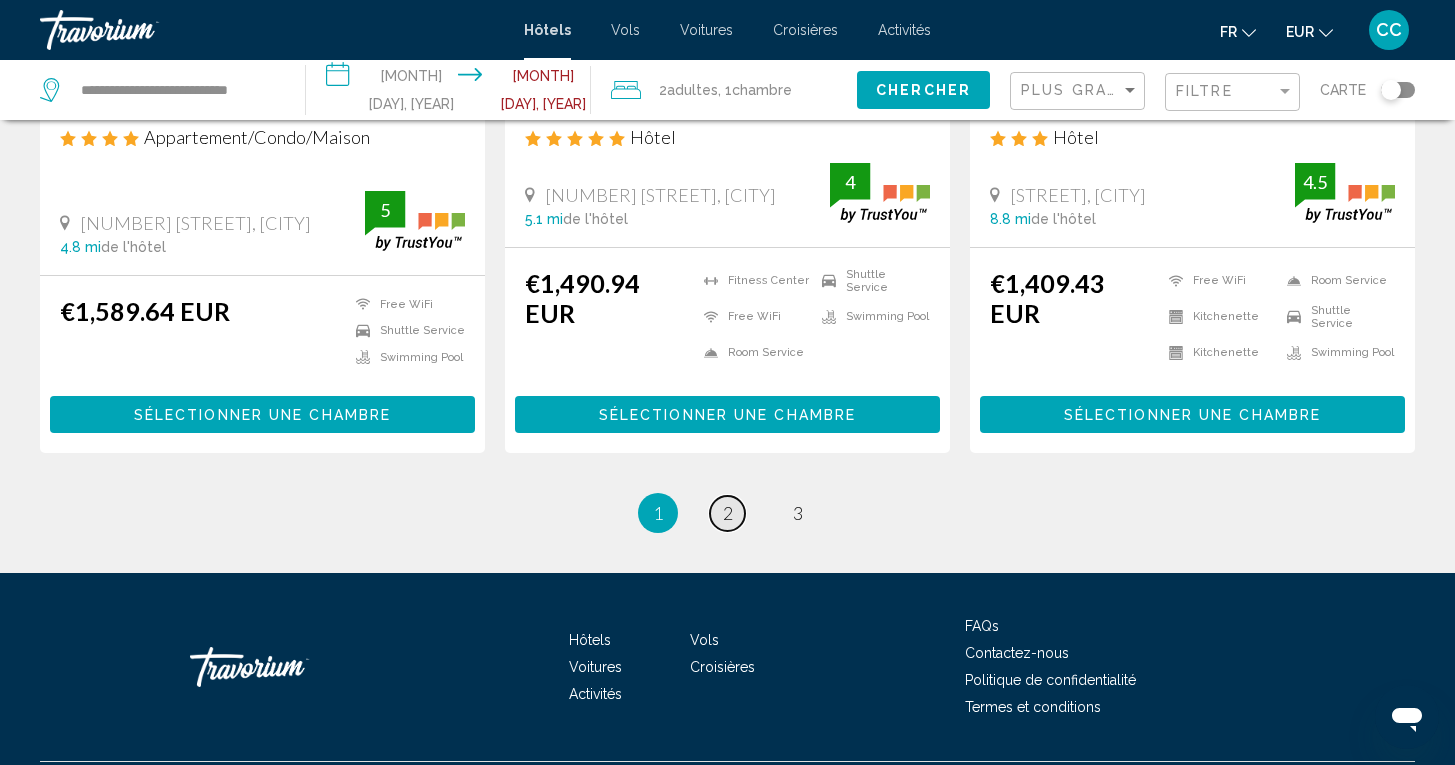click on "2" at bounding box center [728, 513] 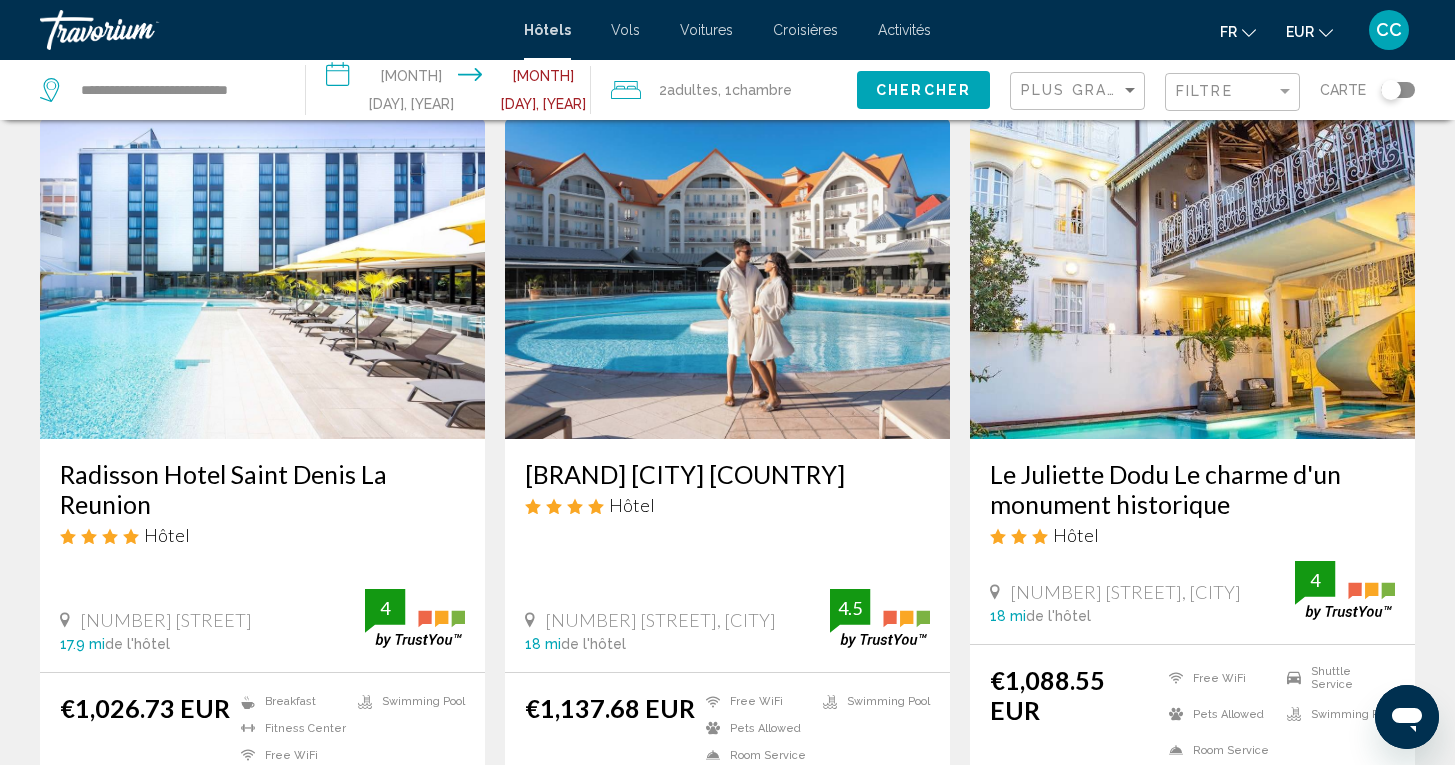 scroll, scrollTop: 78, scrollLeft: 0, axis: vertical 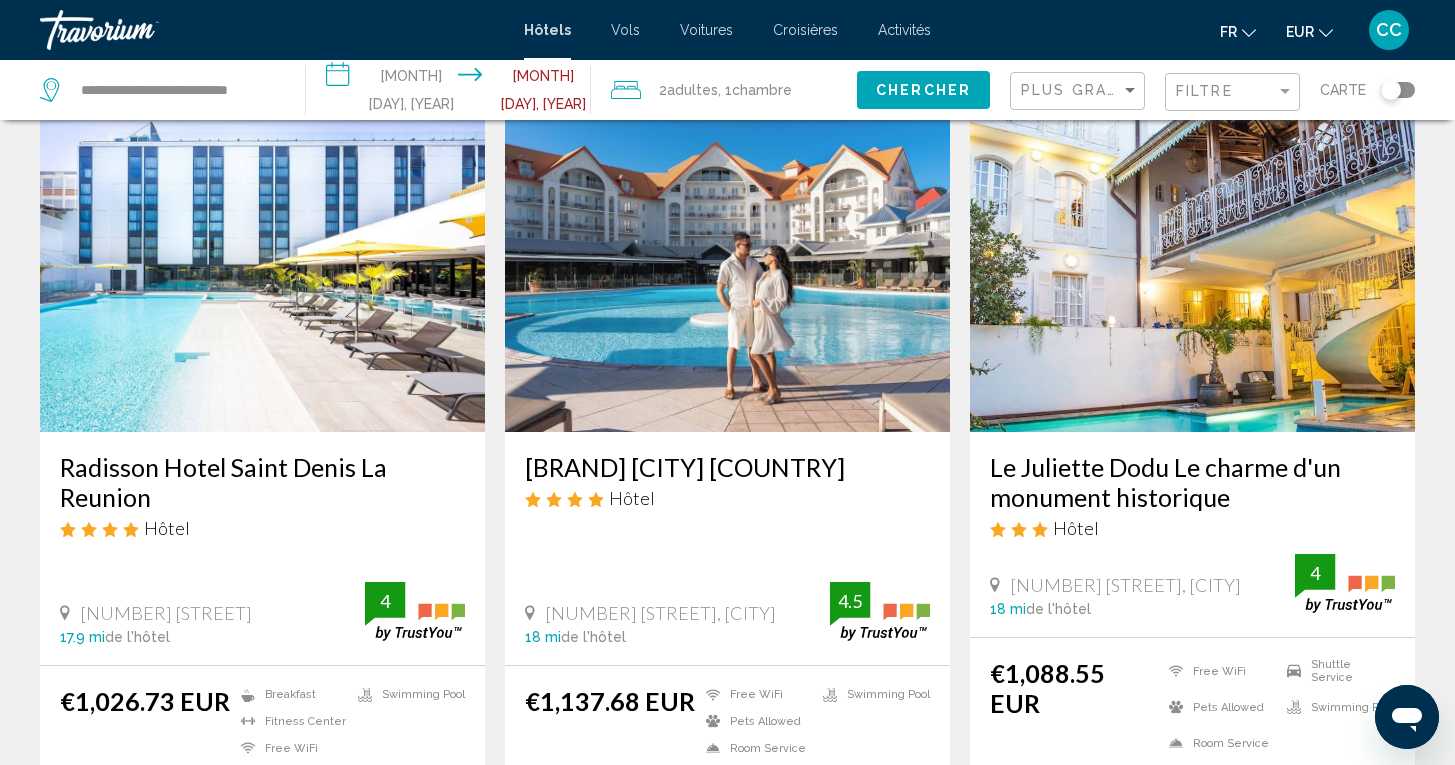 click 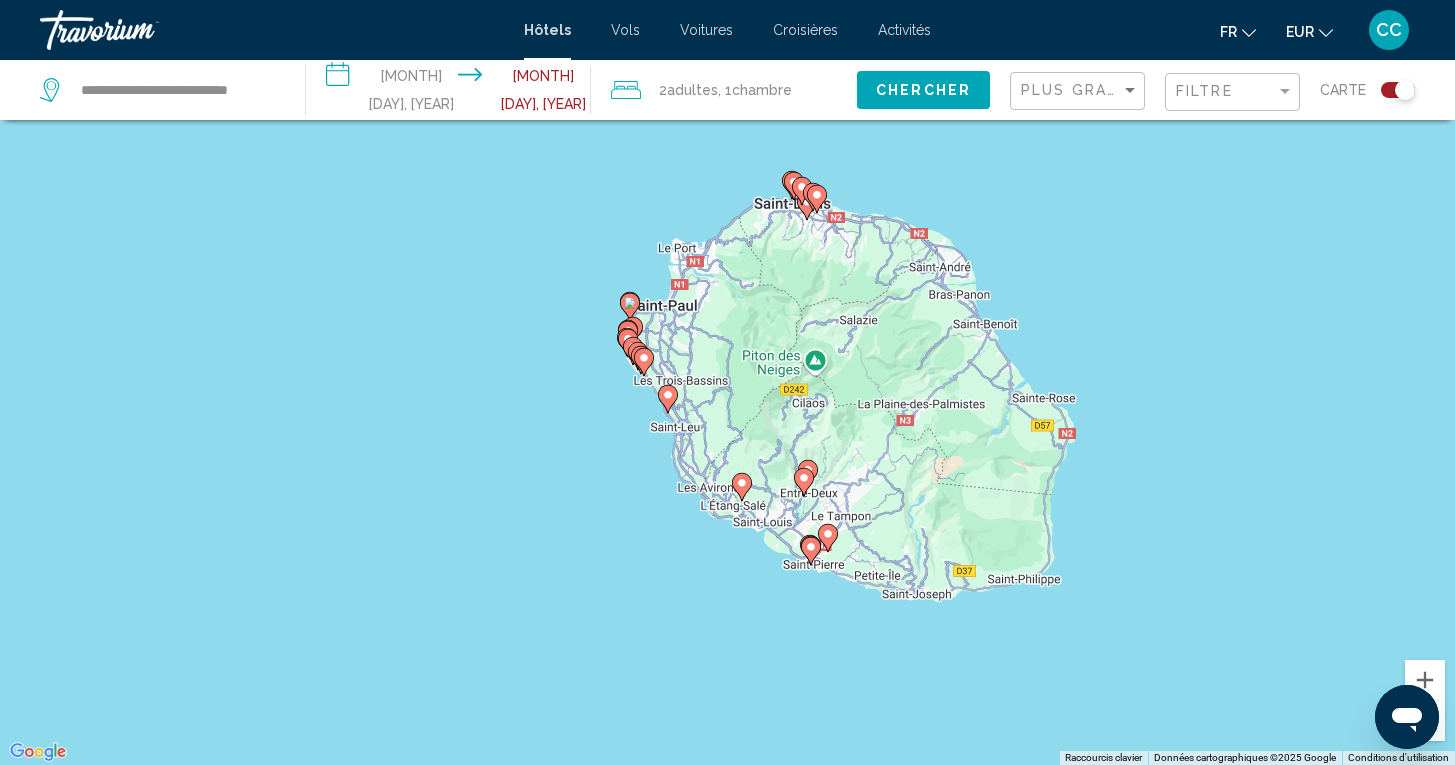 click 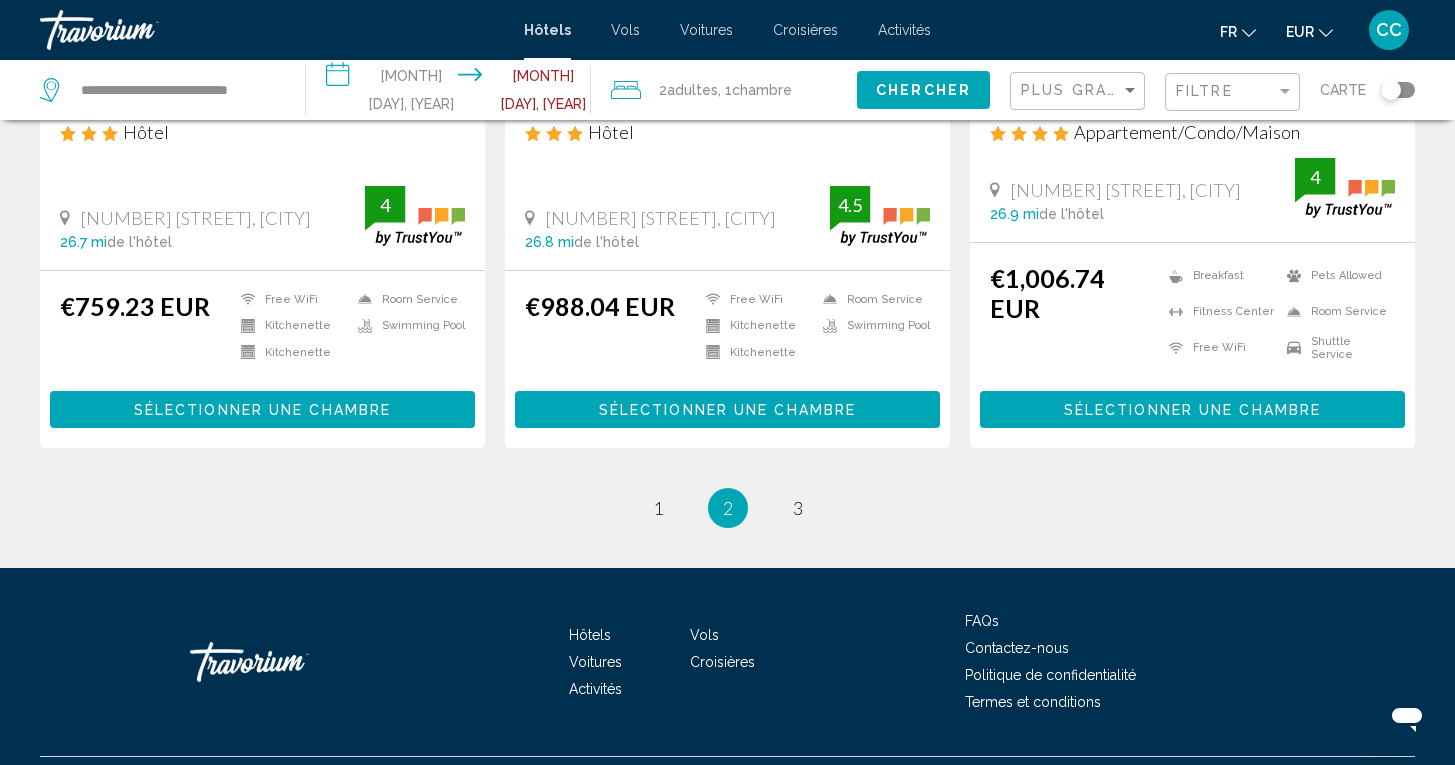 scroll, scrollTop: 2642, scrollLeft: 0, axis: vertical 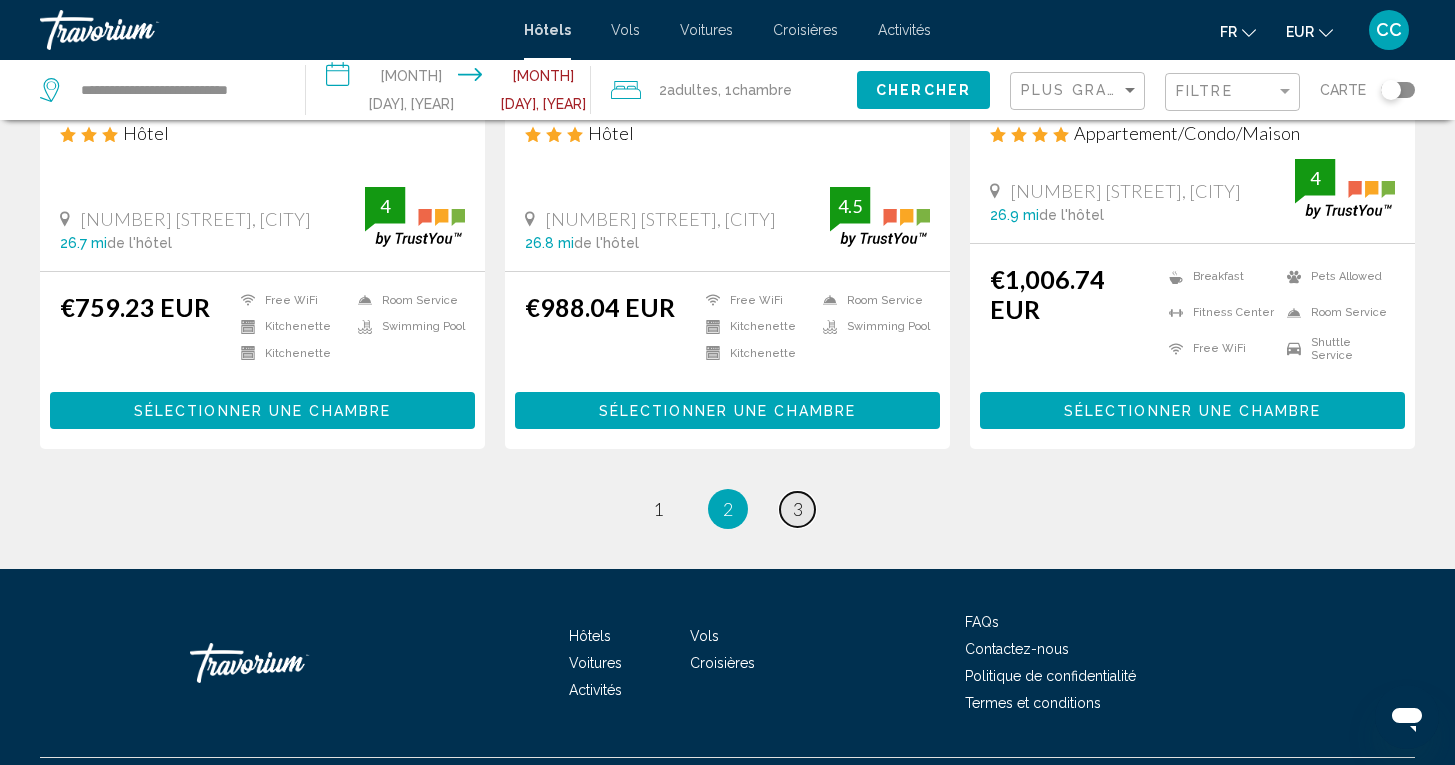 click on "3" at bounding box center [798, 509] 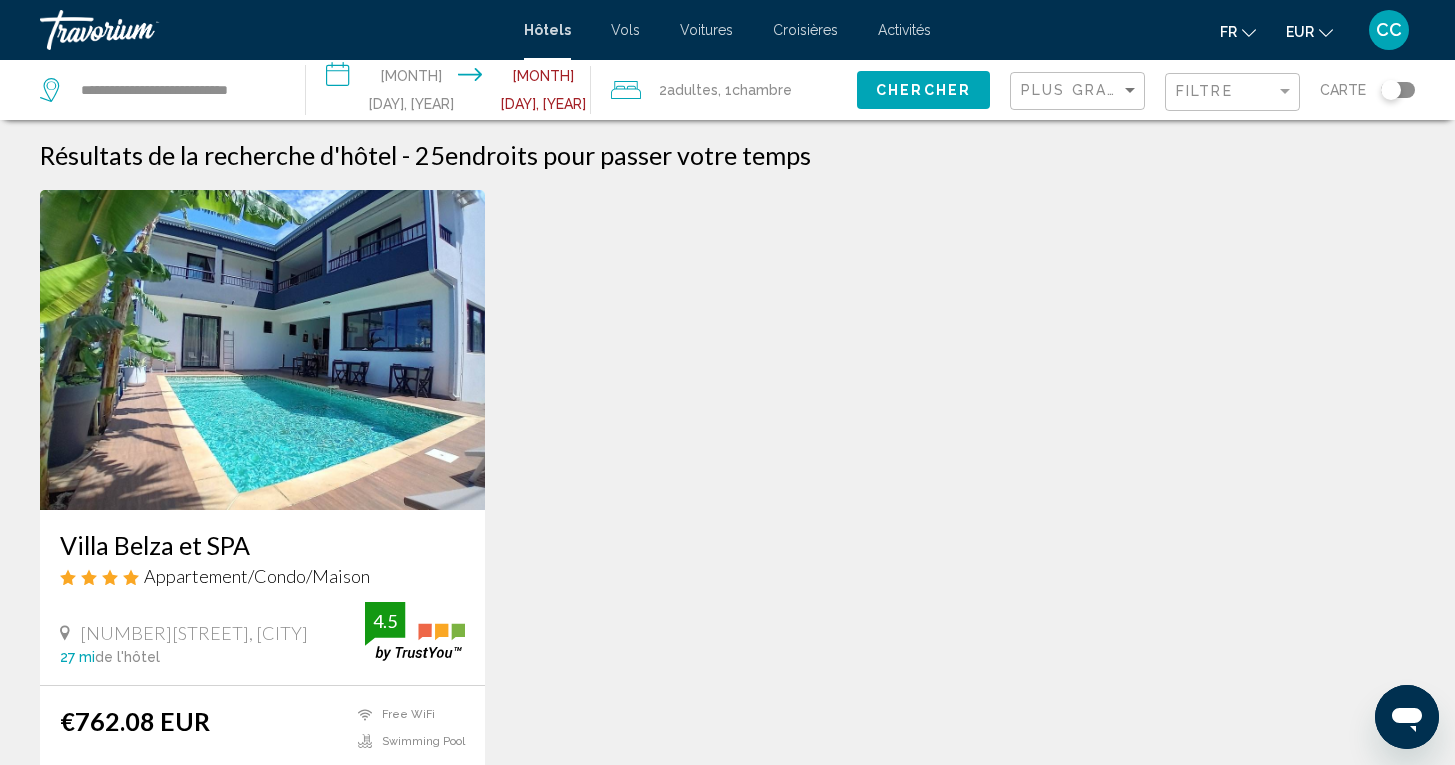 scroll, scrollTop: 0, scrollLeft: 0, axis: both 